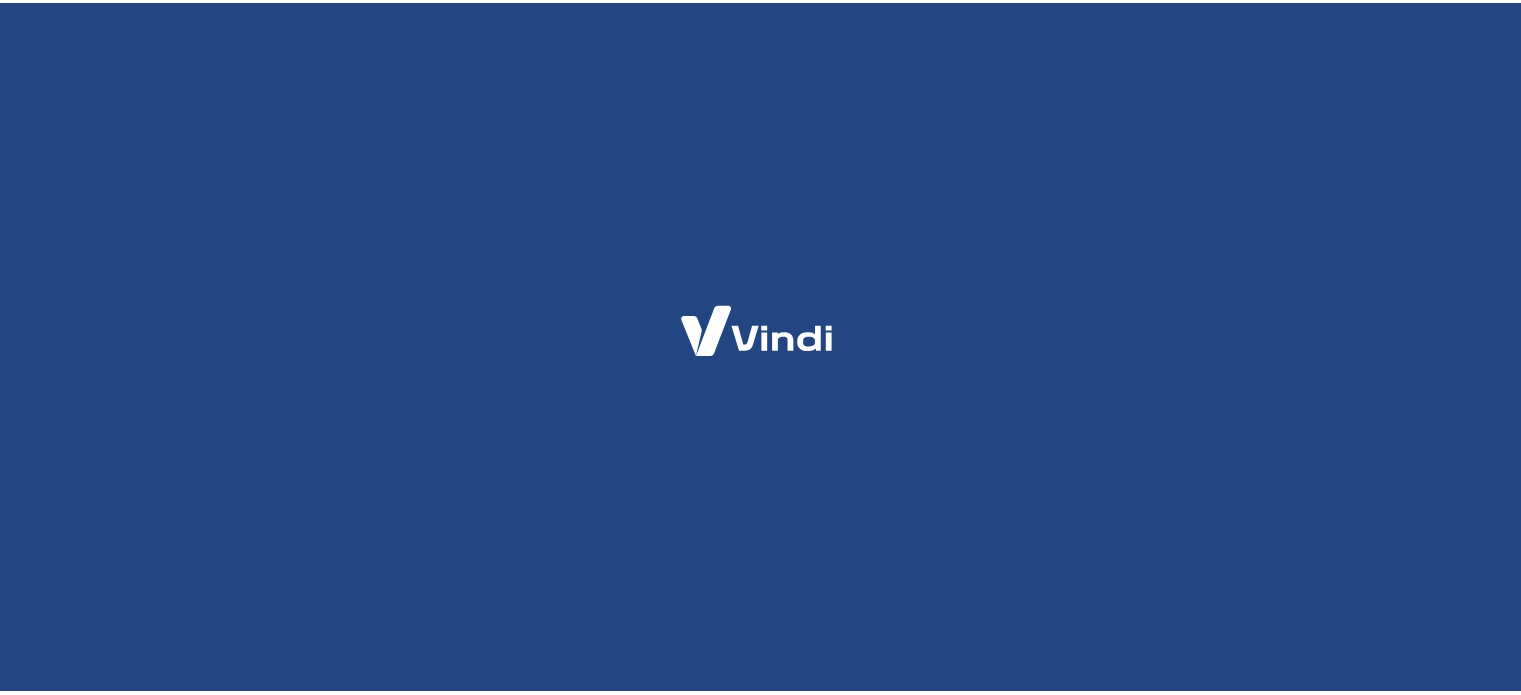 scroll, scrollTop: 0, scrollLeft: 0, axis: both 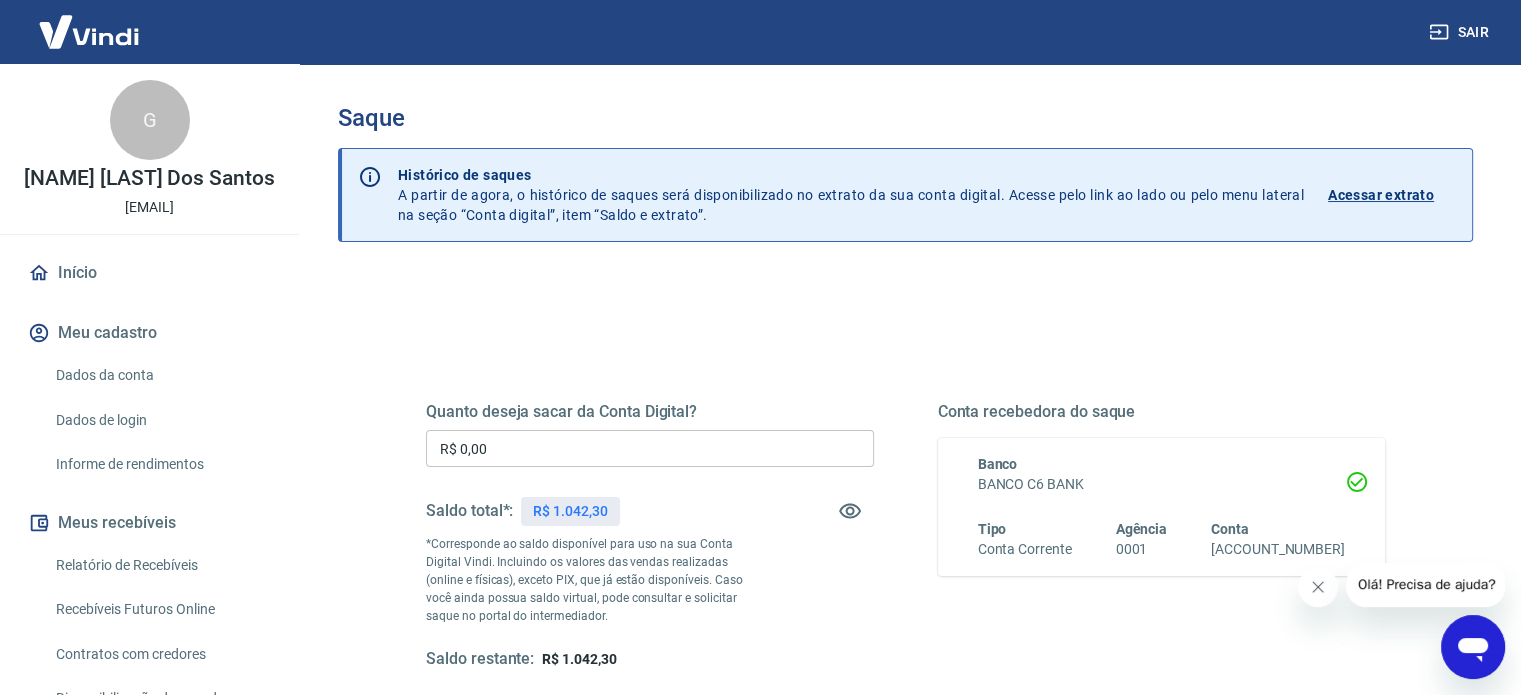 click 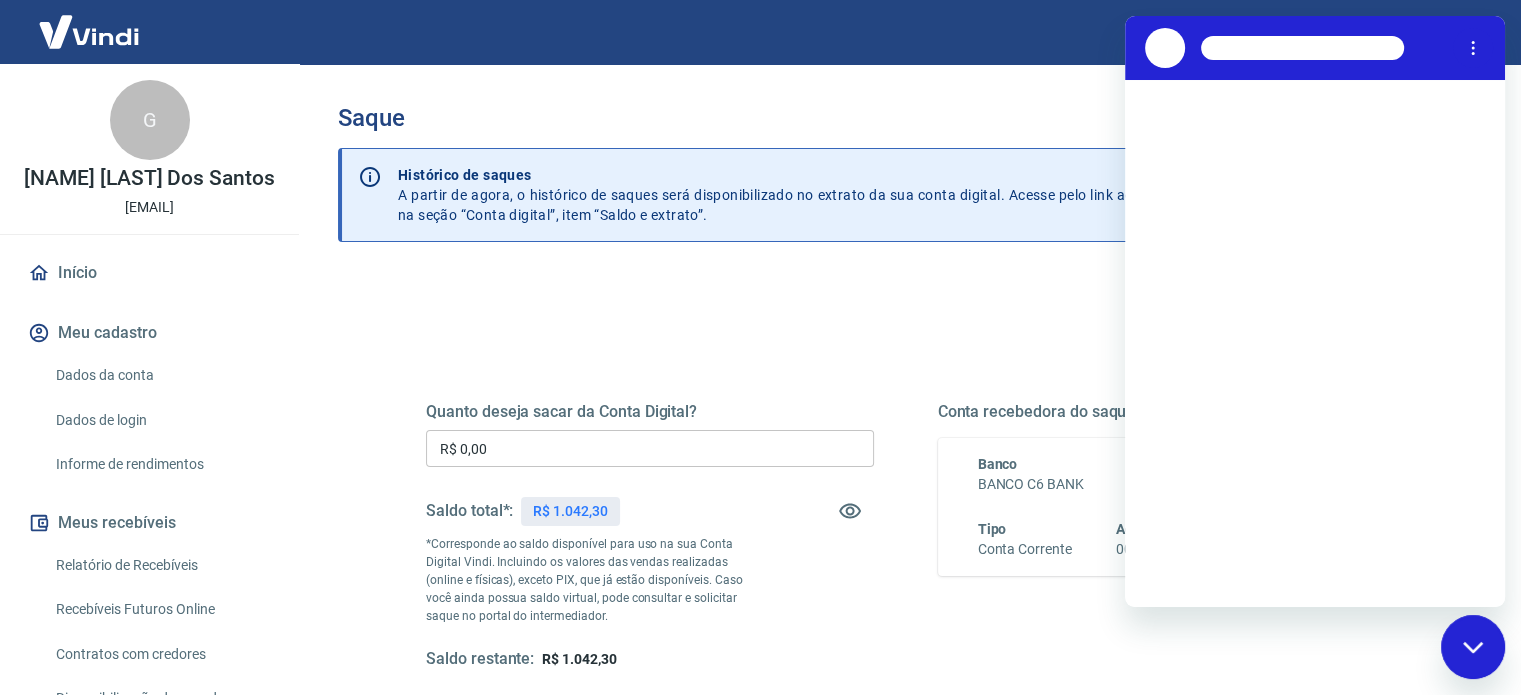 scroll, scrollTop: 0, scrollLeft: 0, axis: both 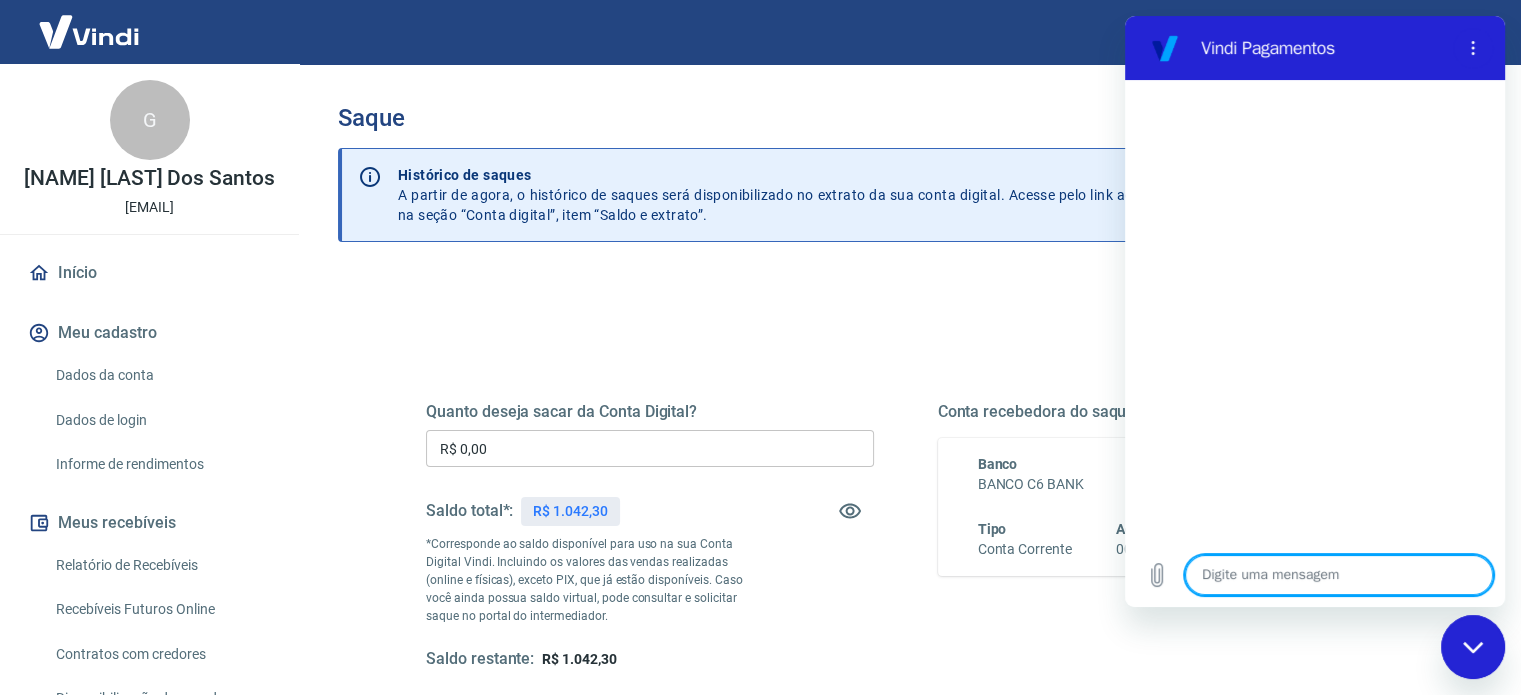 type on "B" 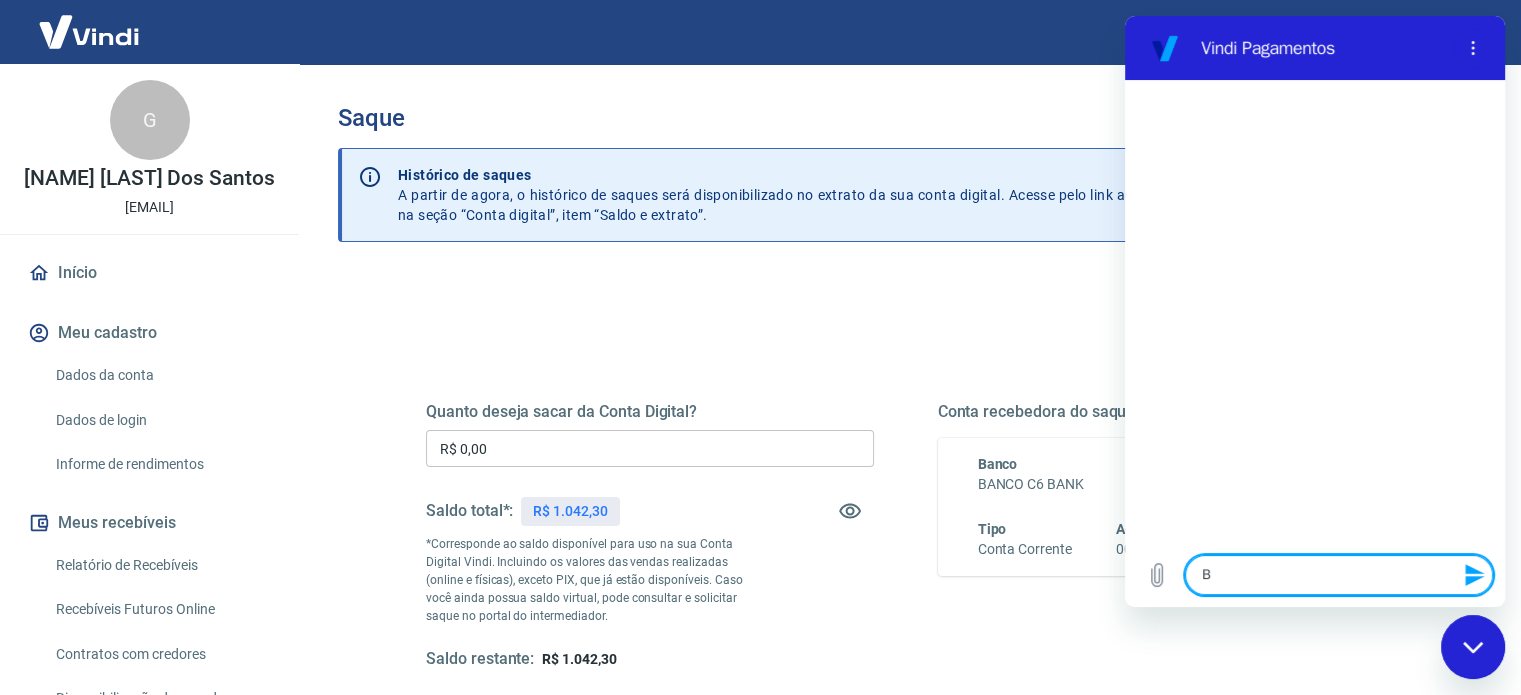 type on "Bo" 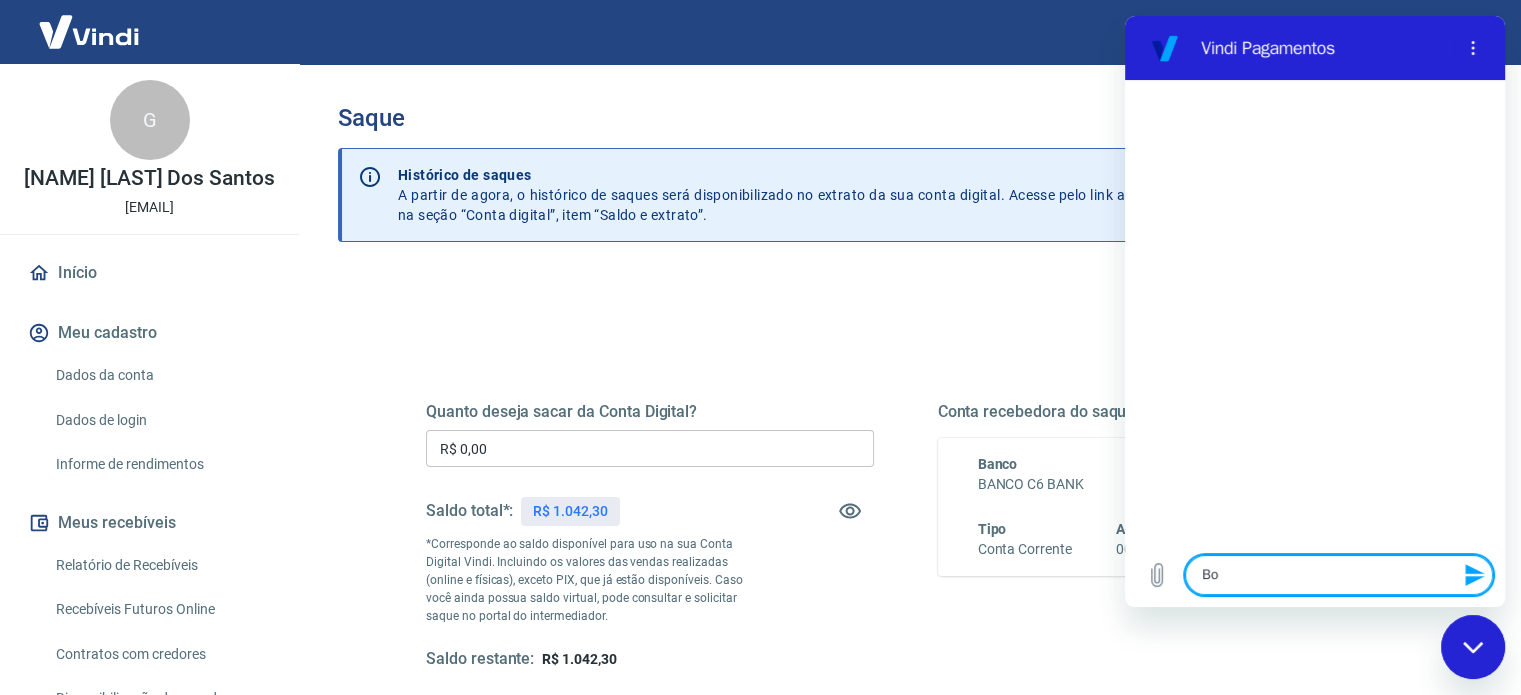 type on "Bom" 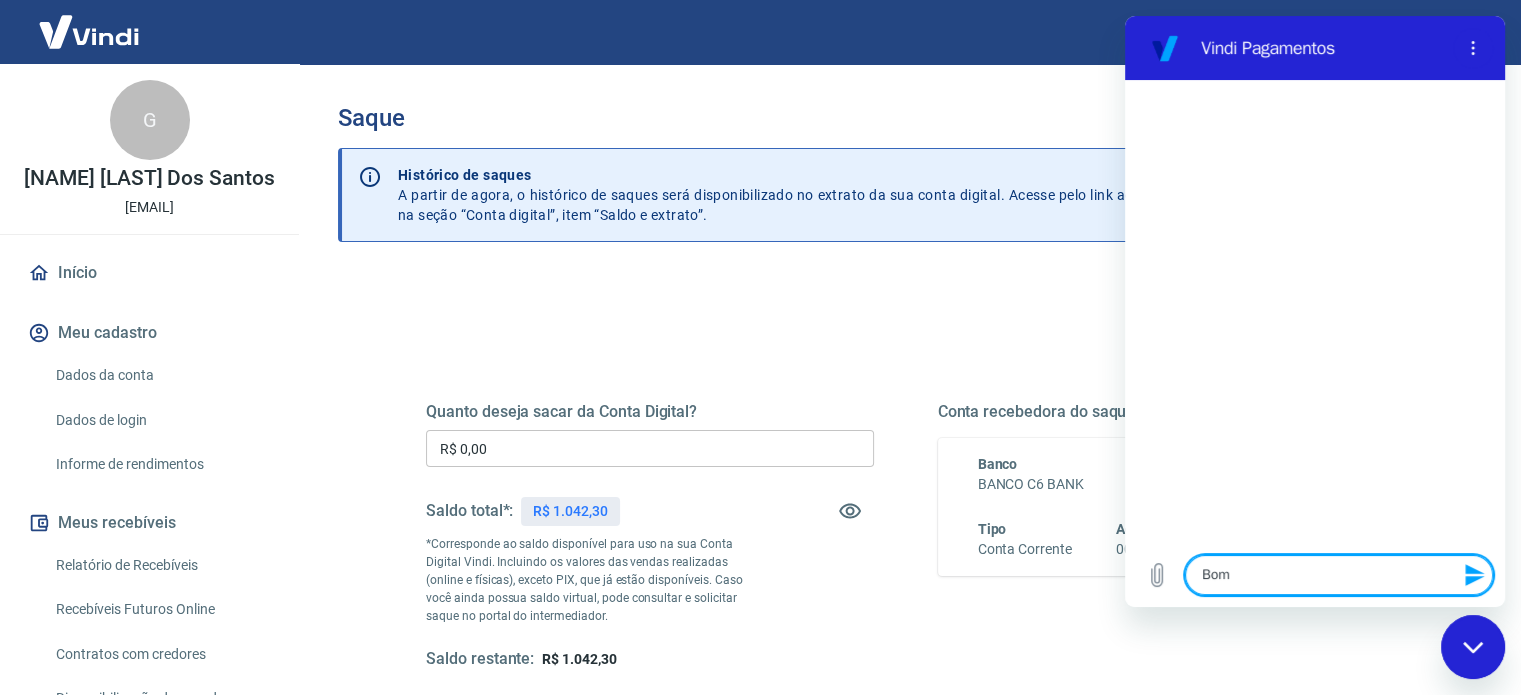 type on "Bom" 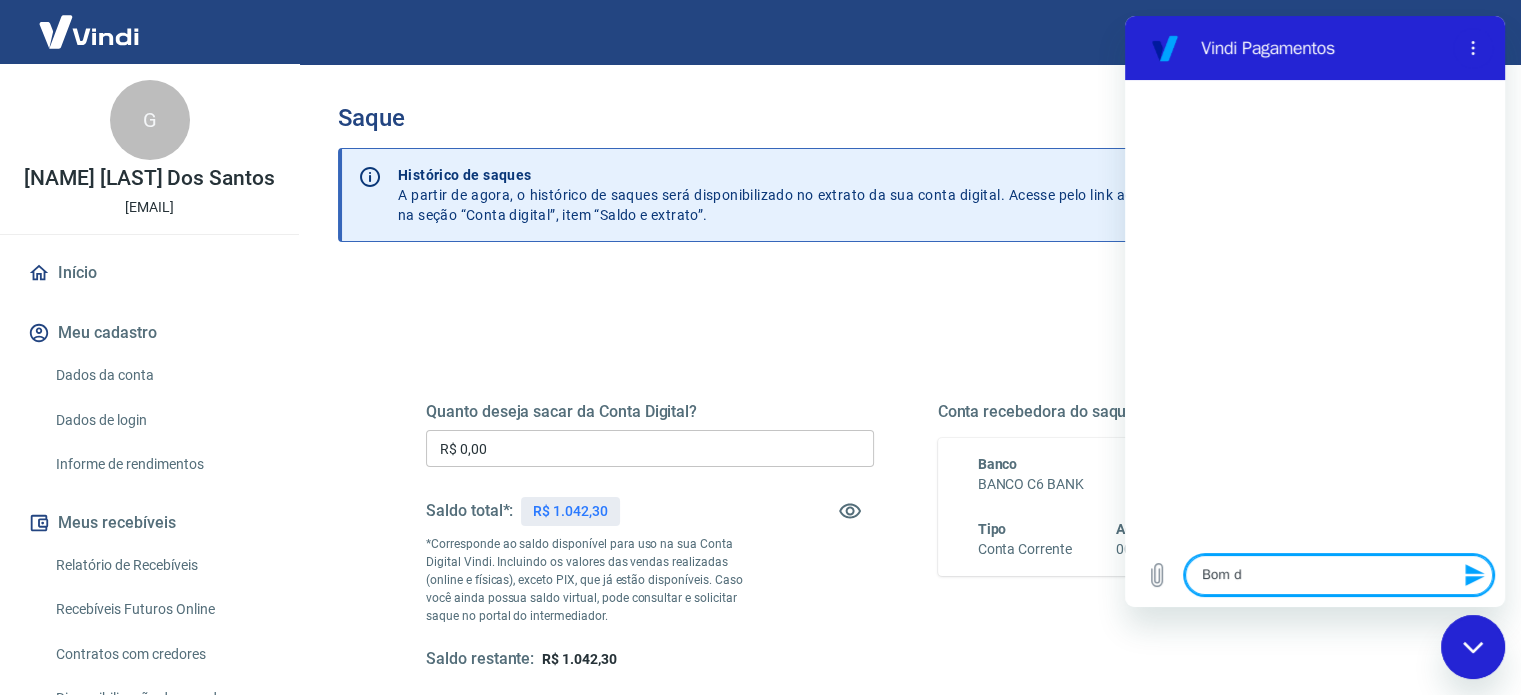 type on "Bom di" 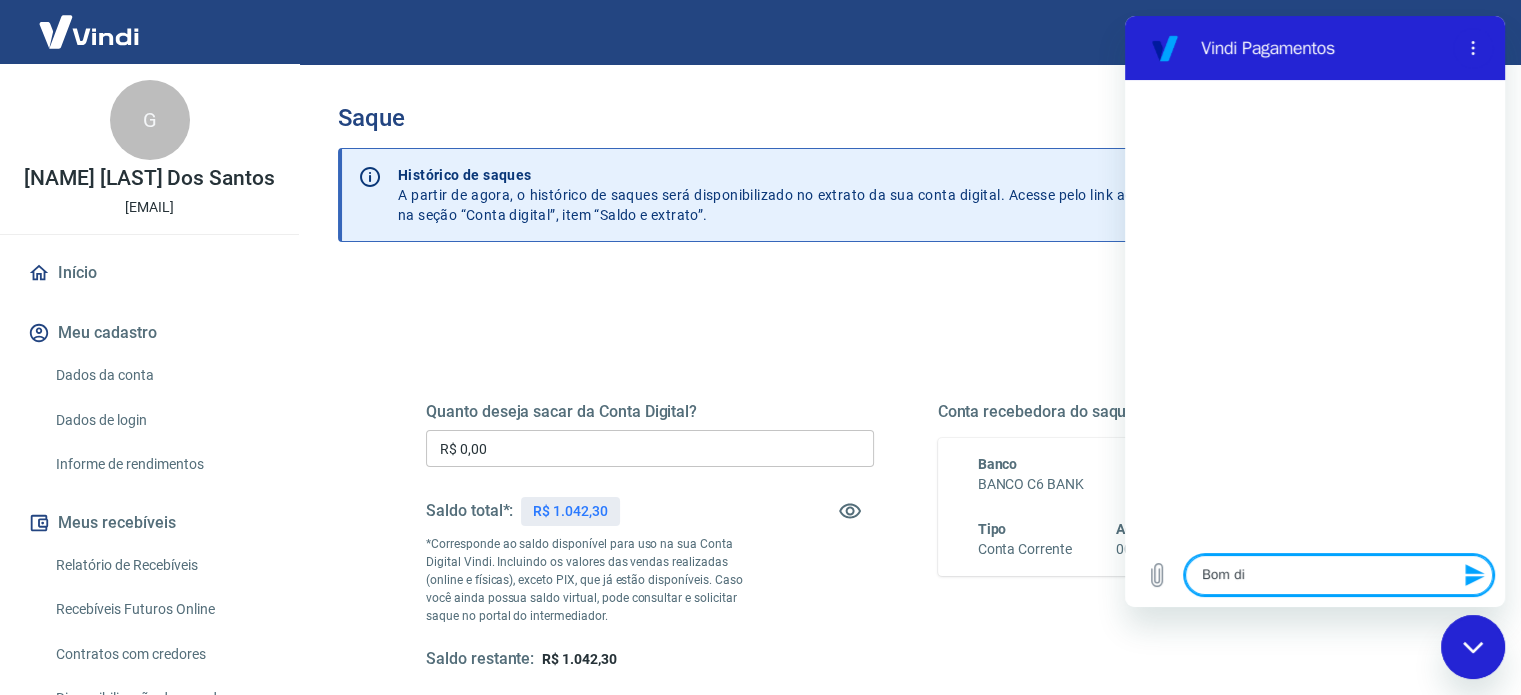 type on "Bom dia" 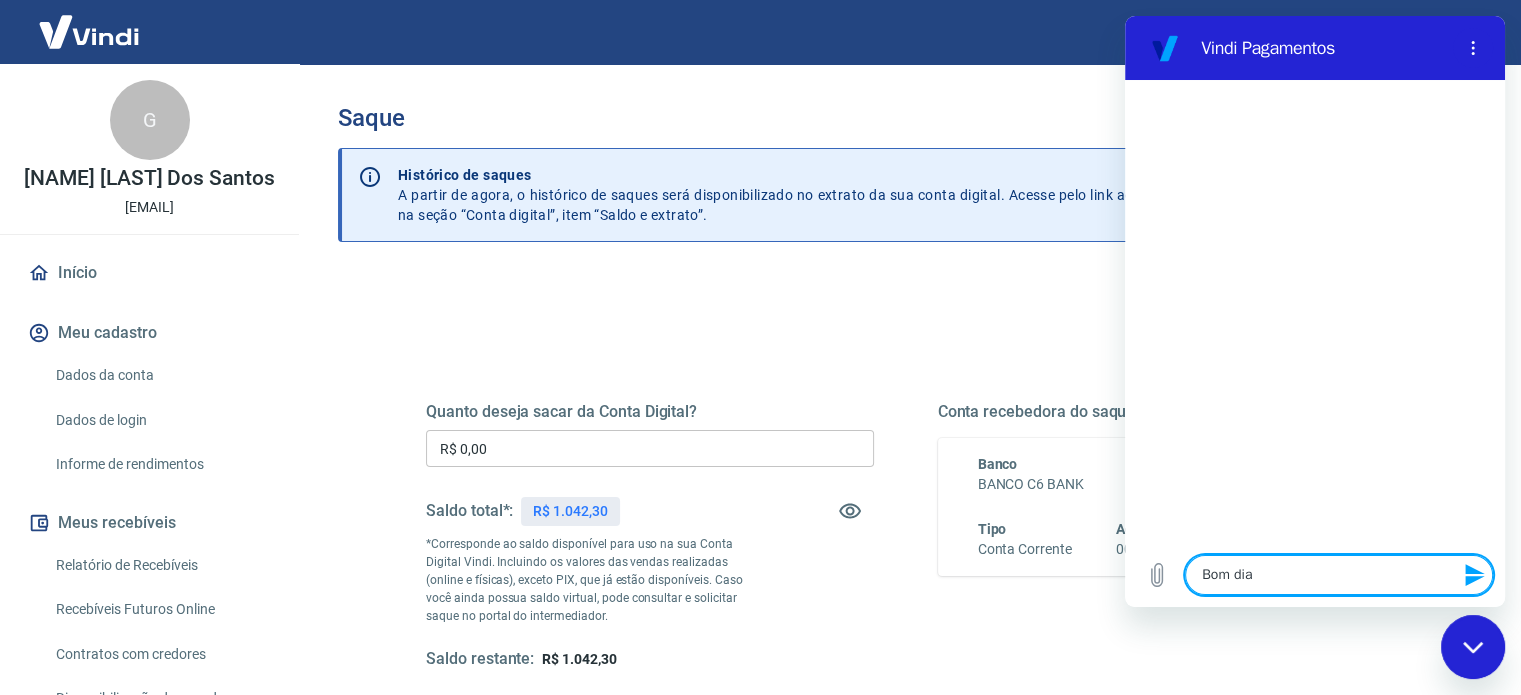 type 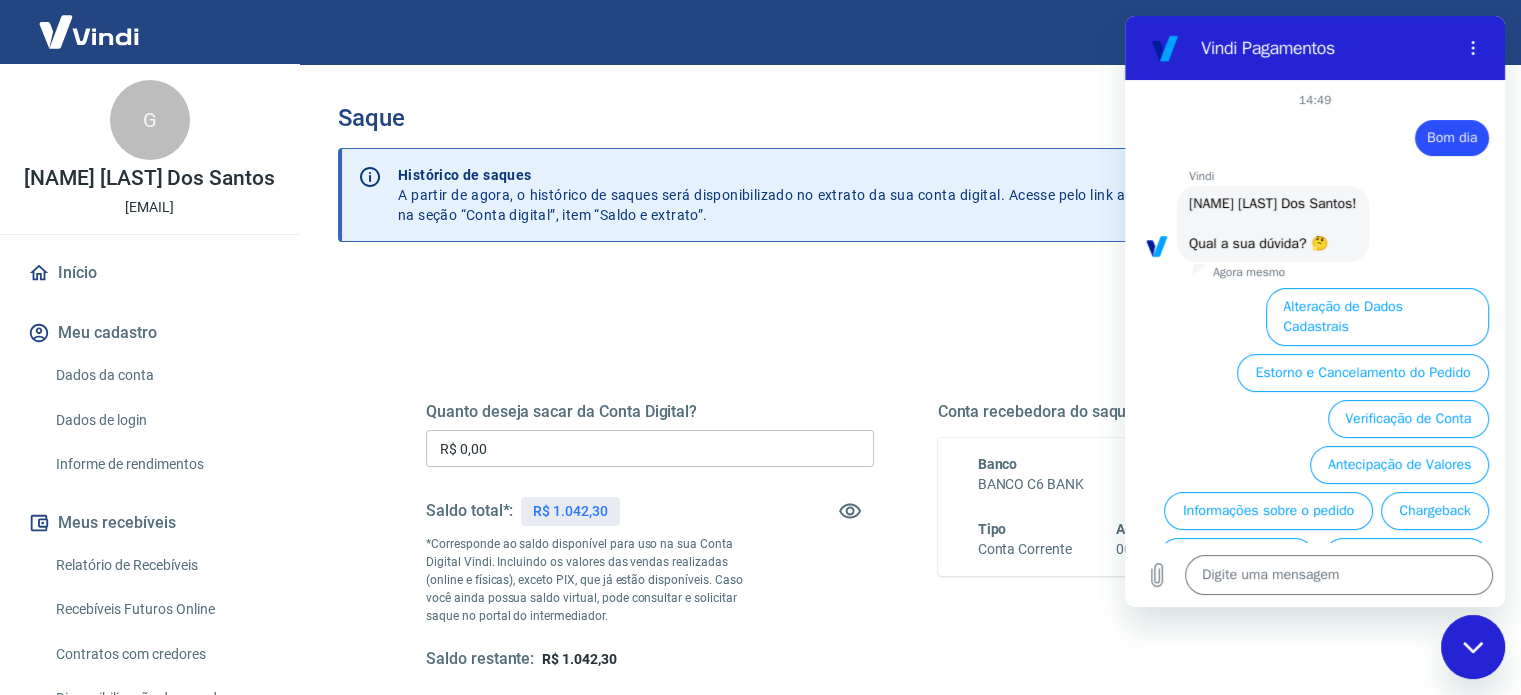 scroll, scrollTop: 106, scrollLeft: 0, axis: vertical 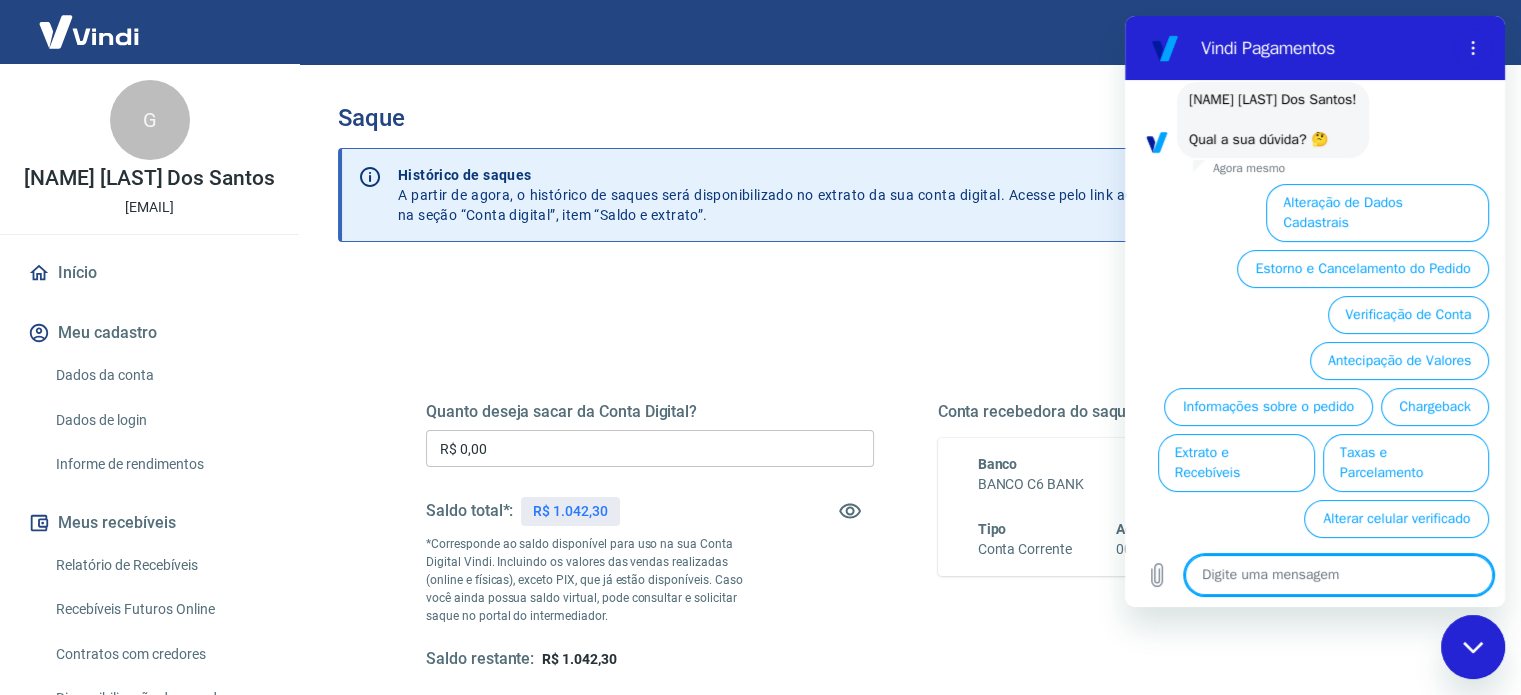 type on "x" 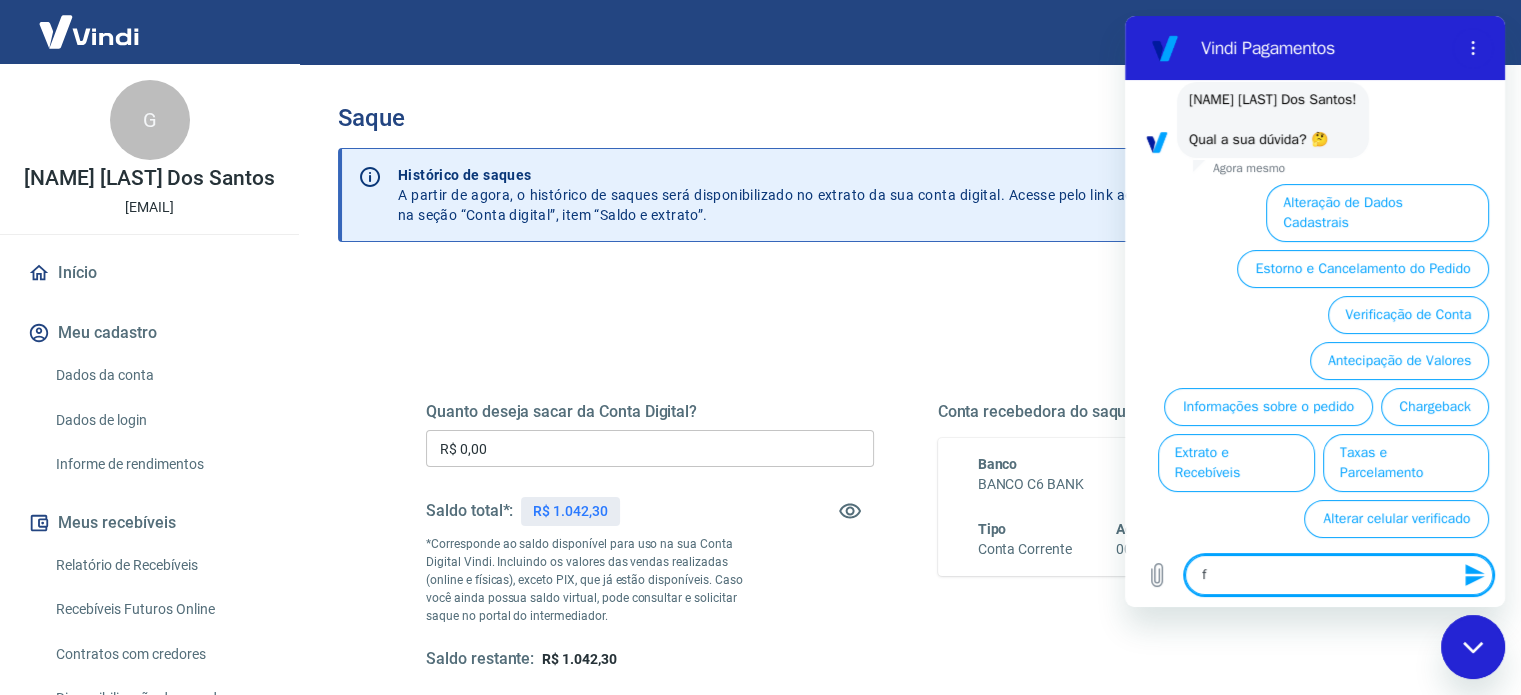 type on "fa" 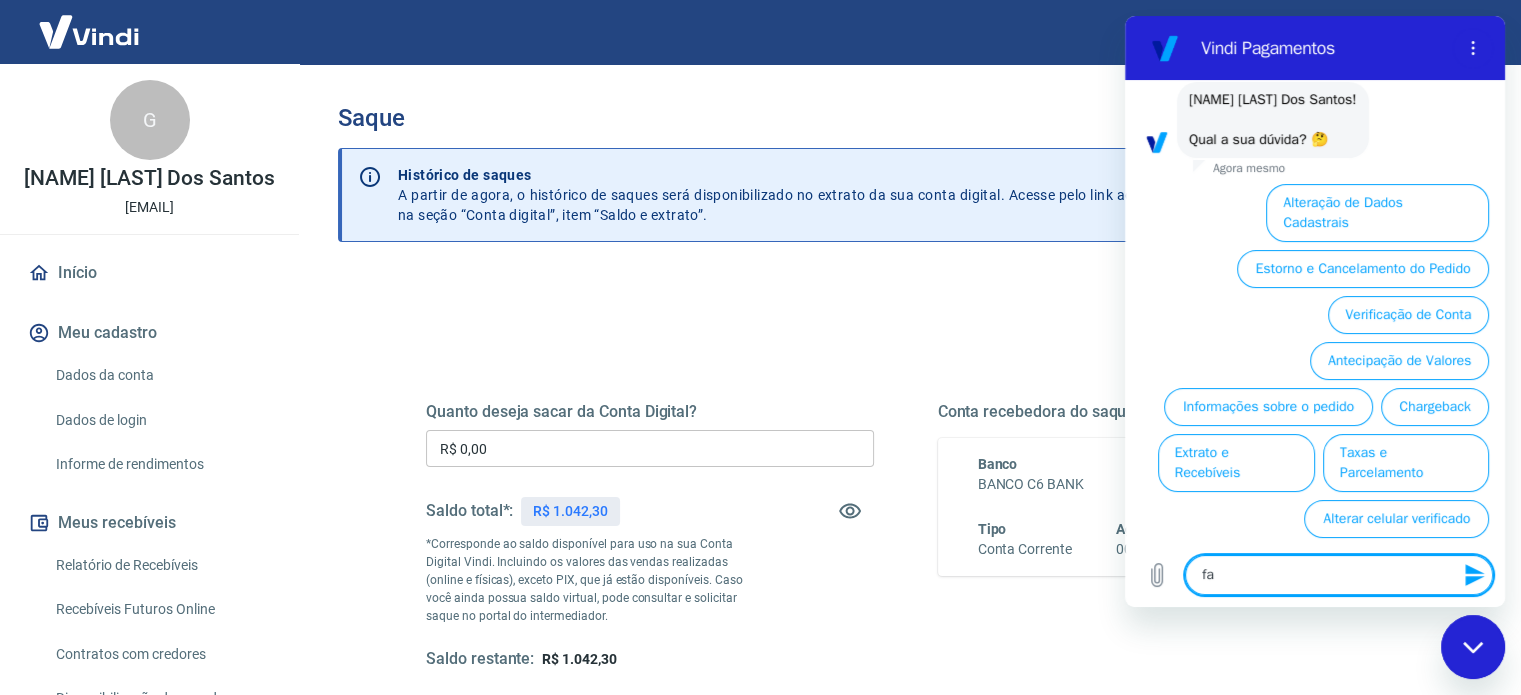 type on "fal" 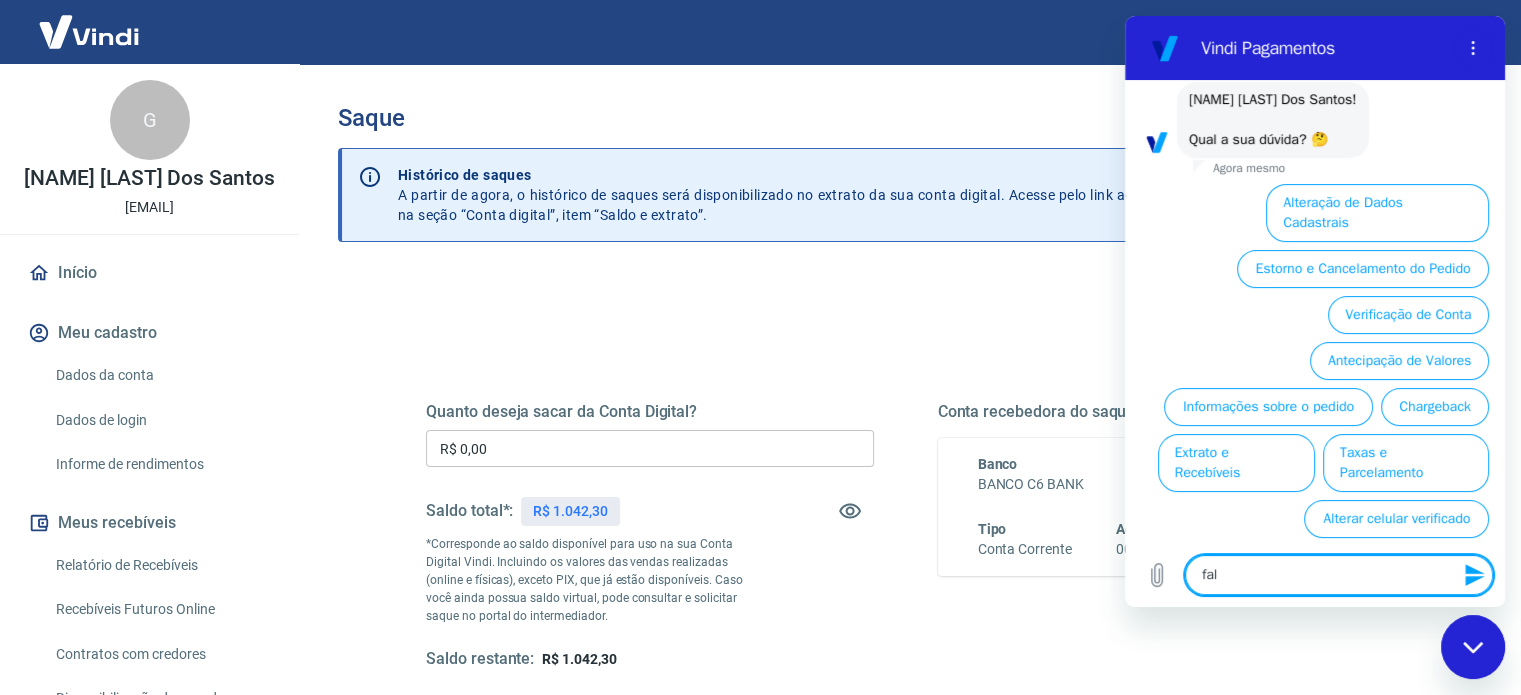 type on "fala" 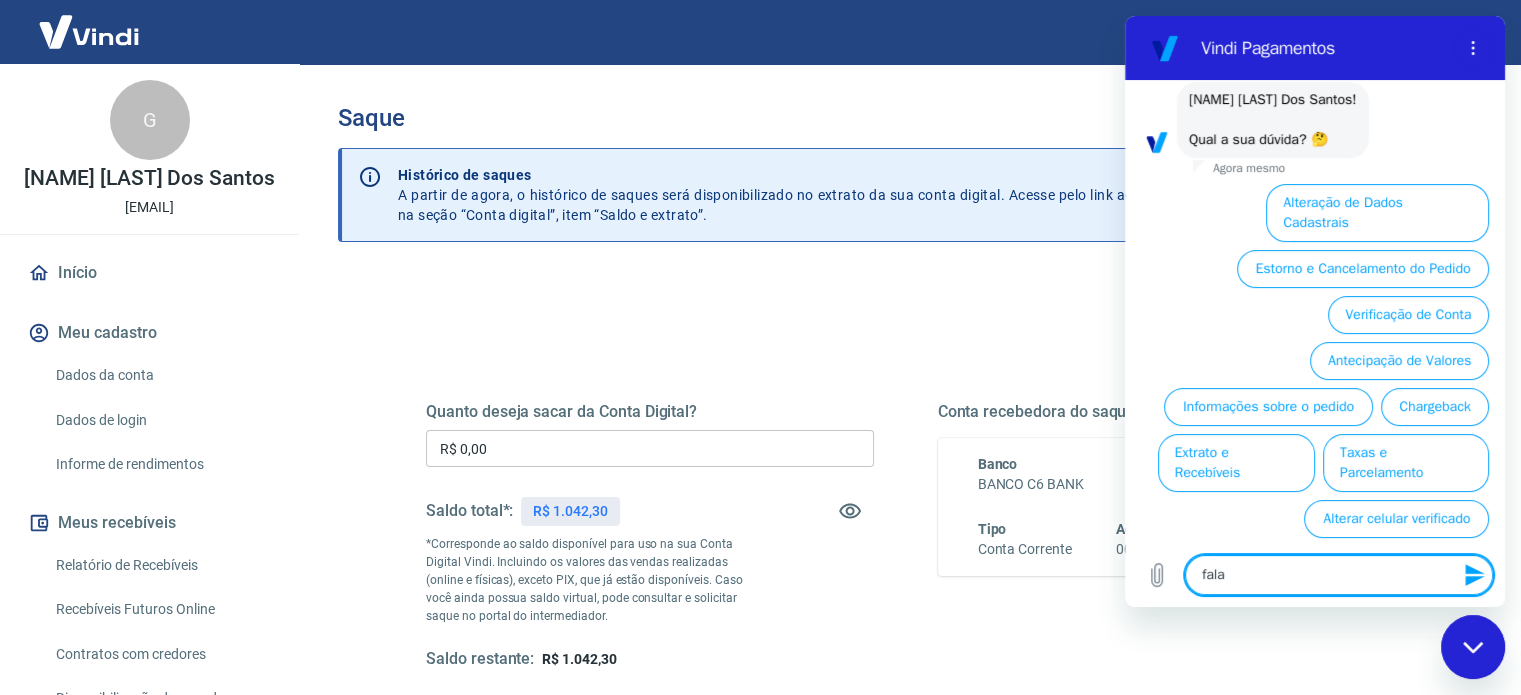 type on "falar" 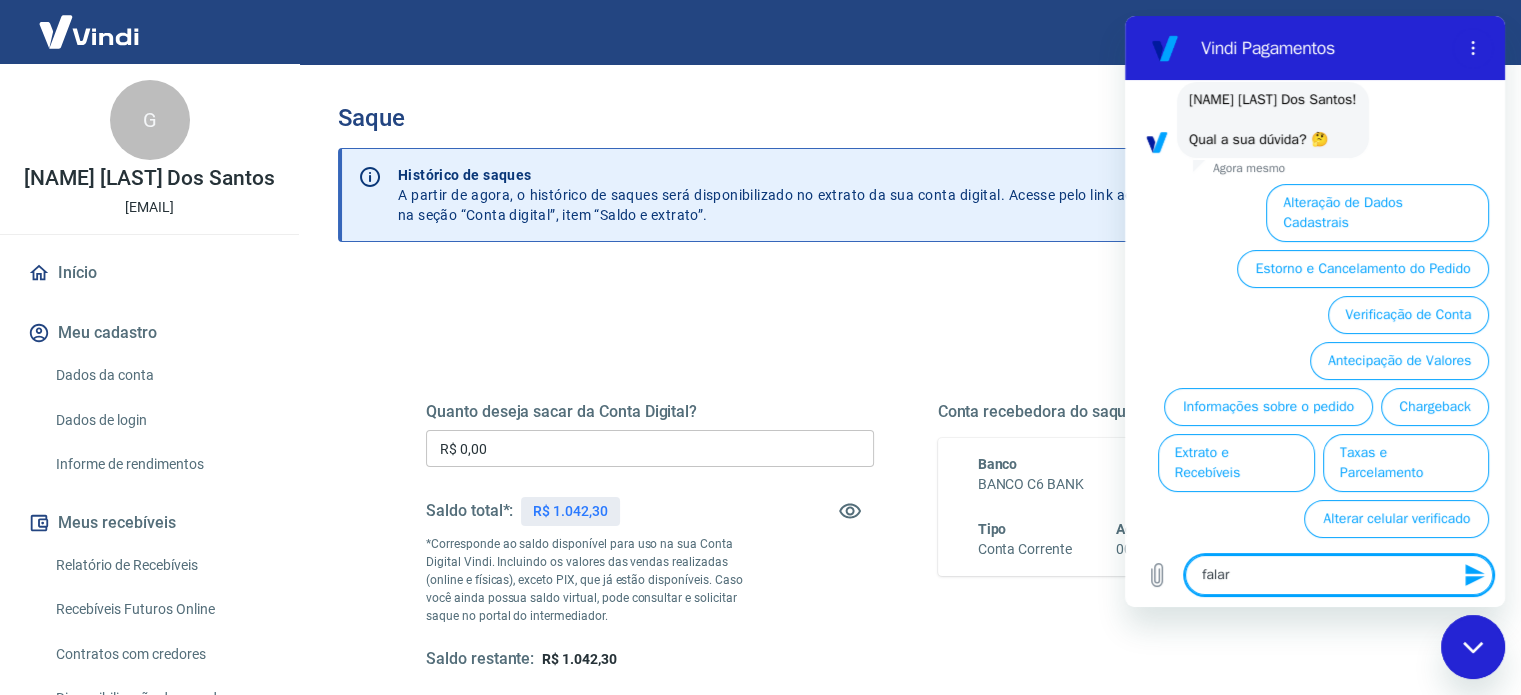 type on "falar" 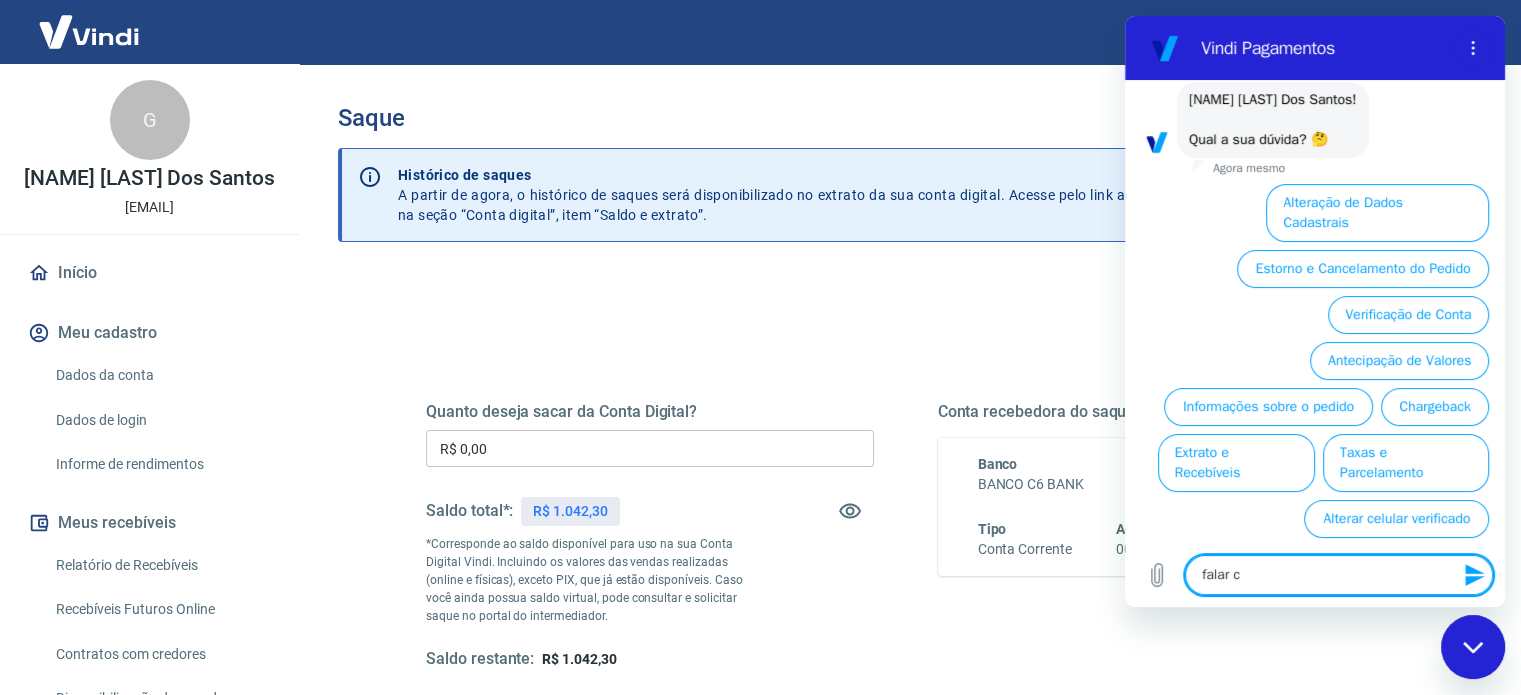 type on "falar co" 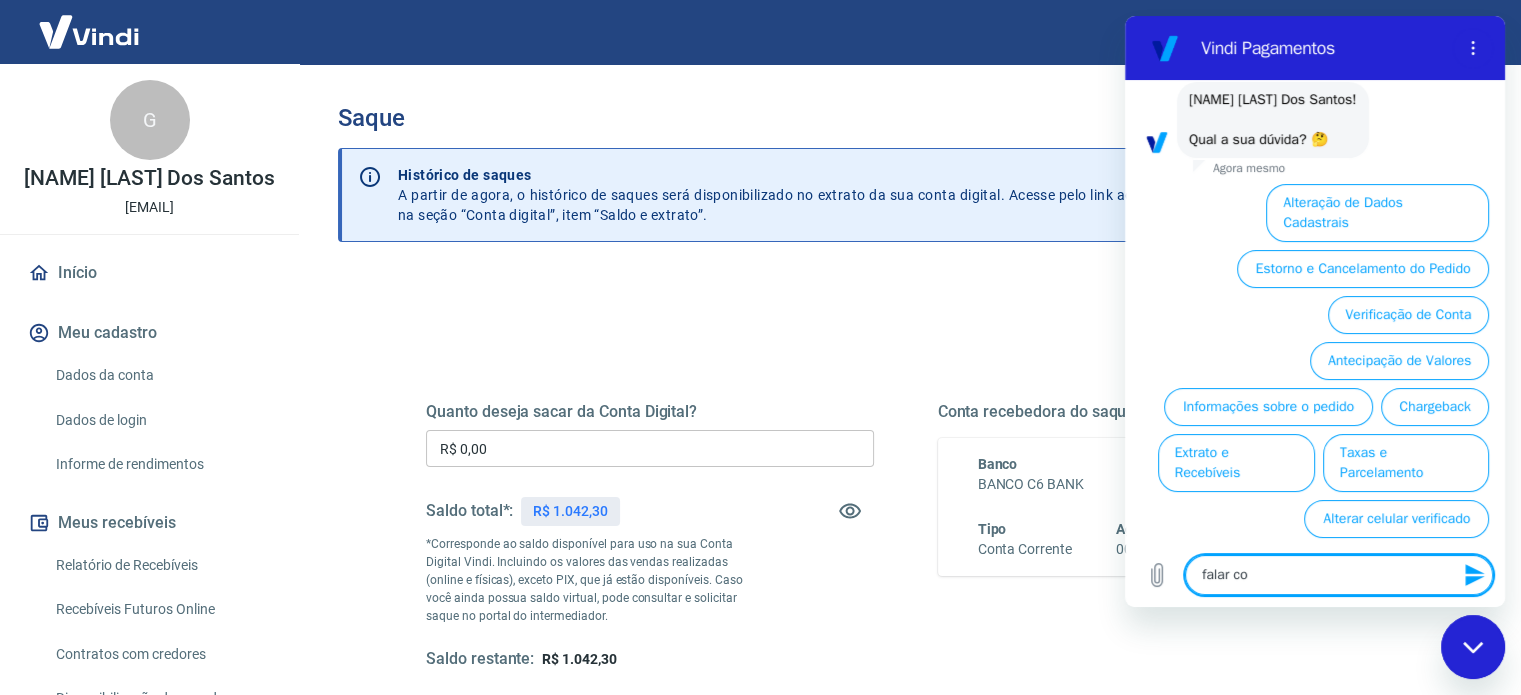 type on "falar com" 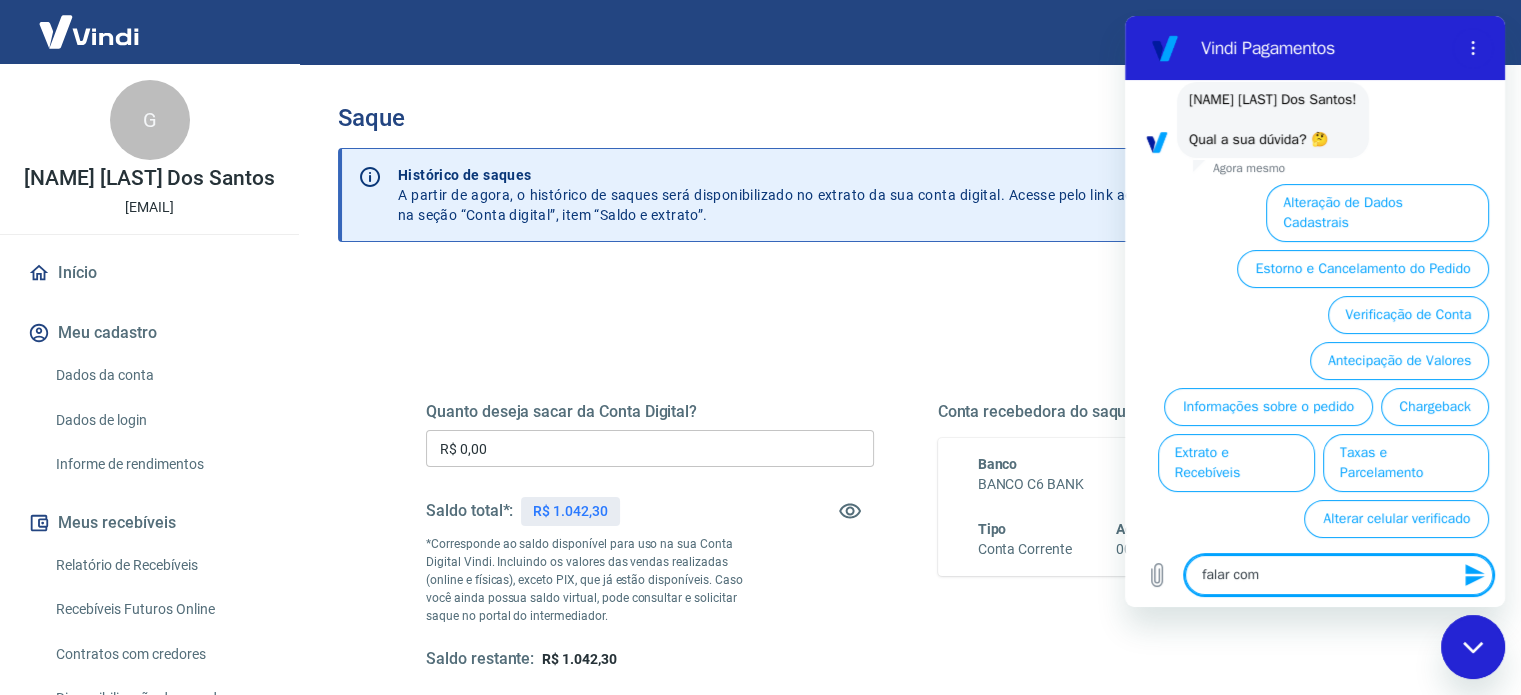 type on "falar com" 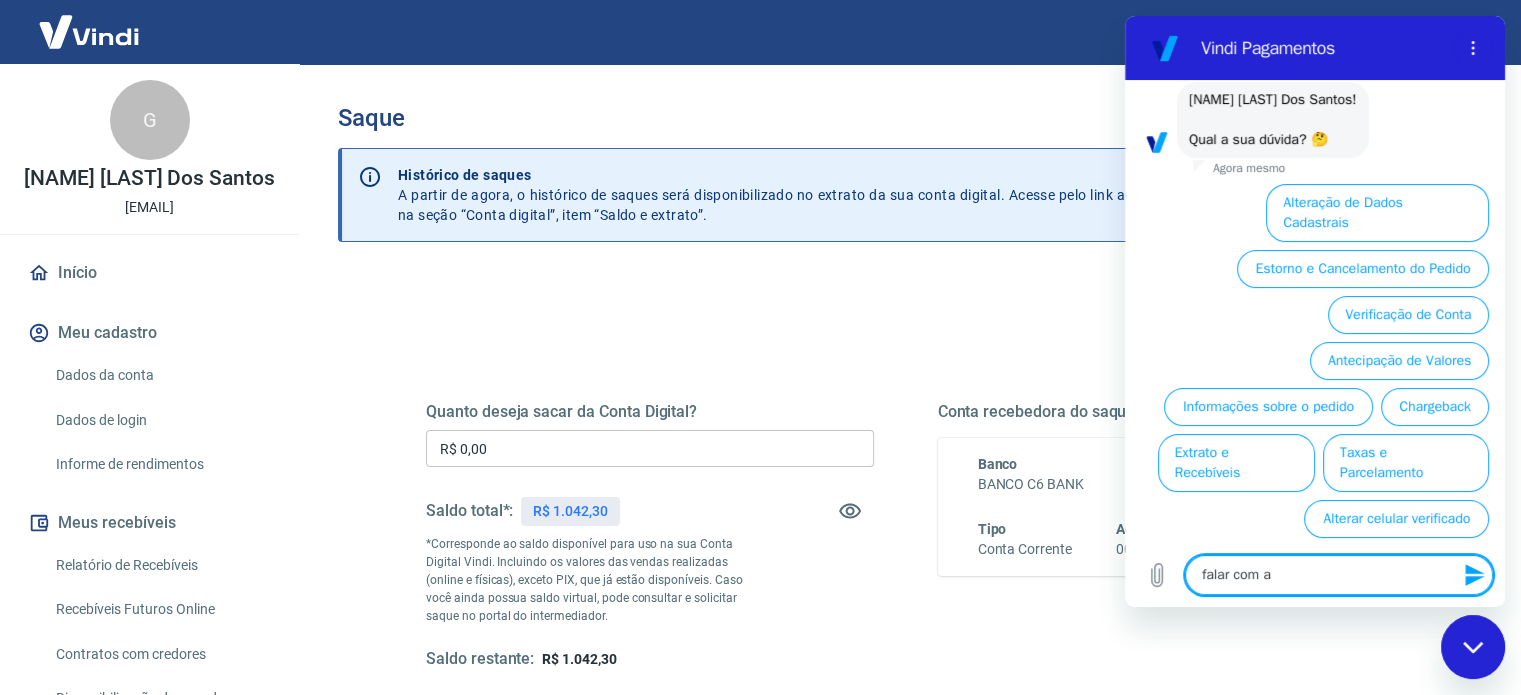 type on "falar com at" 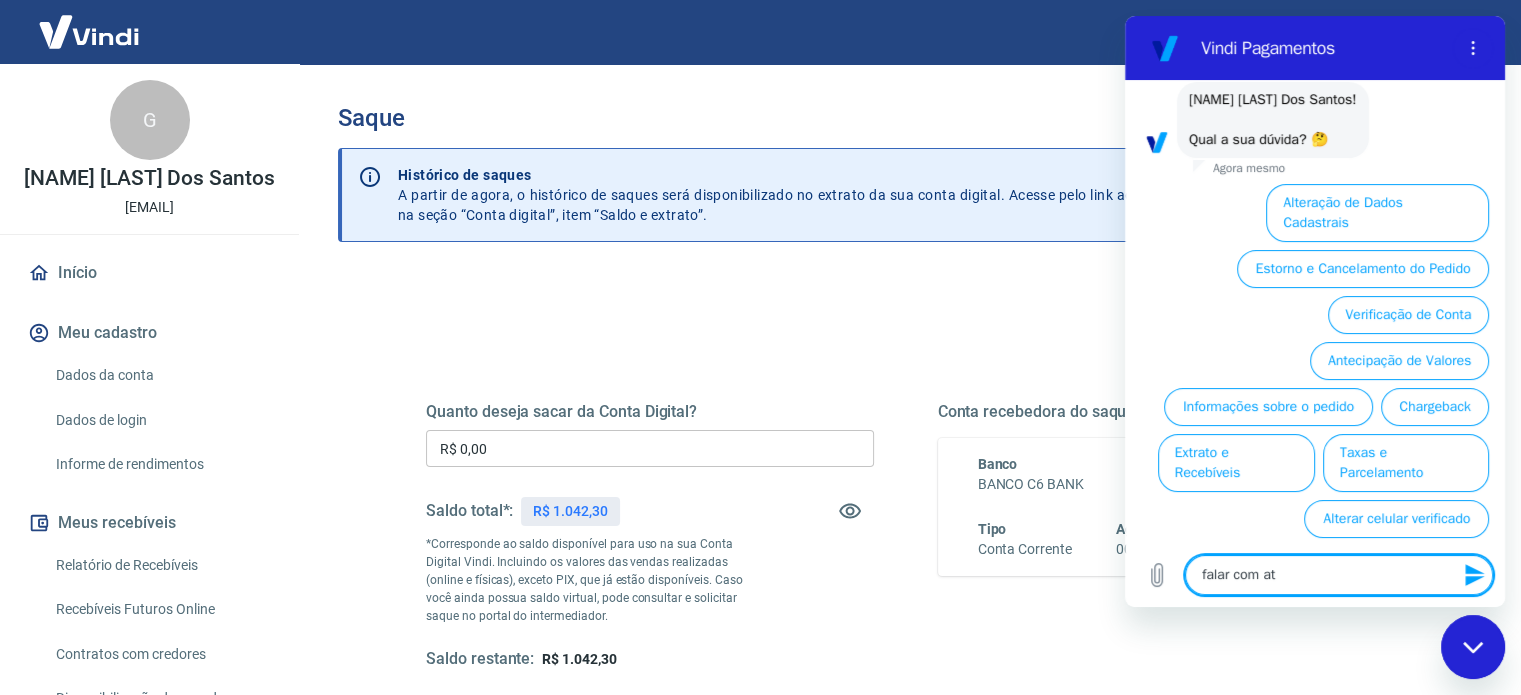 type on "falar com ate" 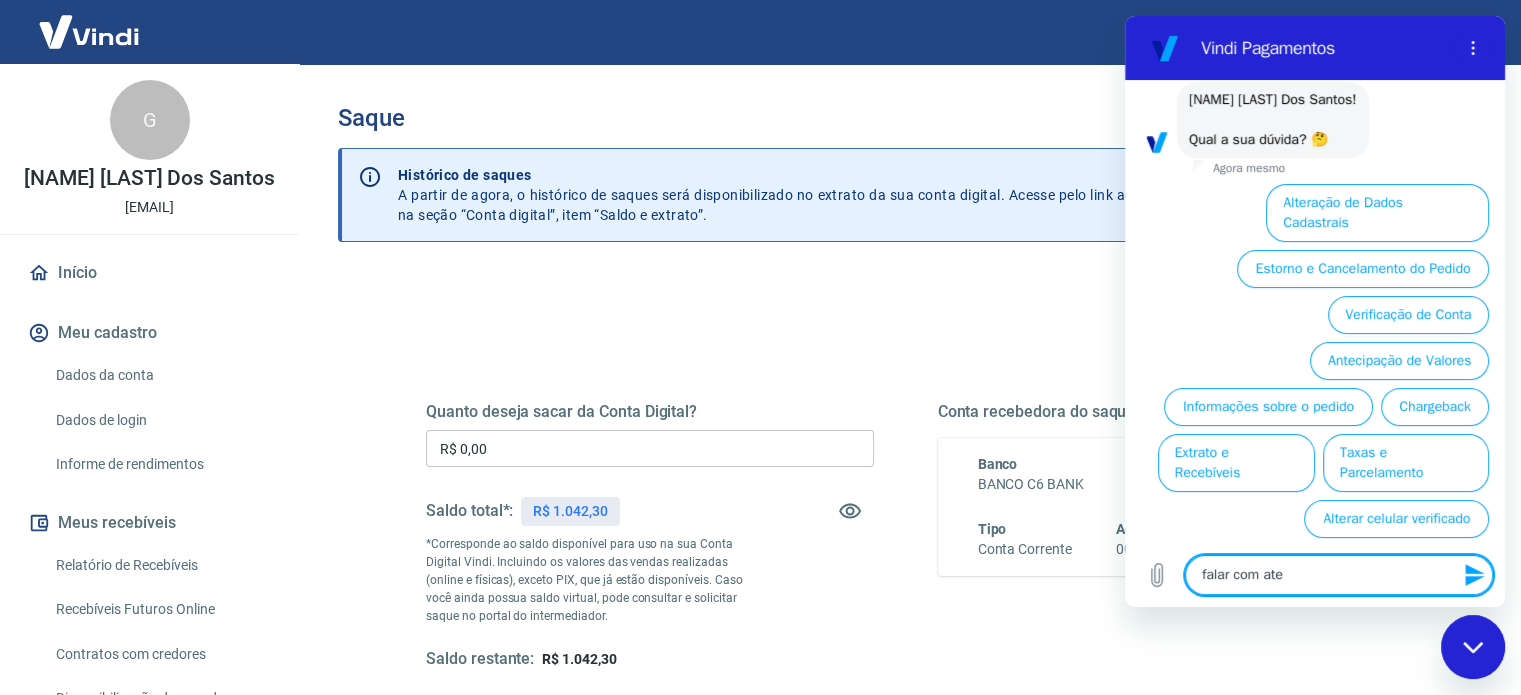 type on "falar com aten" 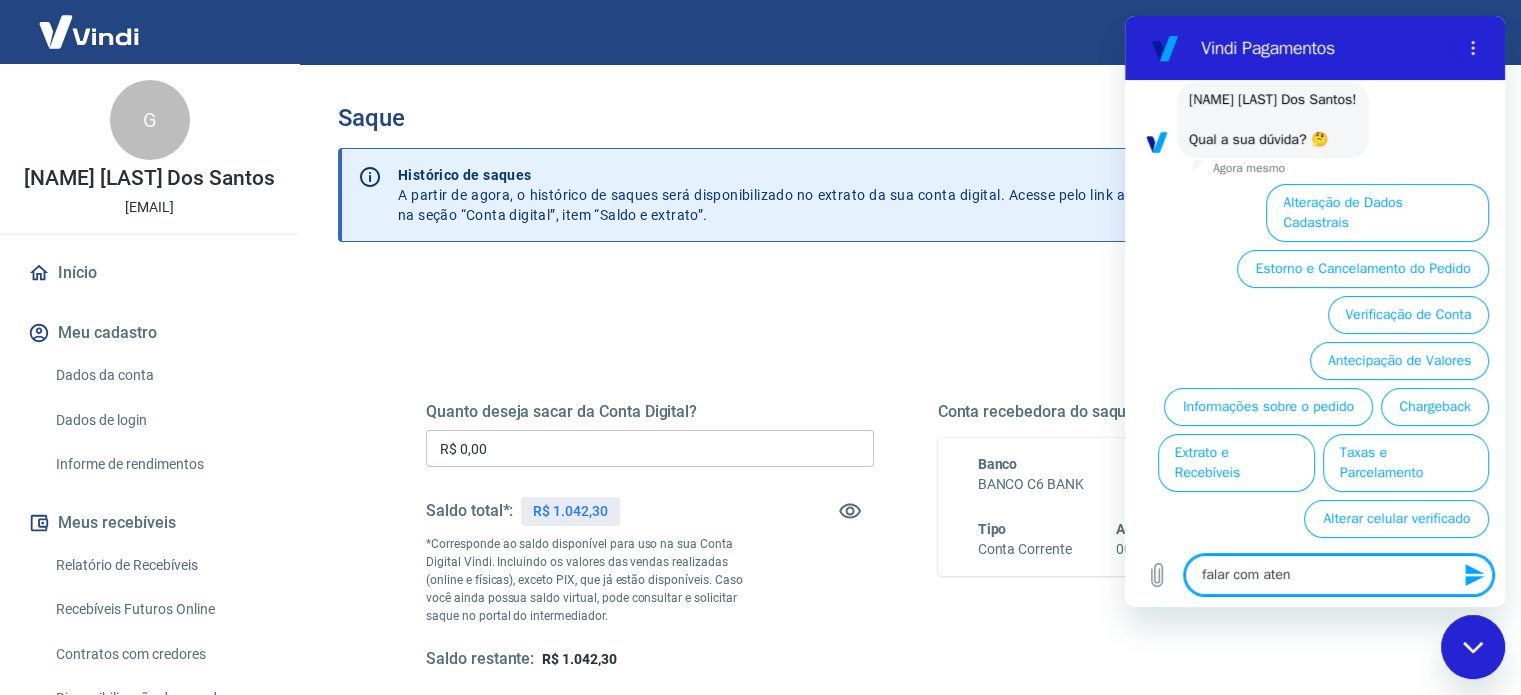 type on "falar com atend" 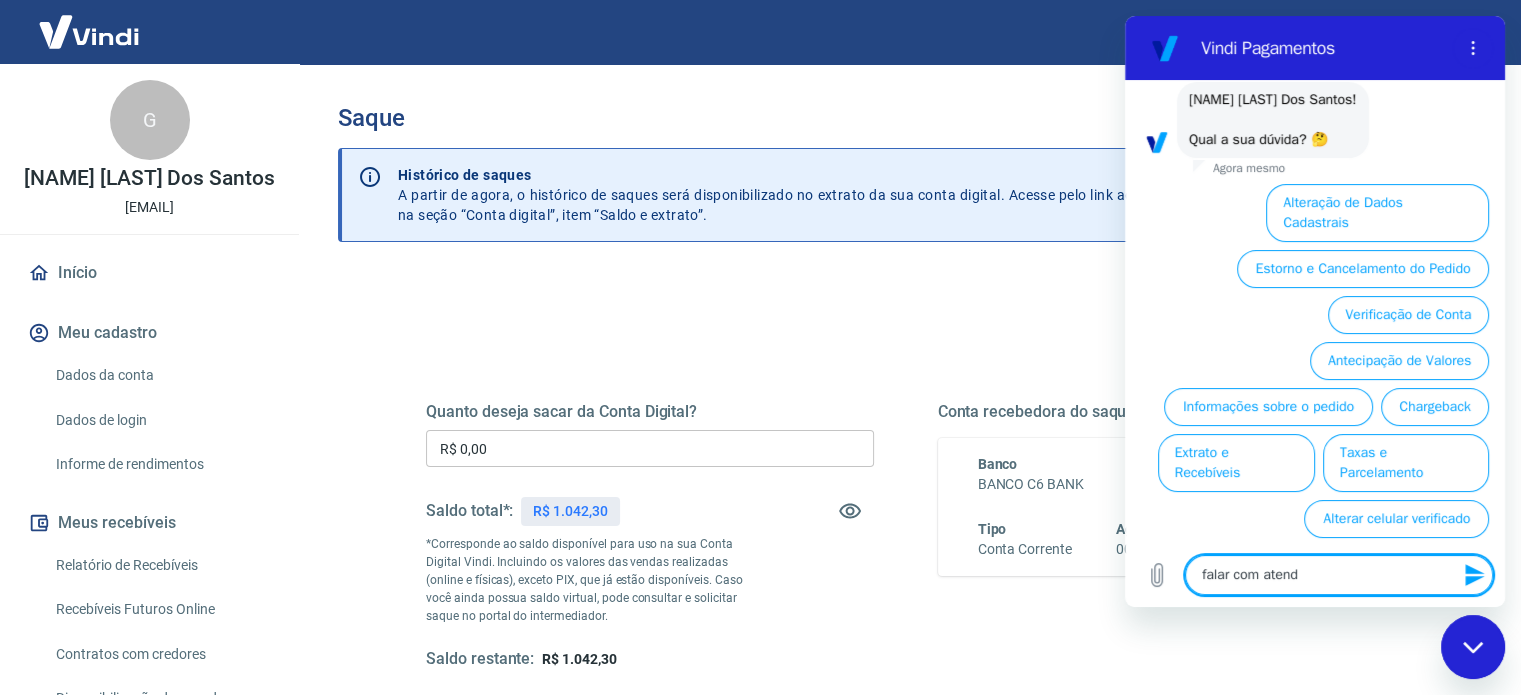 type on "falar com atende" 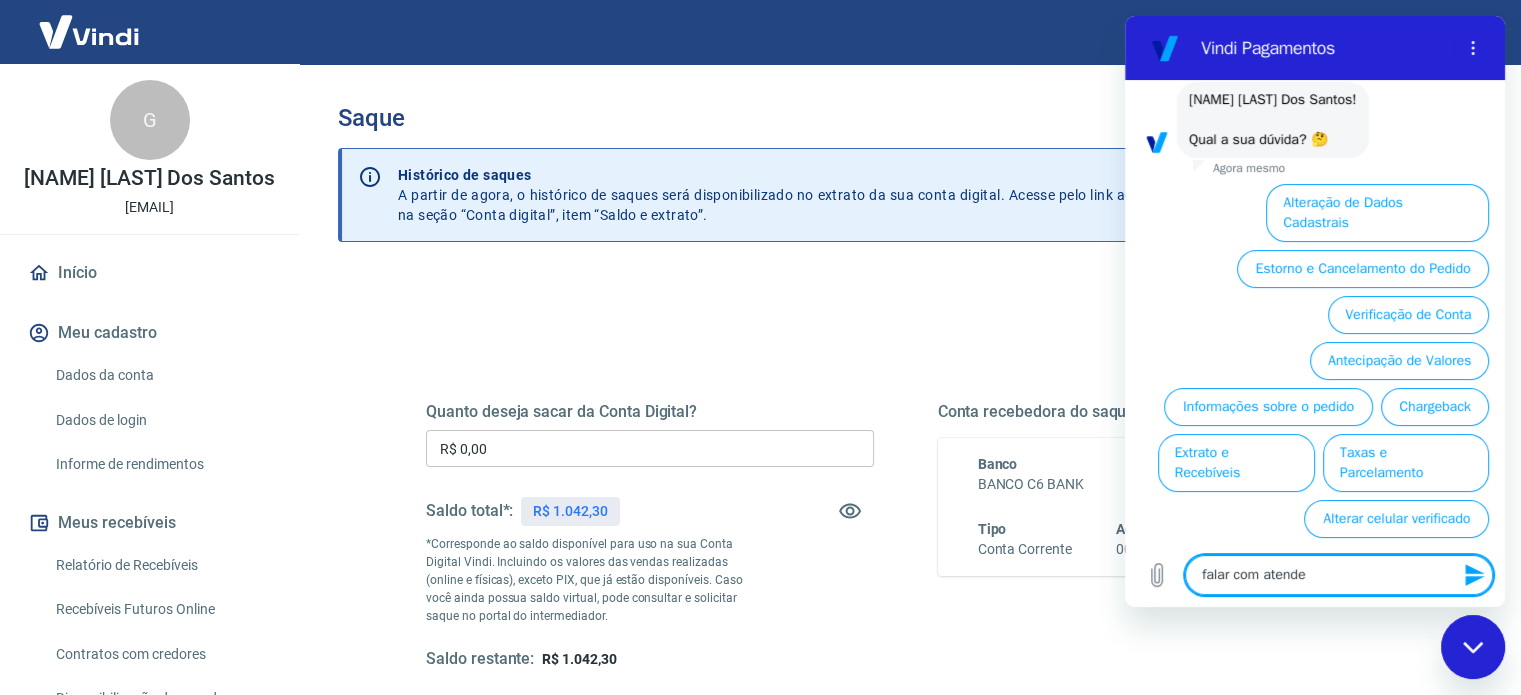 type on "falar com atenden" 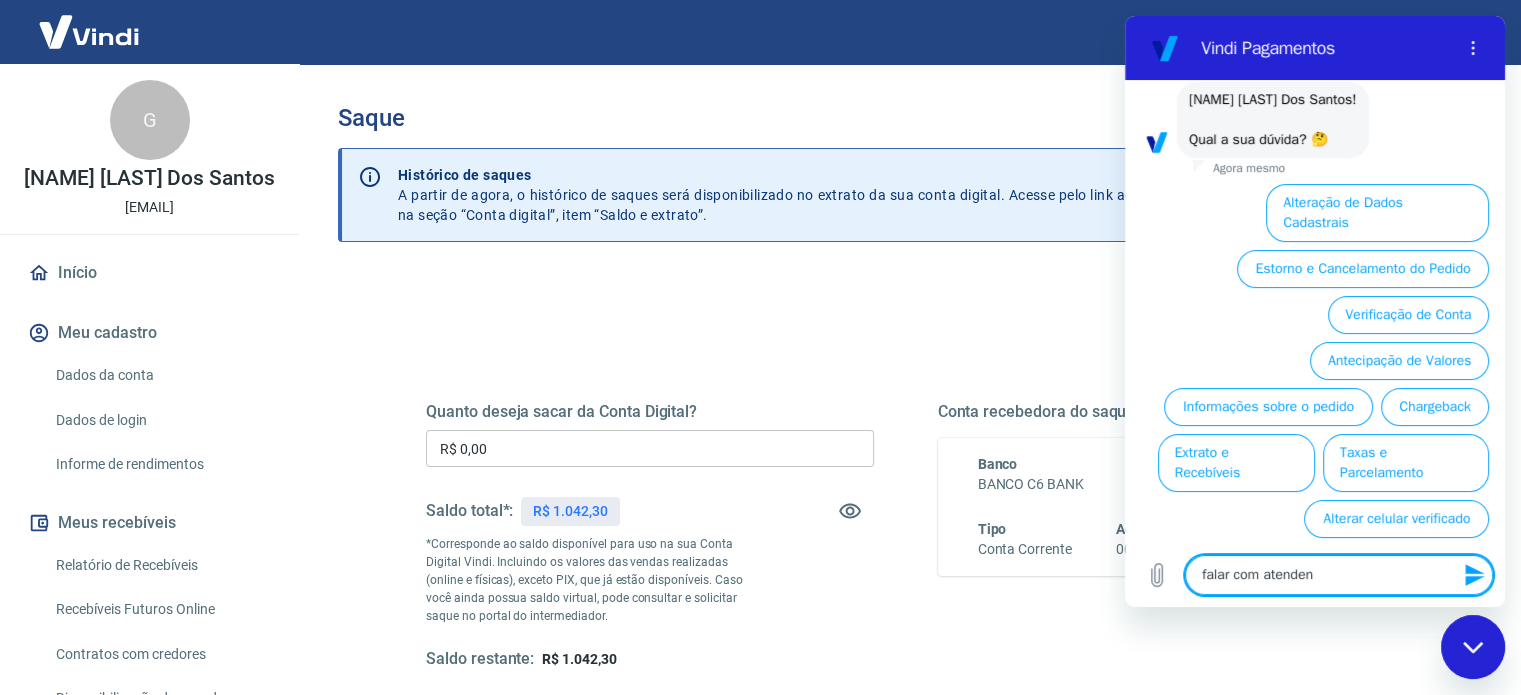 type on "x" 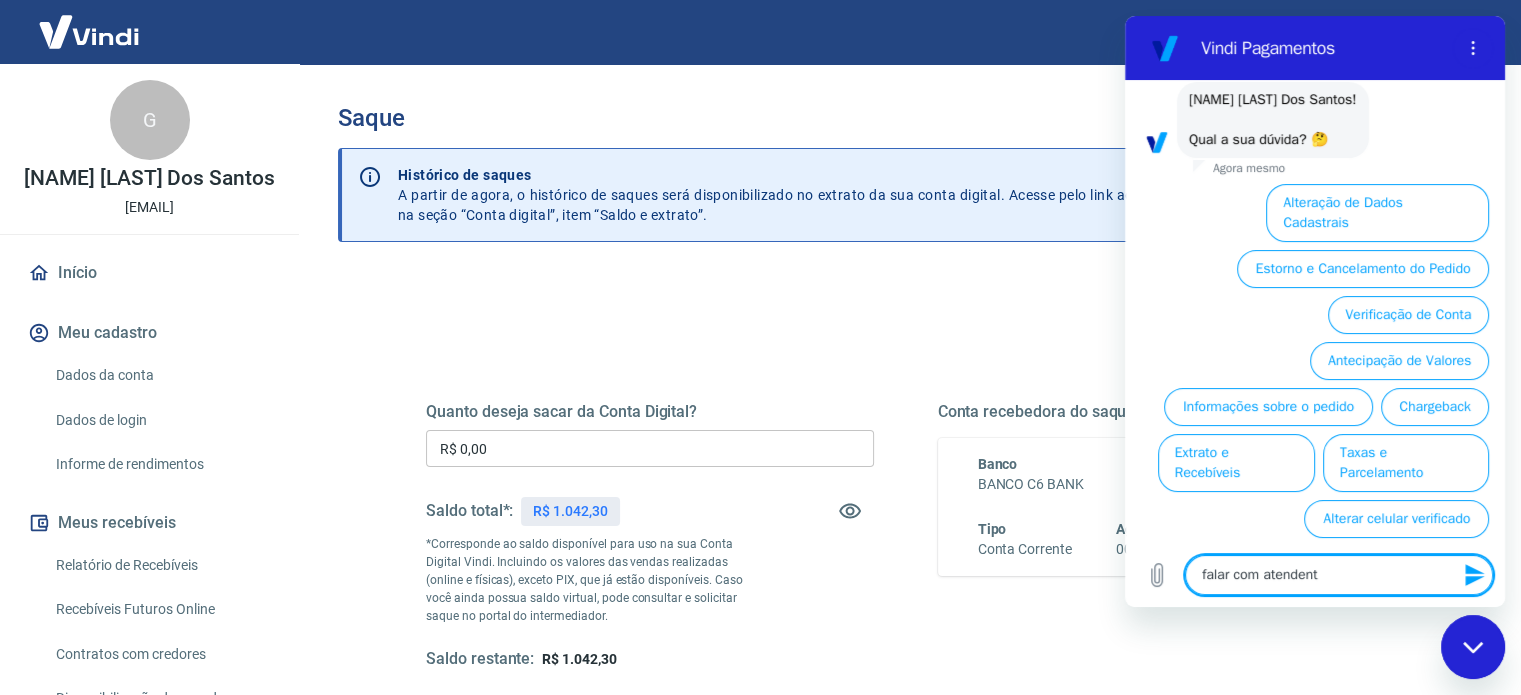 type on "falar com atendente" 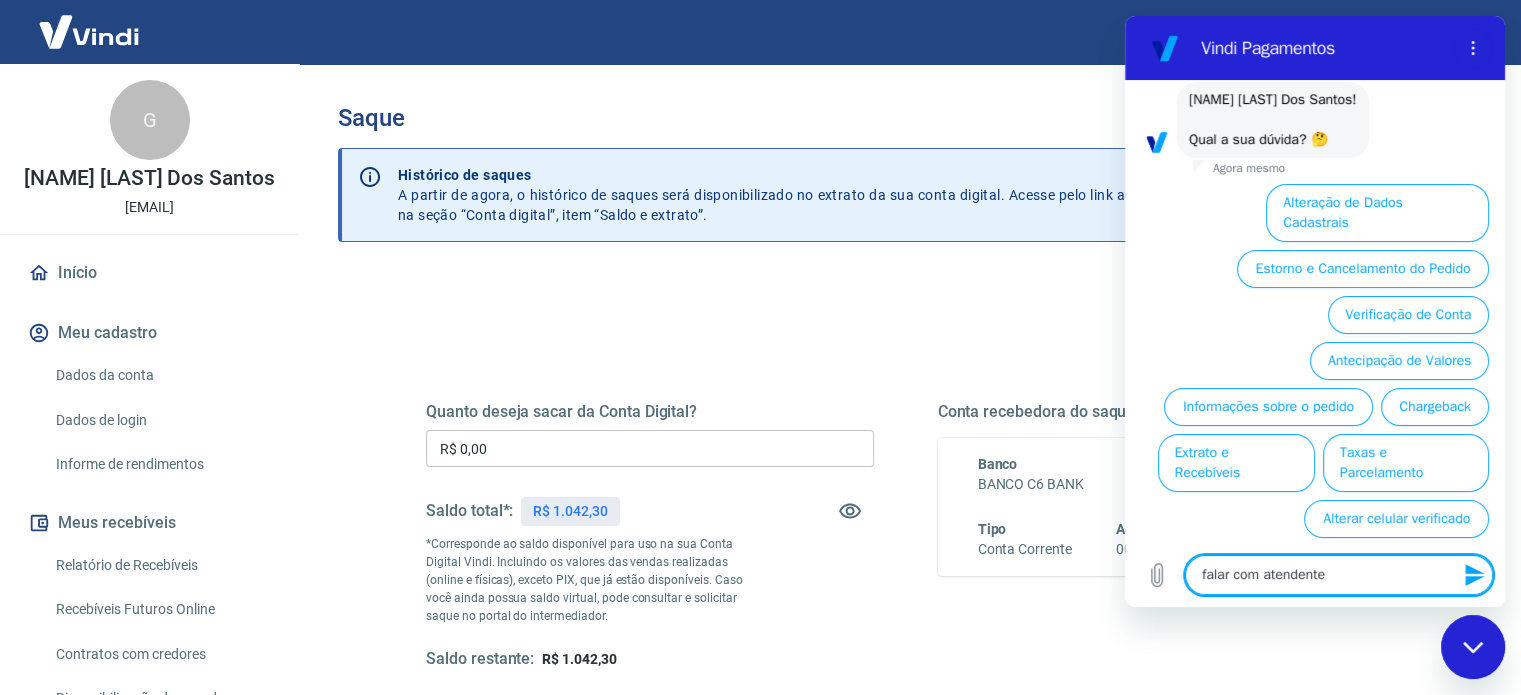 type 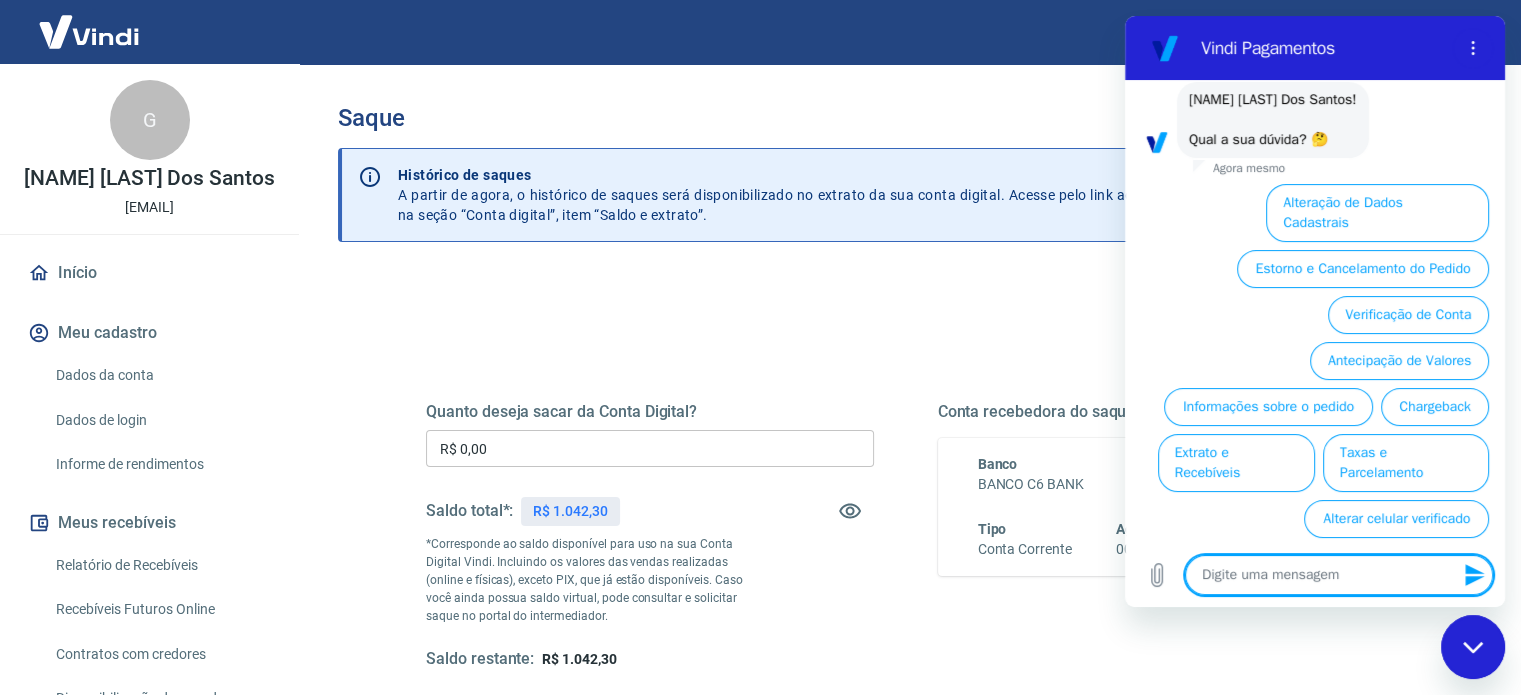 scroll, scrollTop: 0, scrollLeft: 0, axis: both 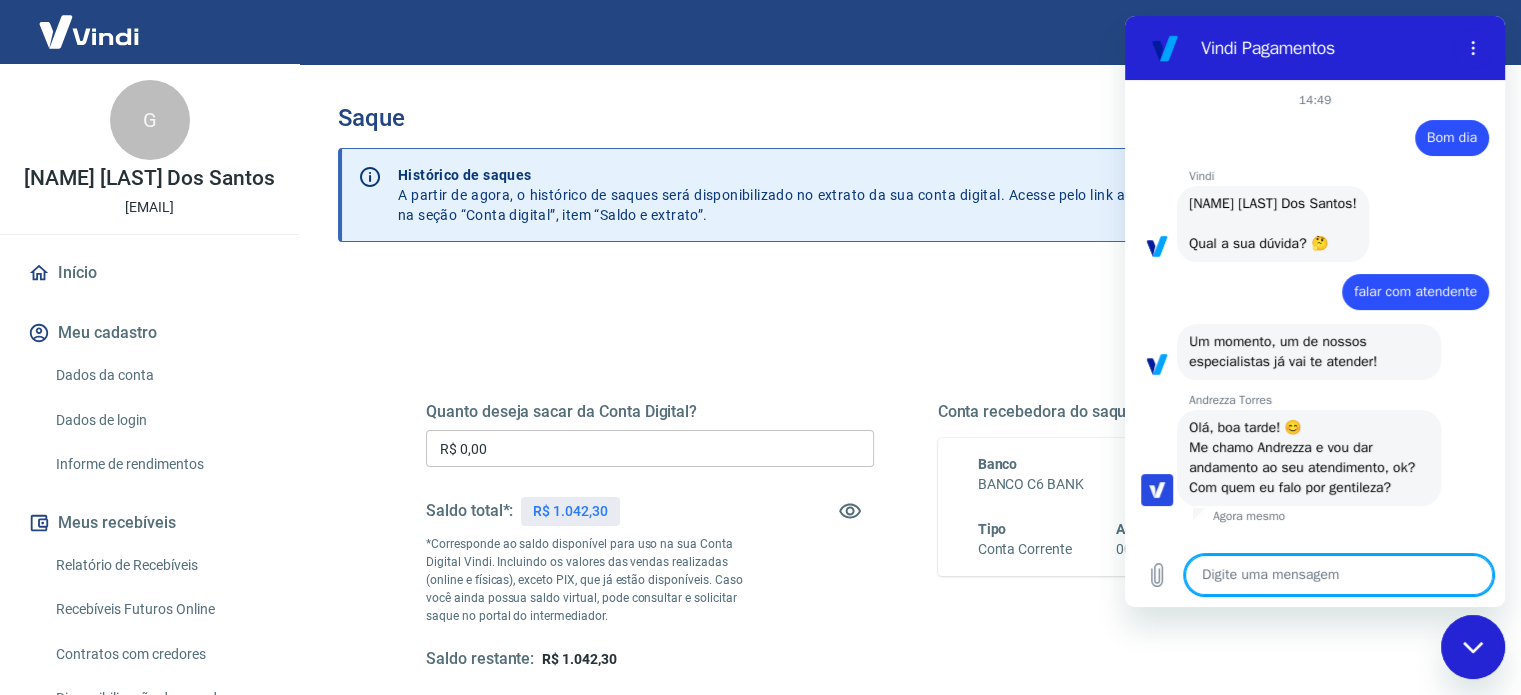 type on "x" 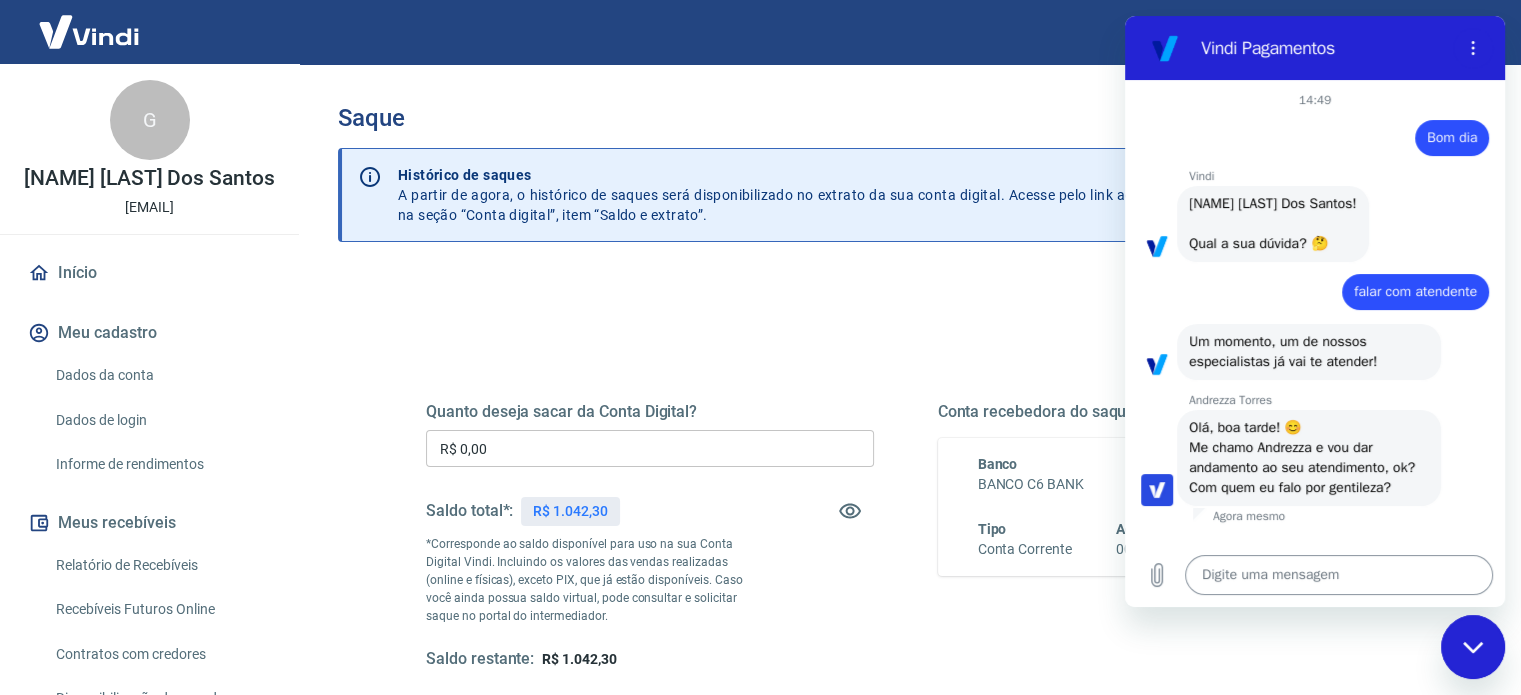 click at bounding box center [1339, 575] 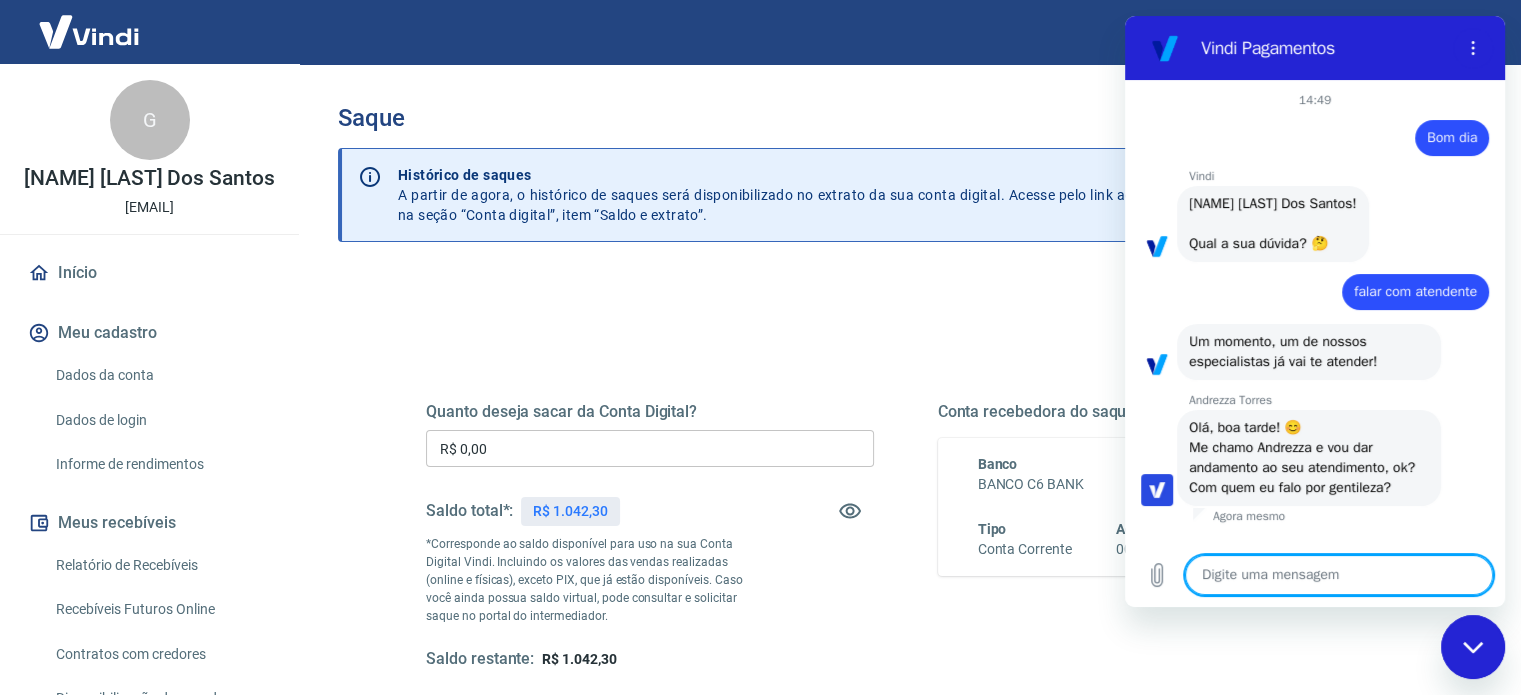 type on "B" 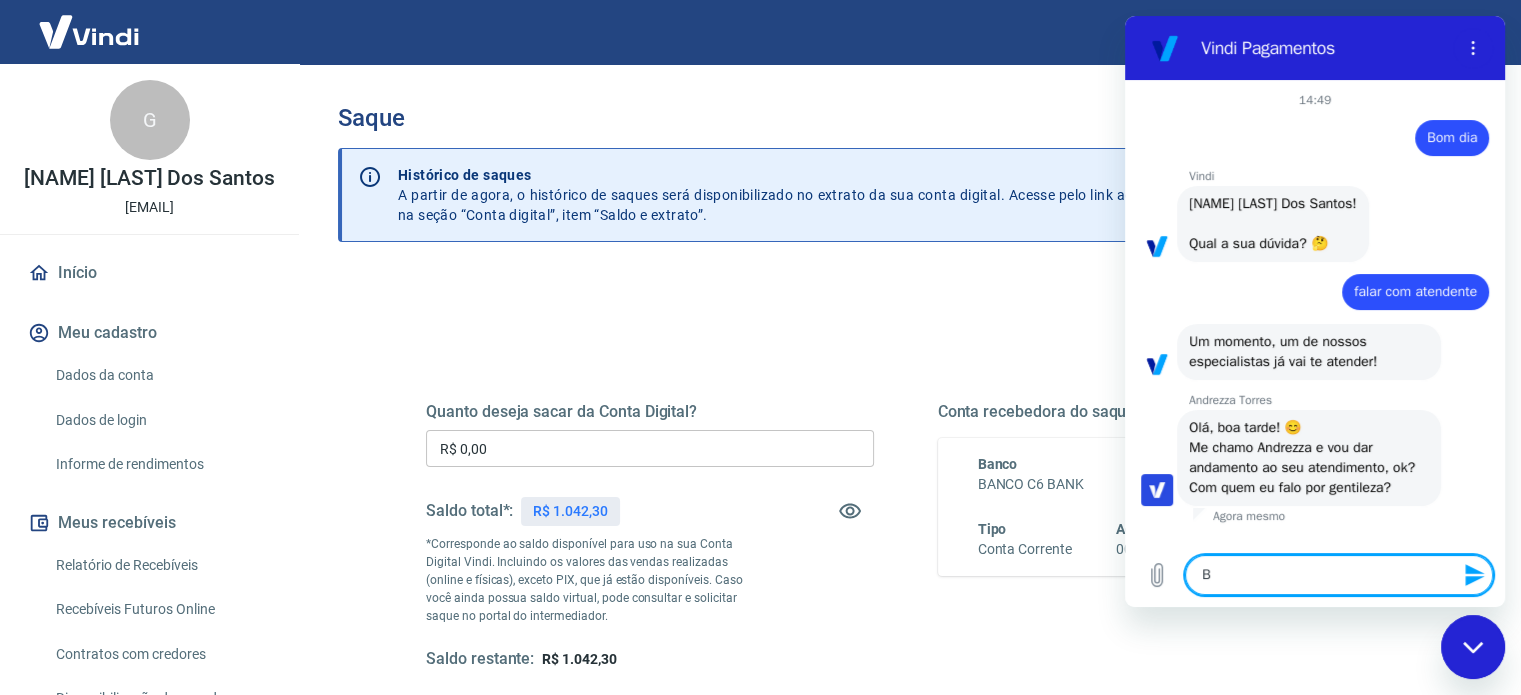 type on "Bo" 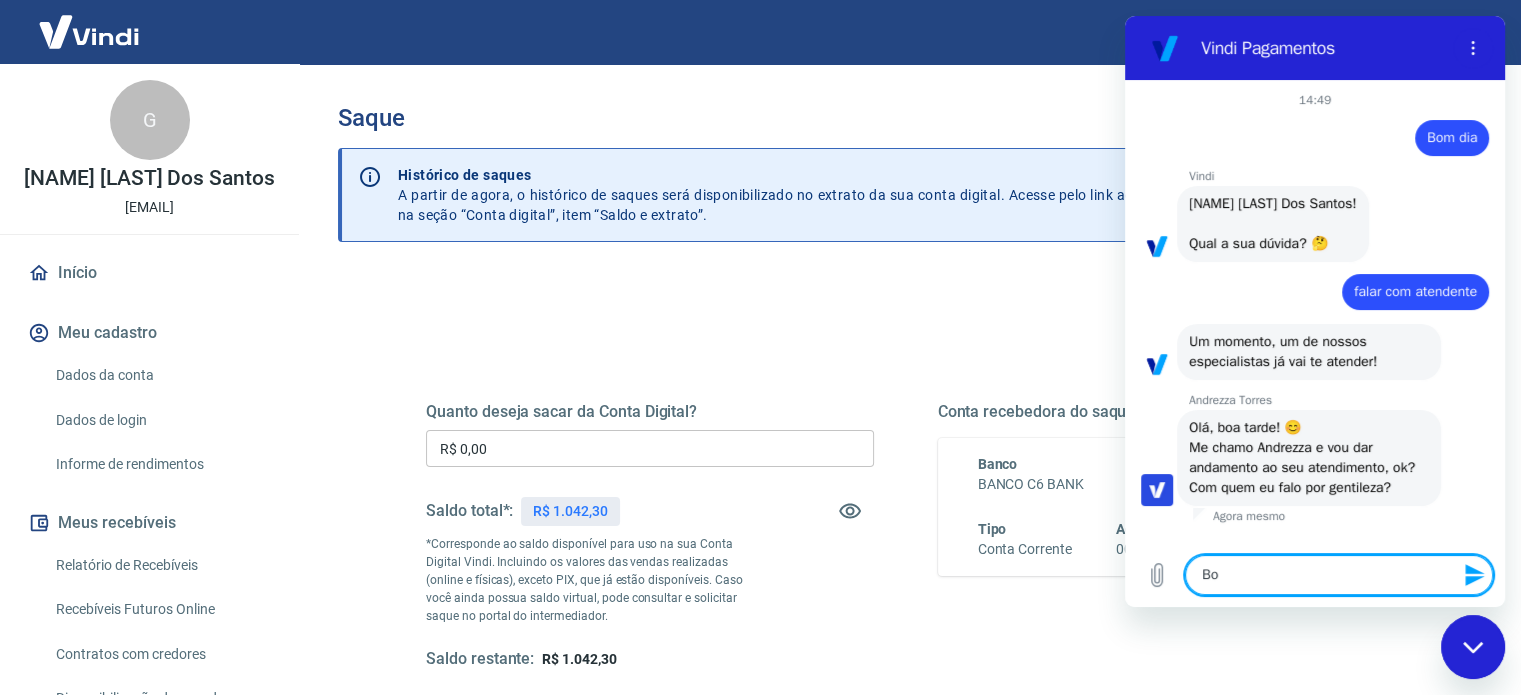 type on "Boa" 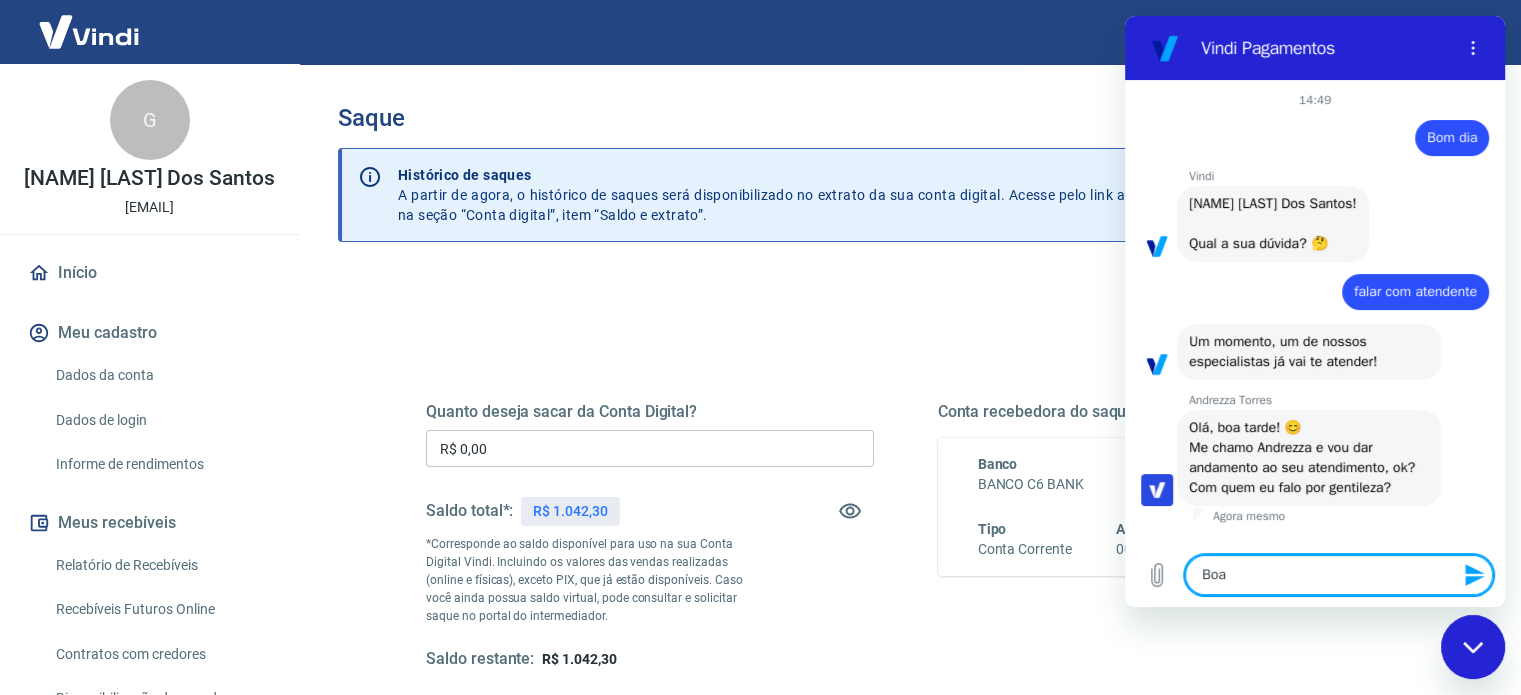 type on "Boa" 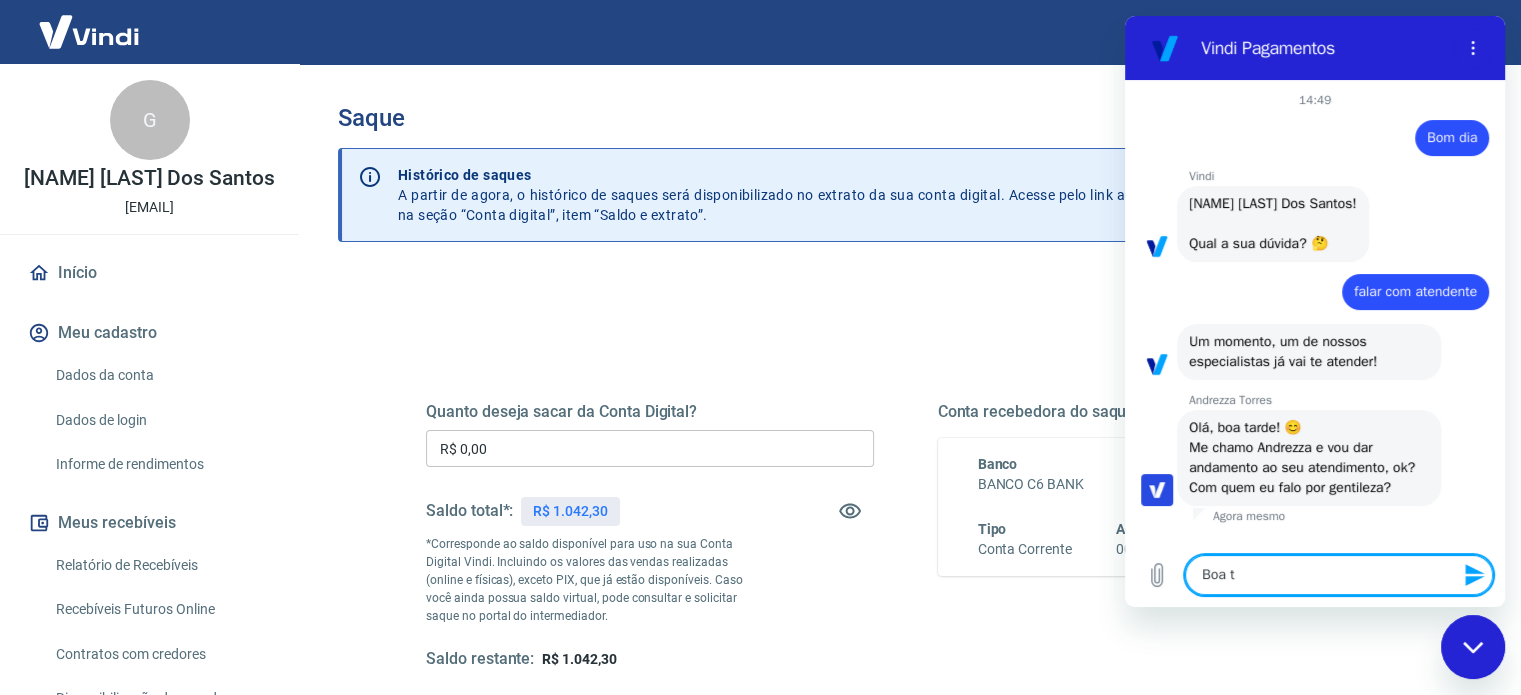type on "Boa ta" 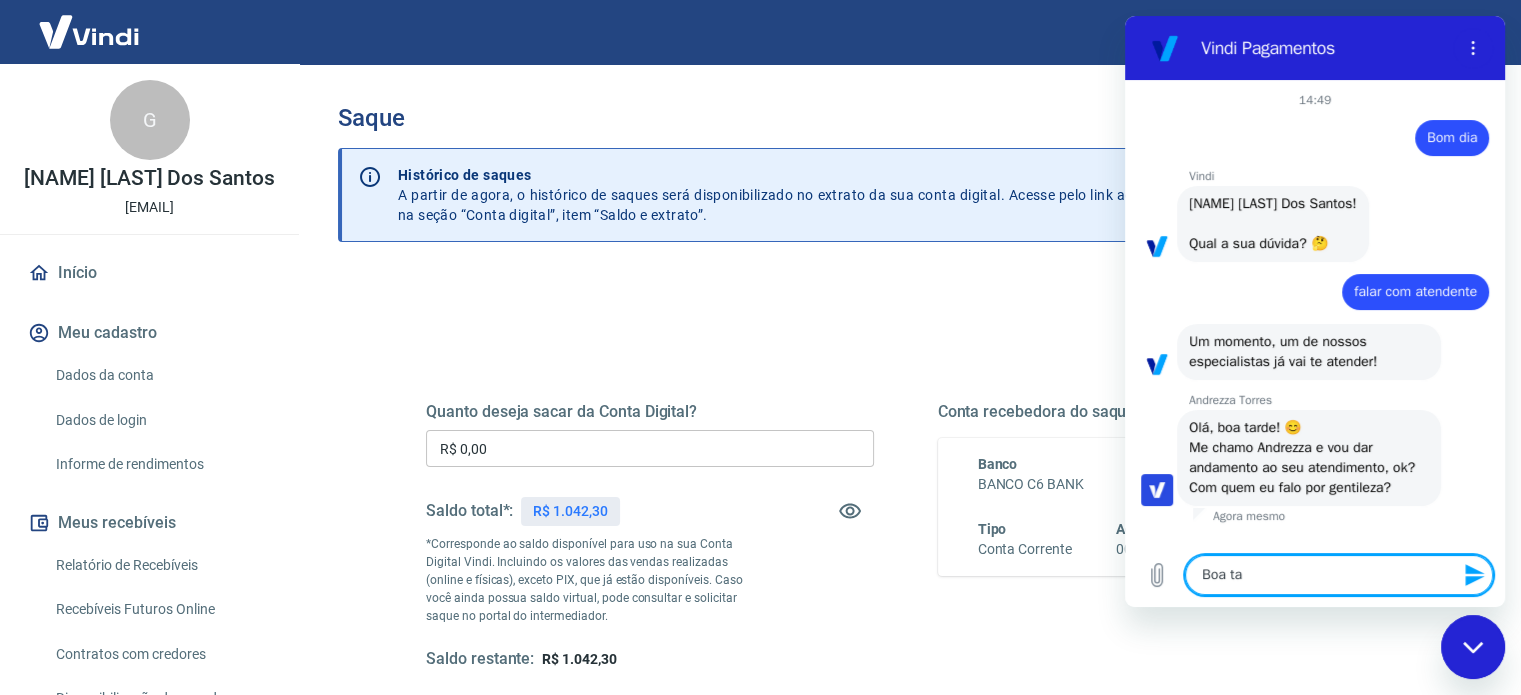 type on "Boa tar" 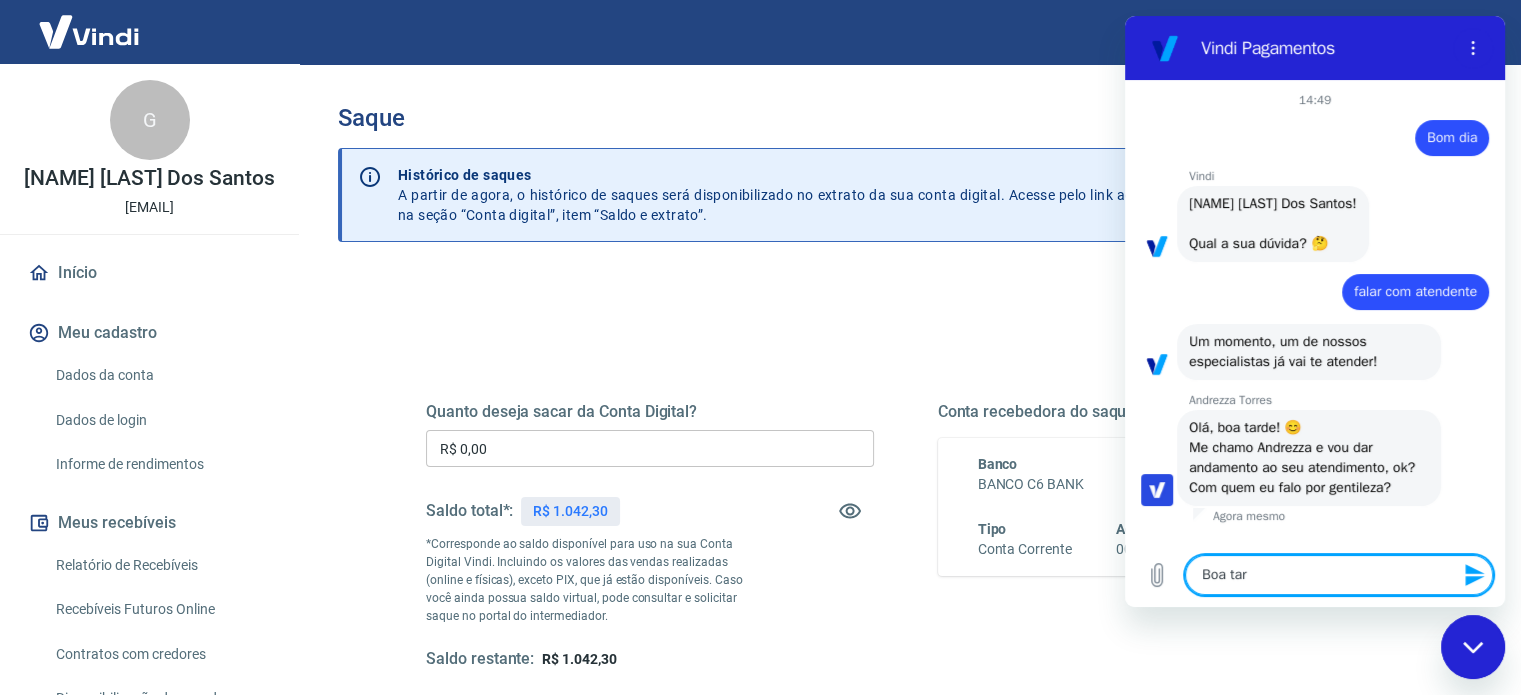type on "Boa tard" 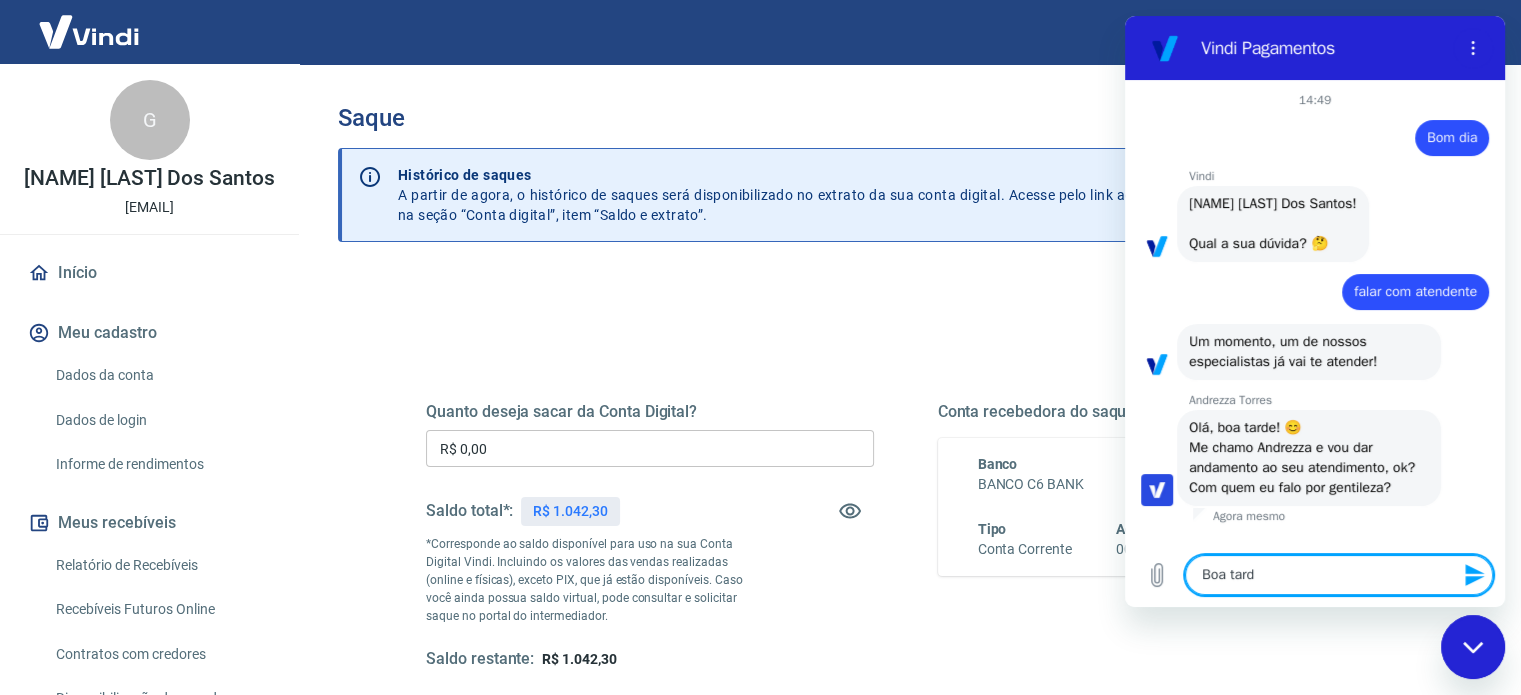 type on "Boa tarde" 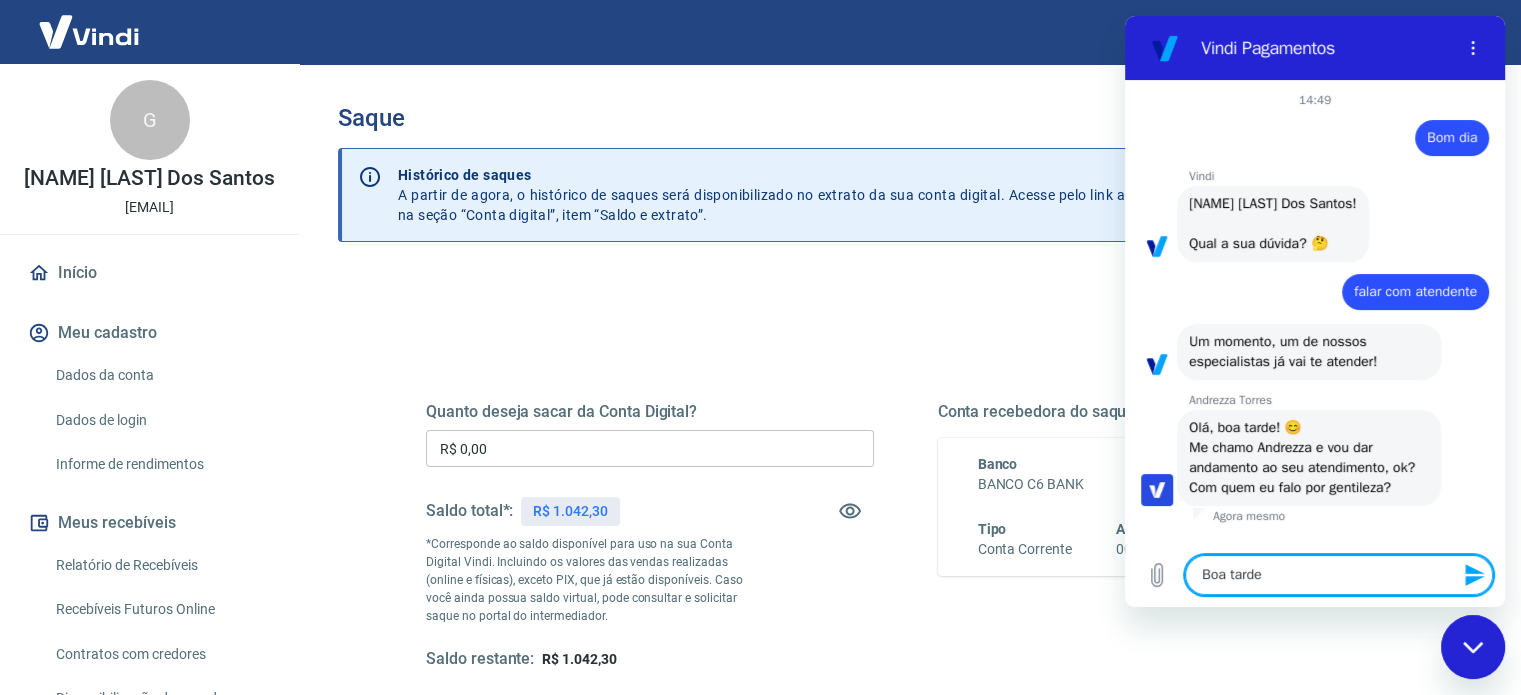 type on "Boa tarde," 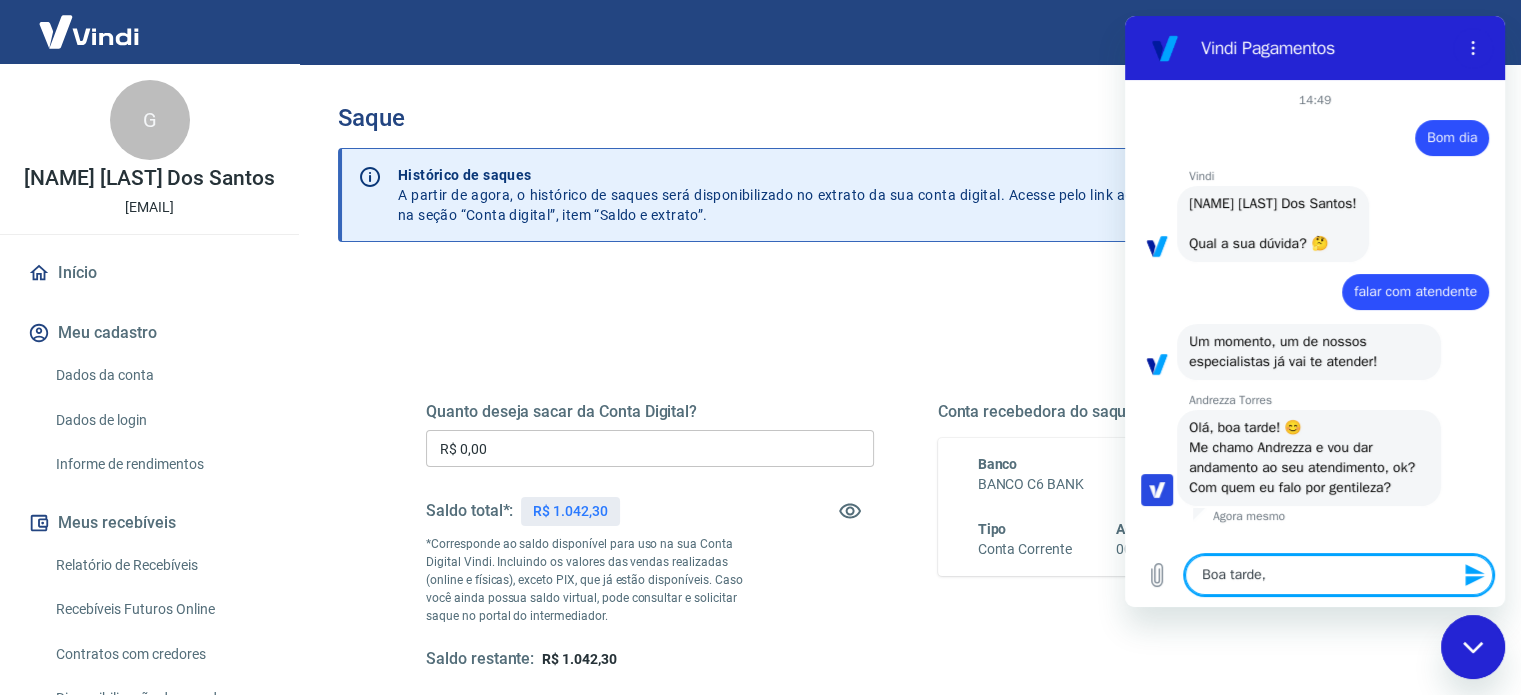 type on "Boa tarde," 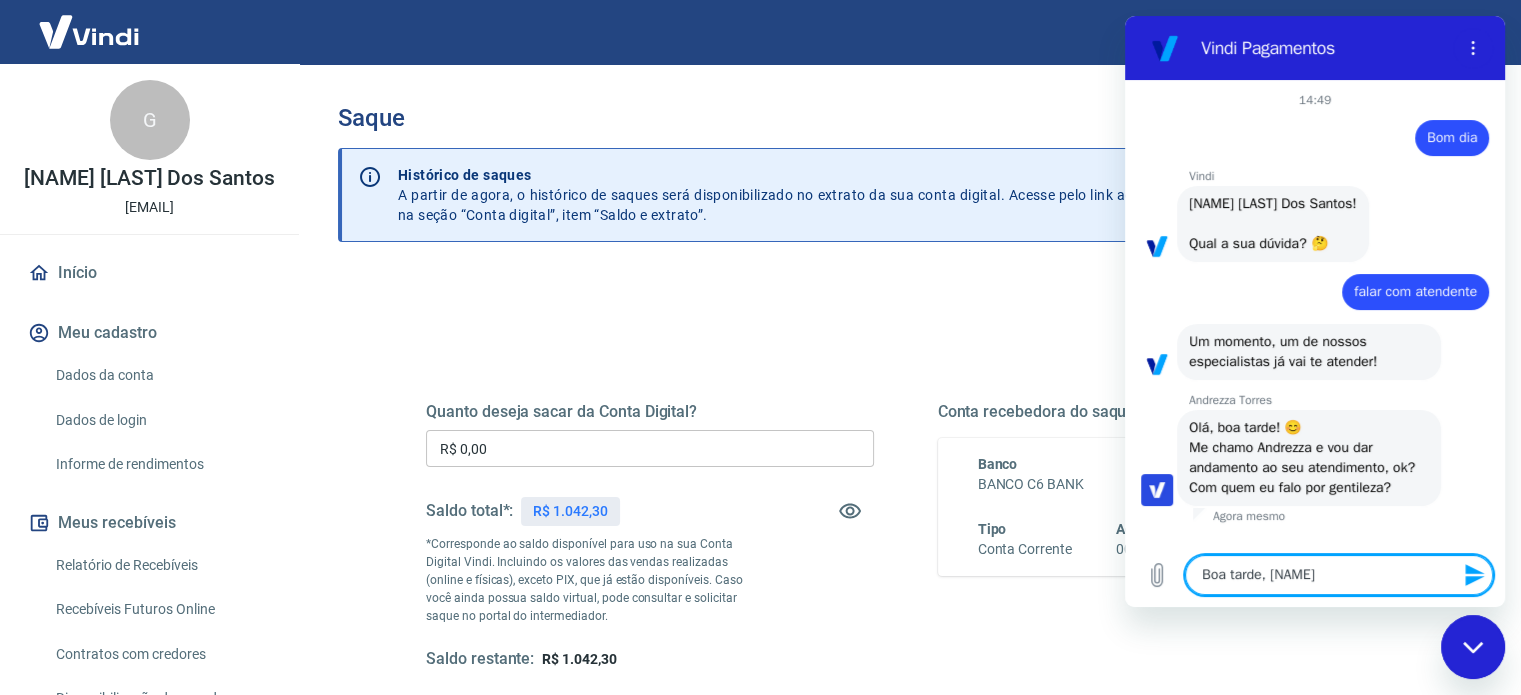 type on "Boa tarde, An" 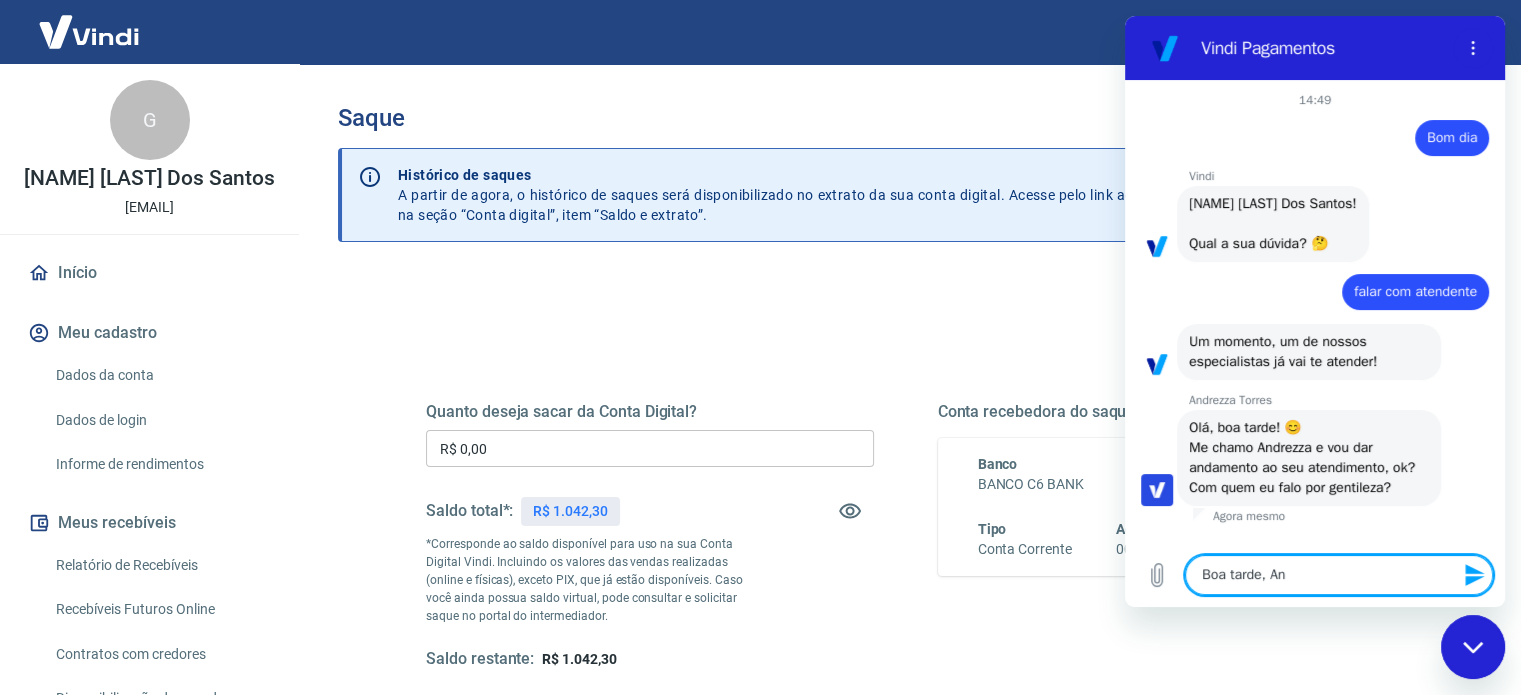type on "Boa tarde, [NAME]" 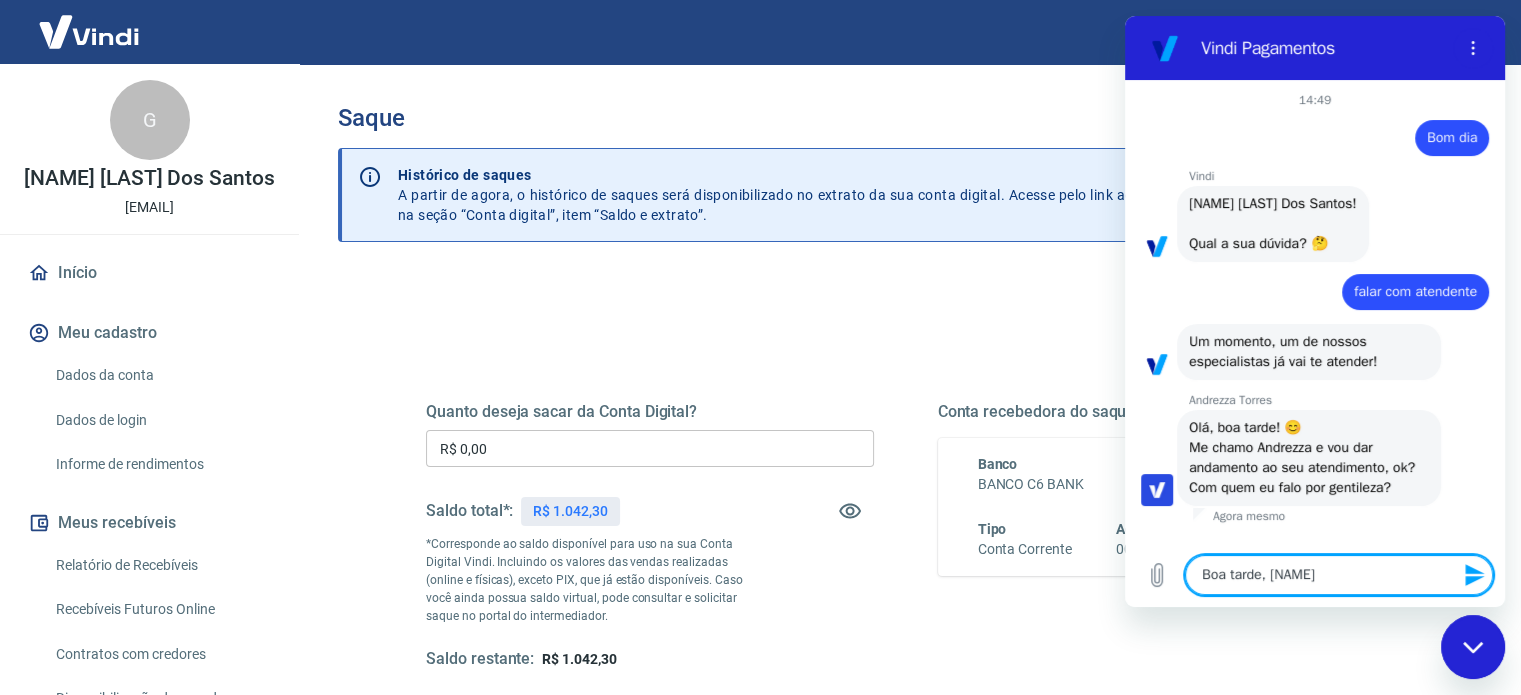 type on "Boa tarde, [NAME]" 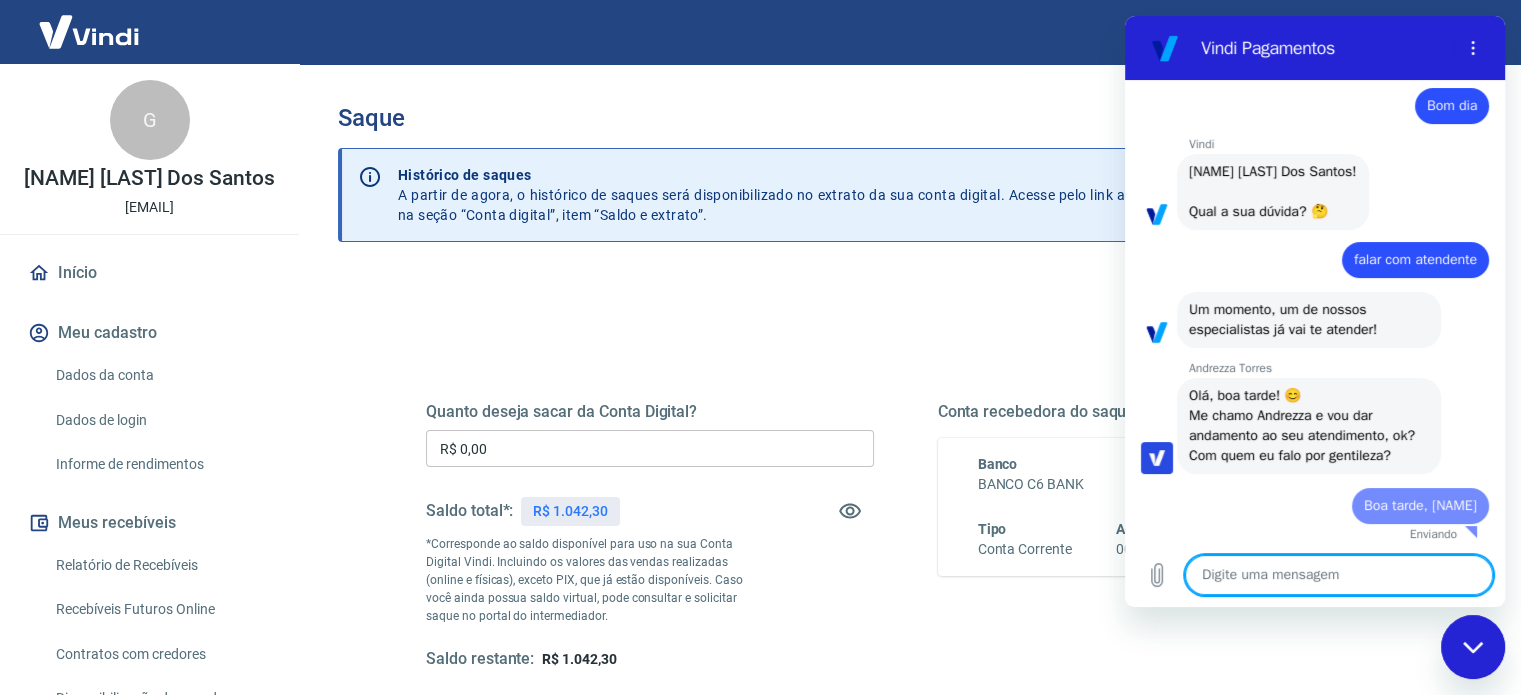 type on "x" 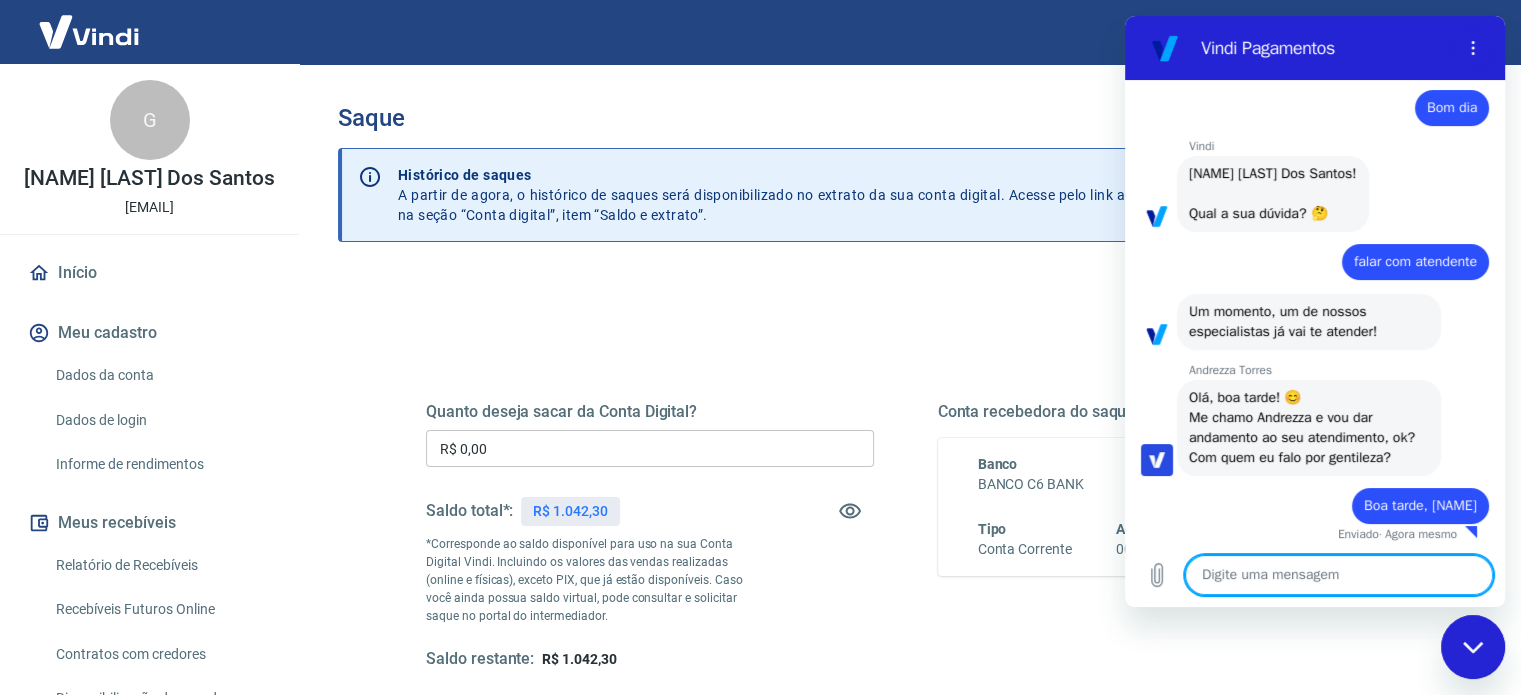 type on "t" 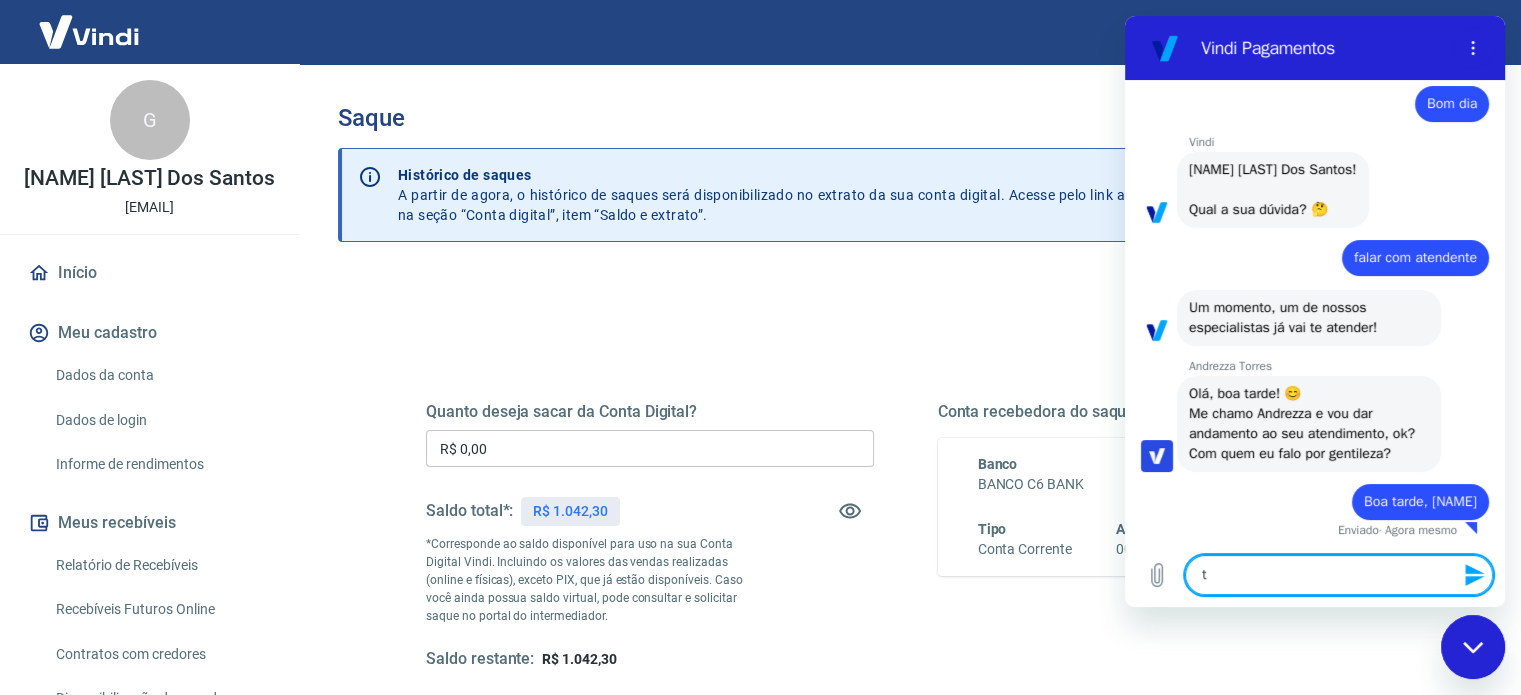 type on "tu" 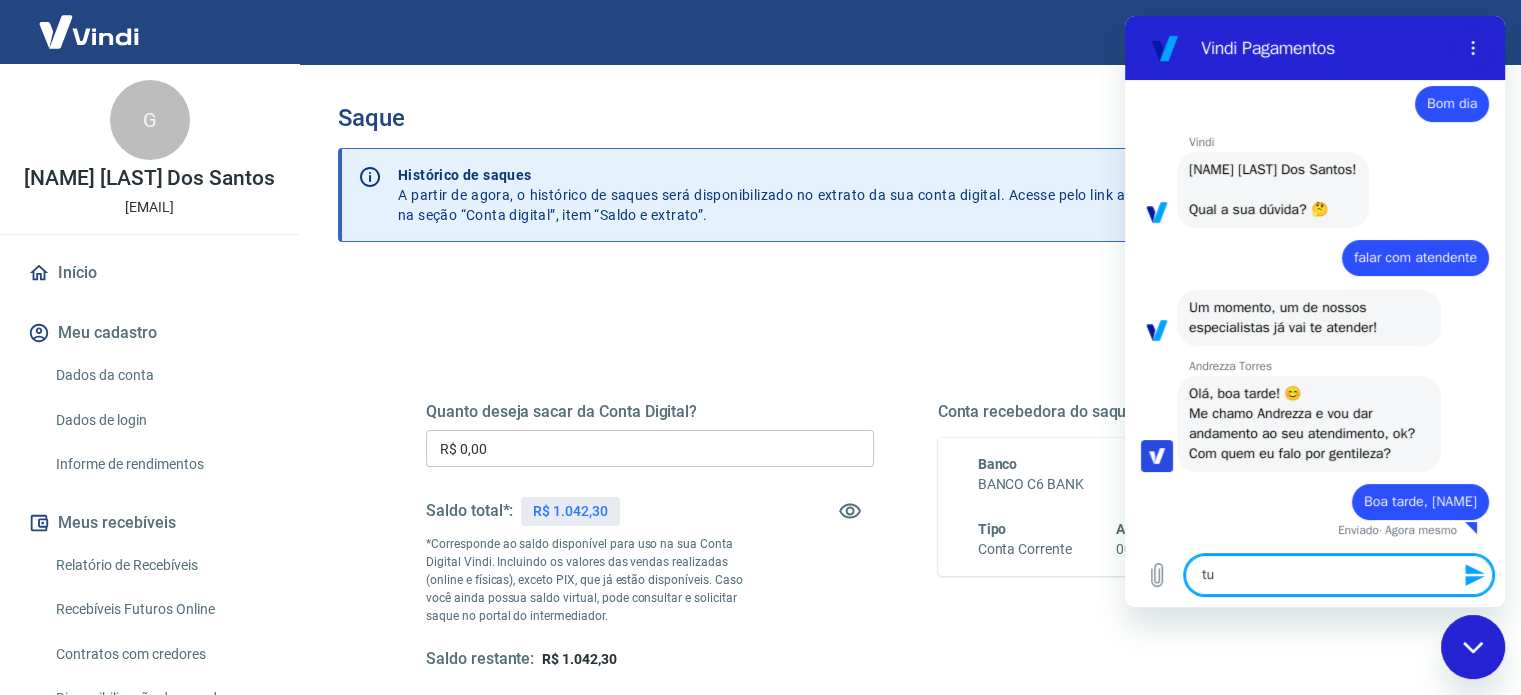 scroll, scrollTop: 53, scrollLeft: 0, axis: vertical 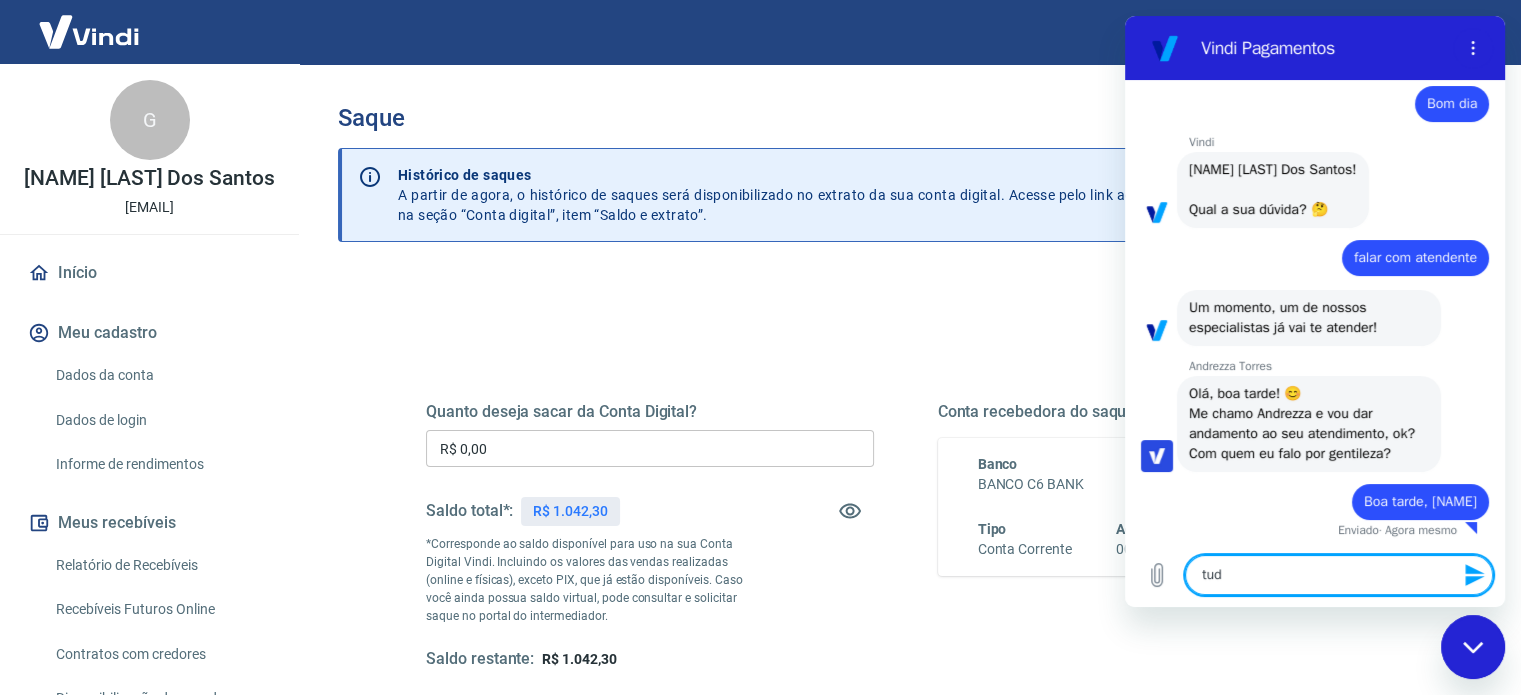 type on "tudo" 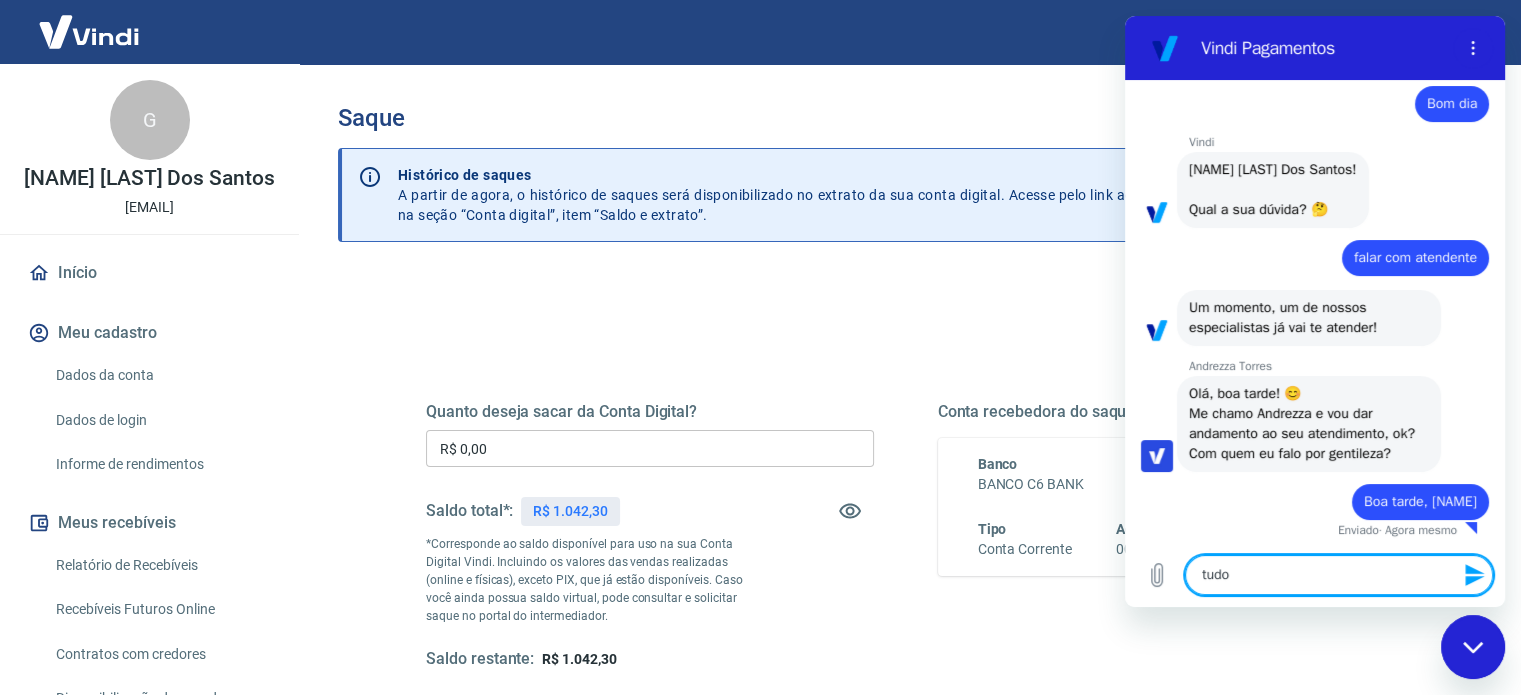 type on "tudo" 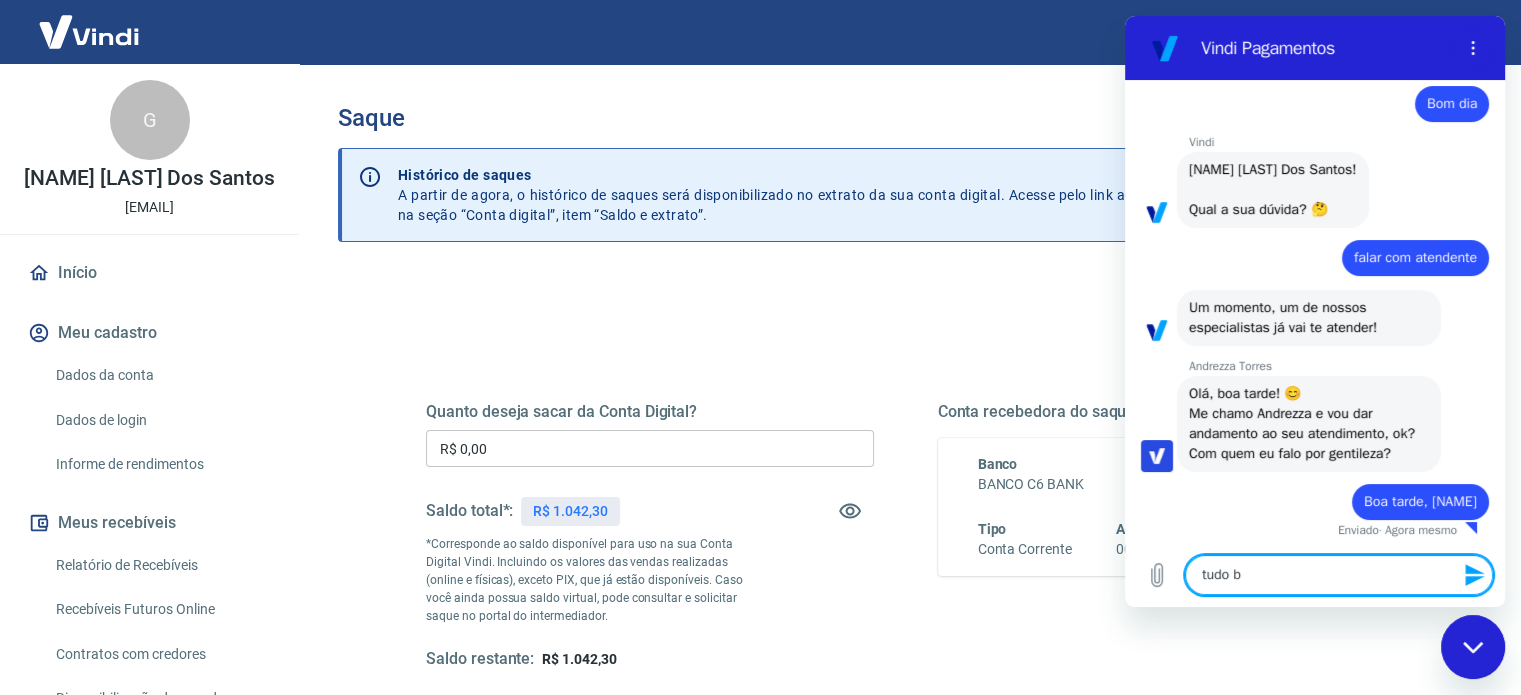type on "tudo be" 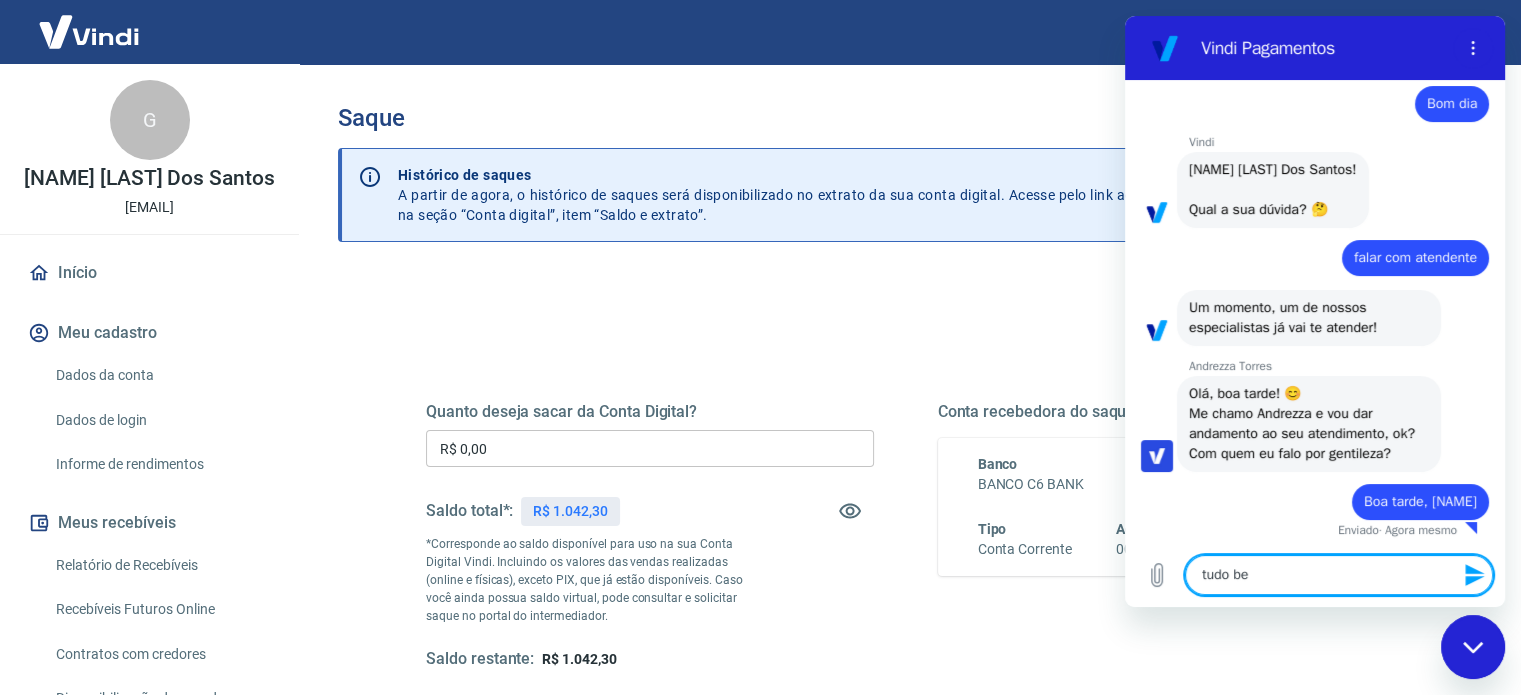 type on "tudo bem" 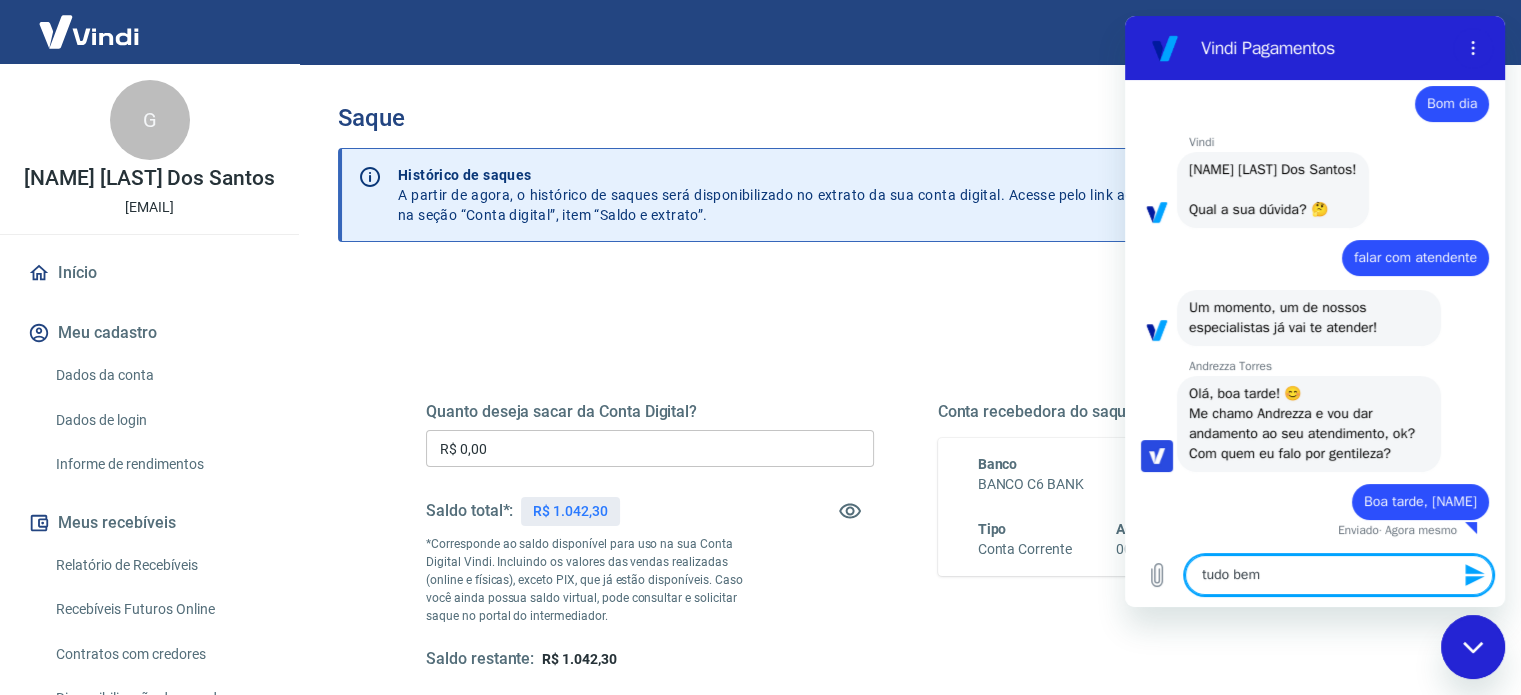 type on "tudo bem?" 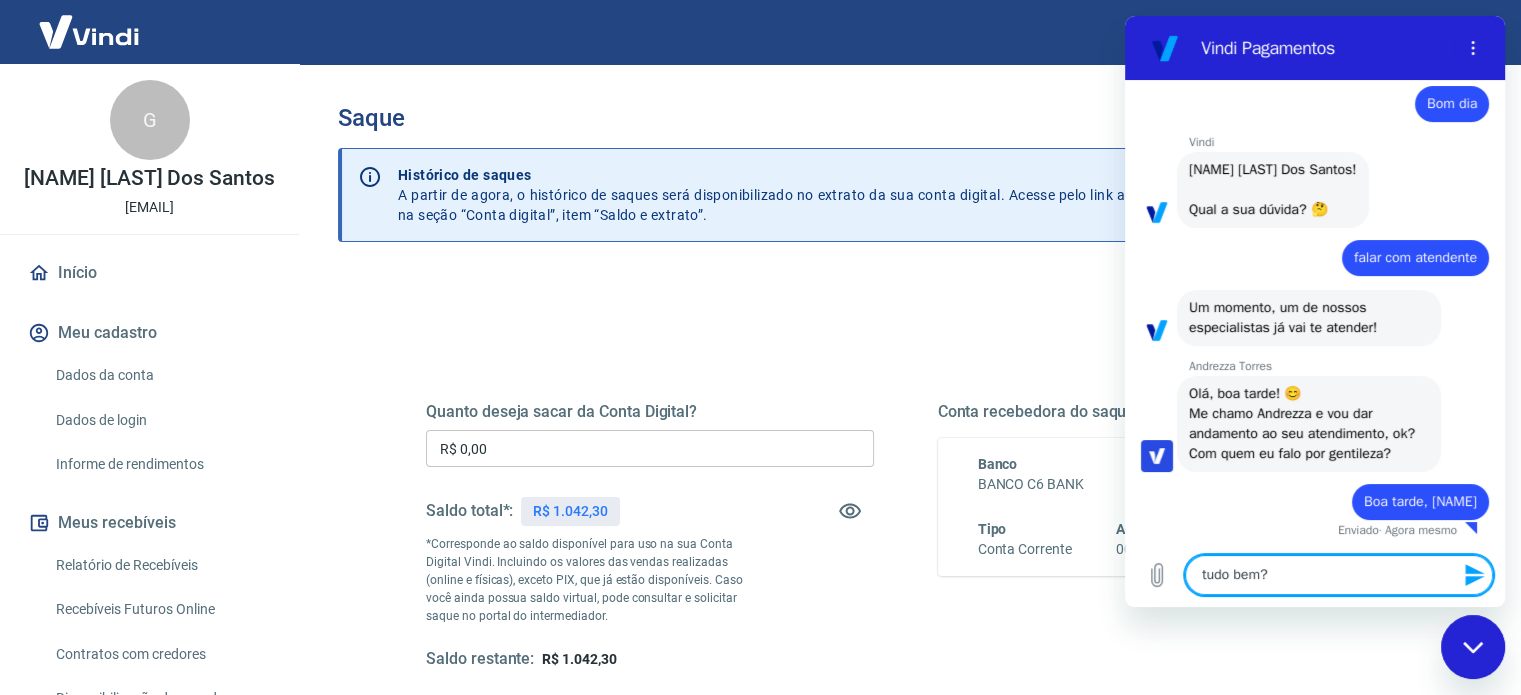 type on "x" 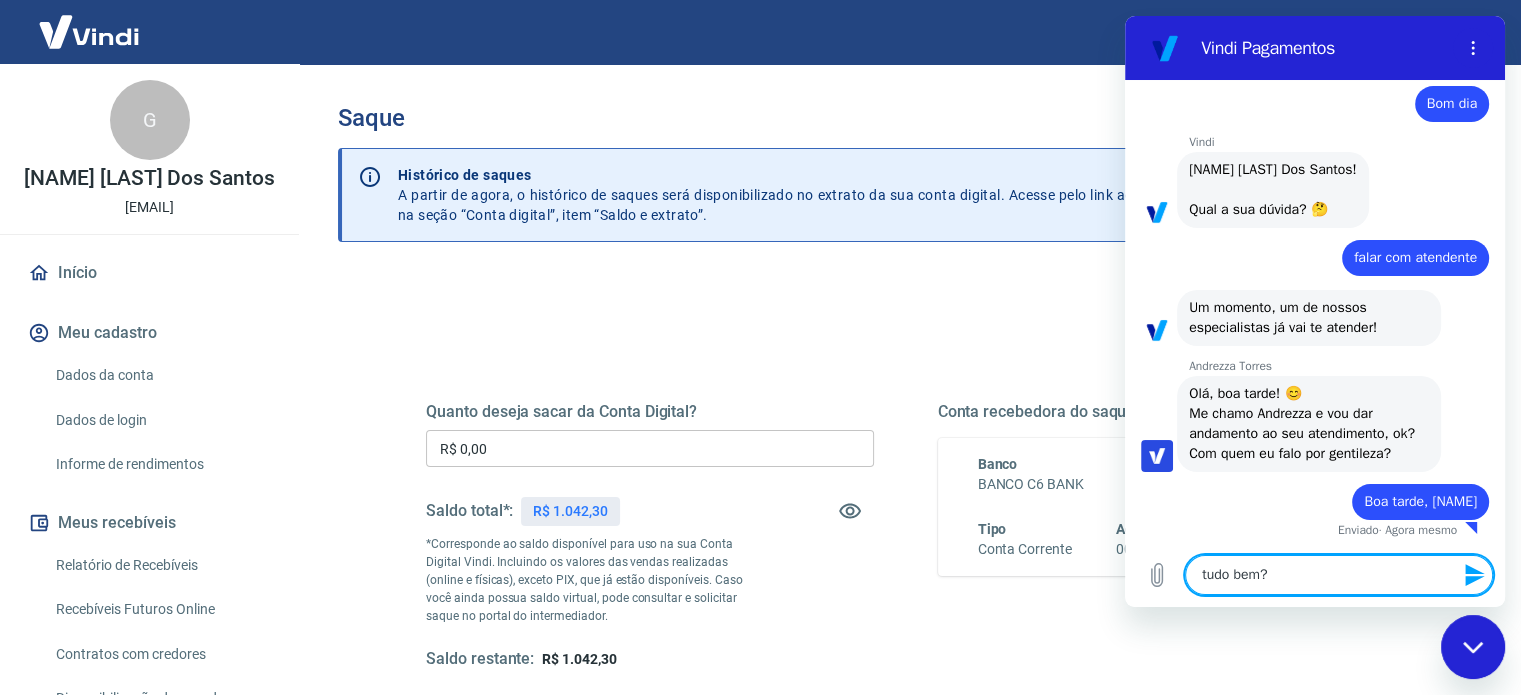 type 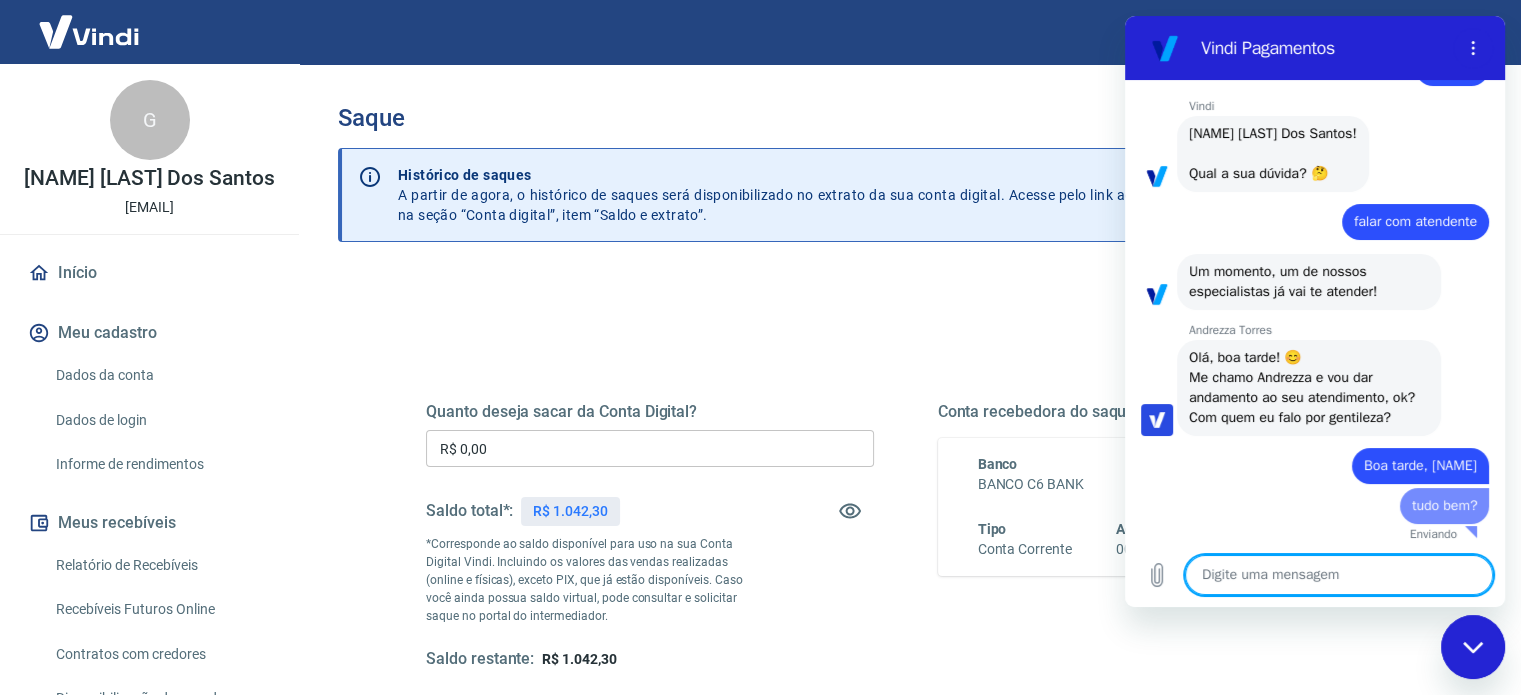 type on "G" 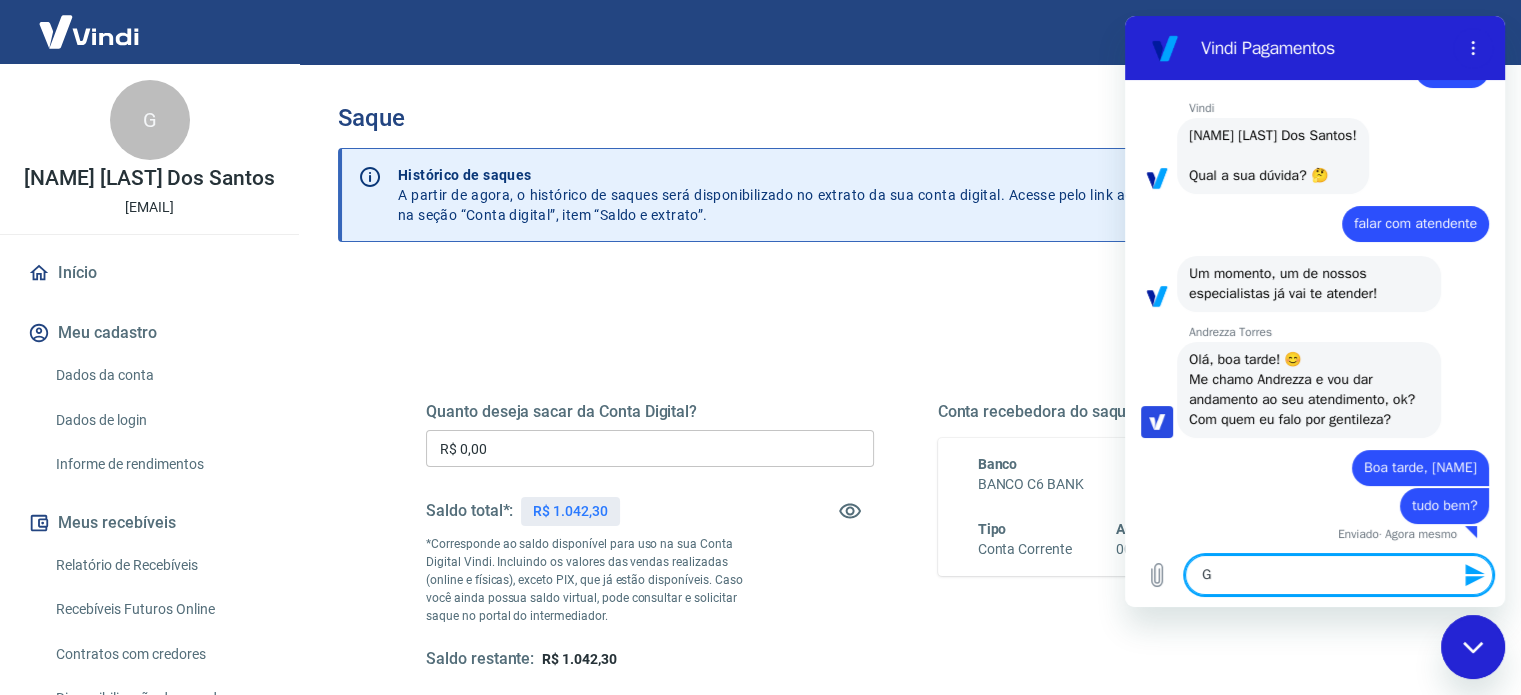 type on "Go" 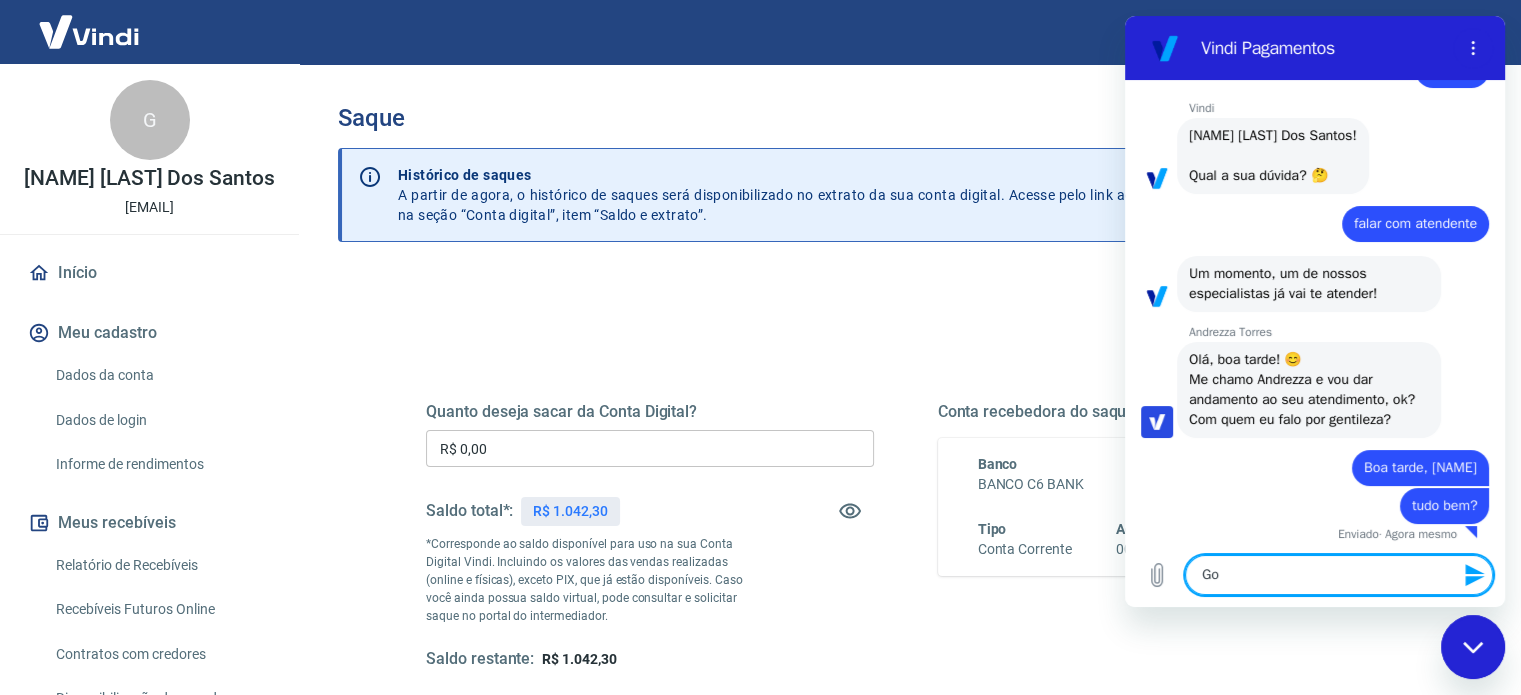 type on "Gos" 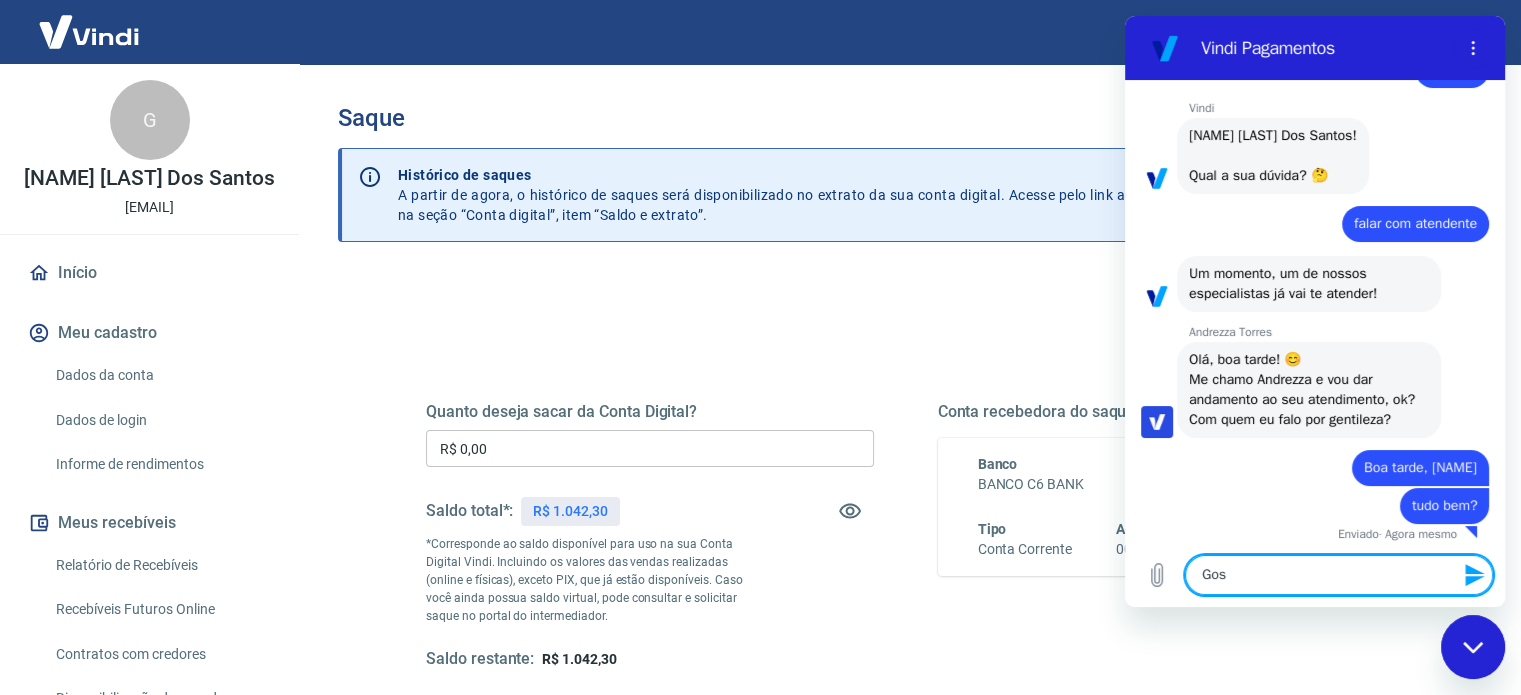 type on "Gost" 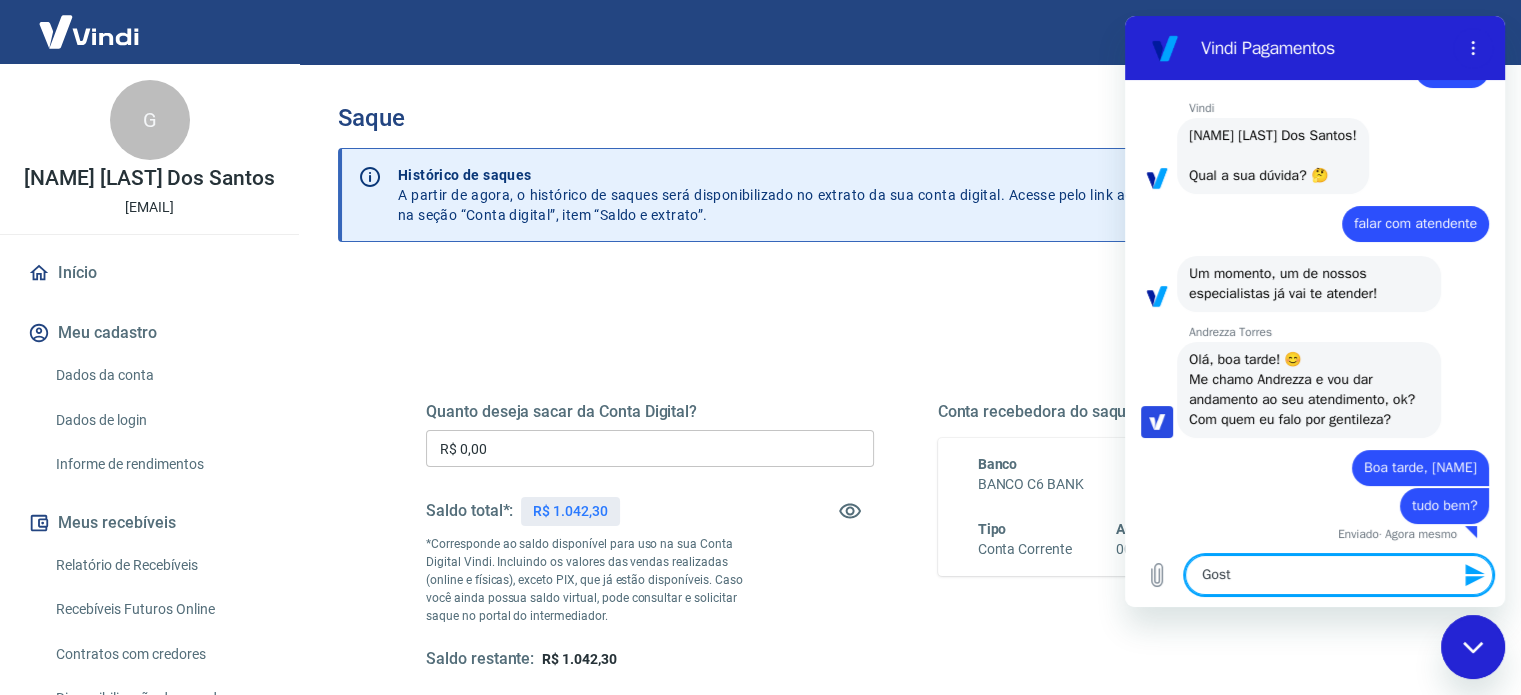 type on "Gosta" 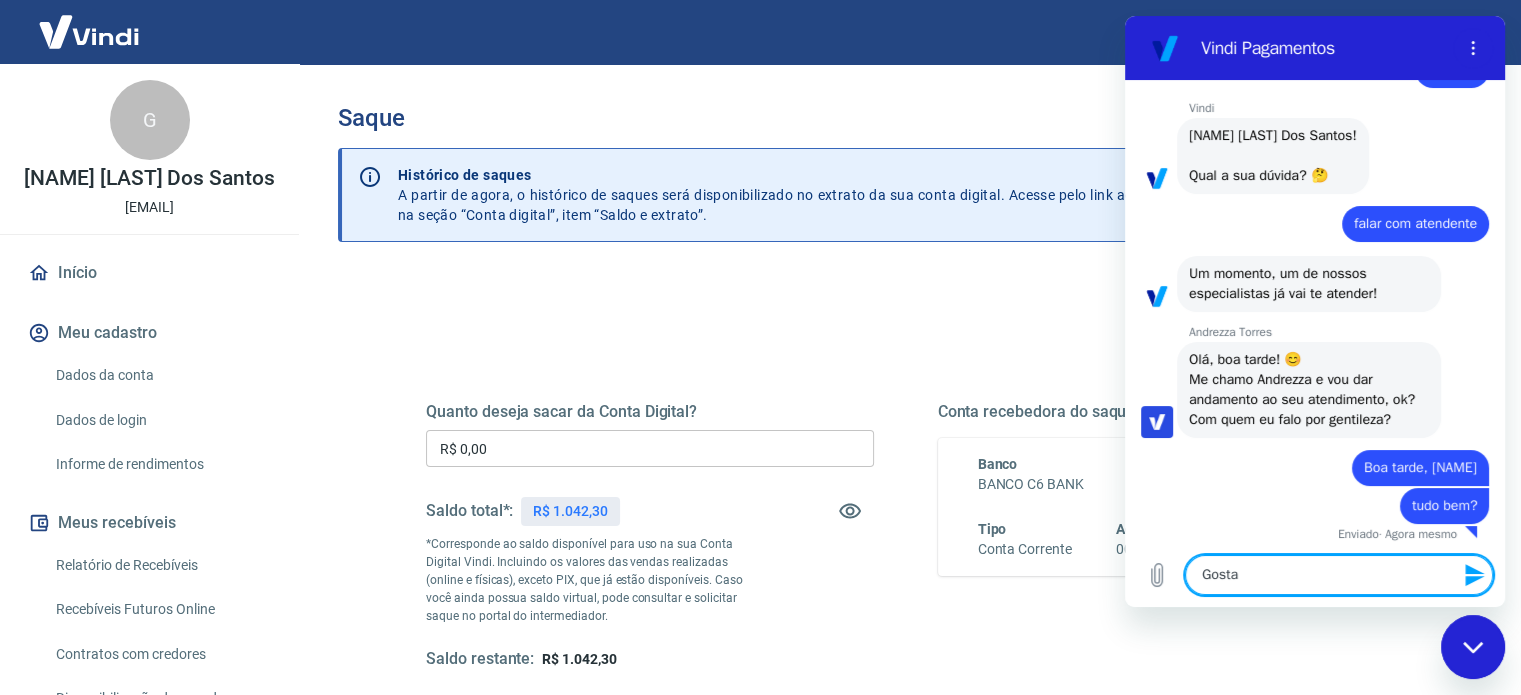 type on "x" 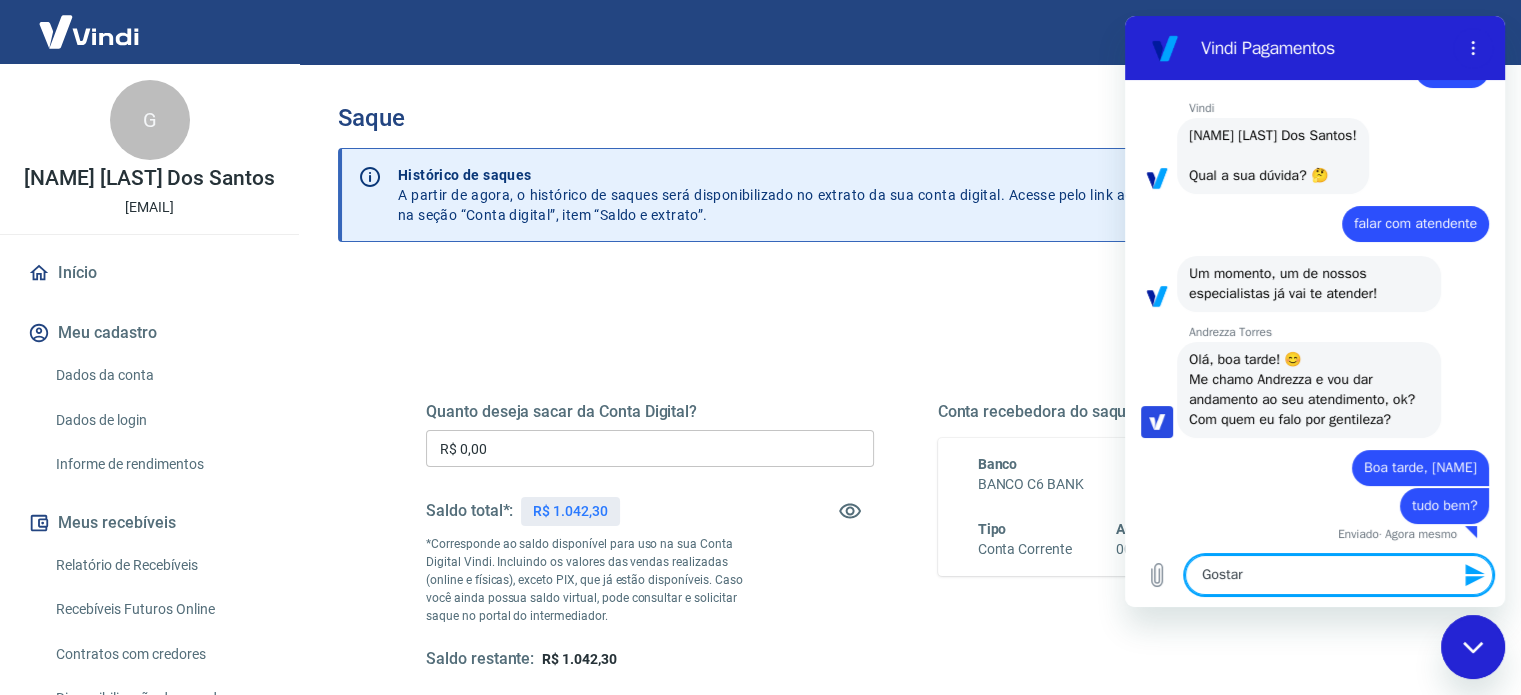 scroll, scrollTop: 92, scrollLeft: 0, axis: vertical 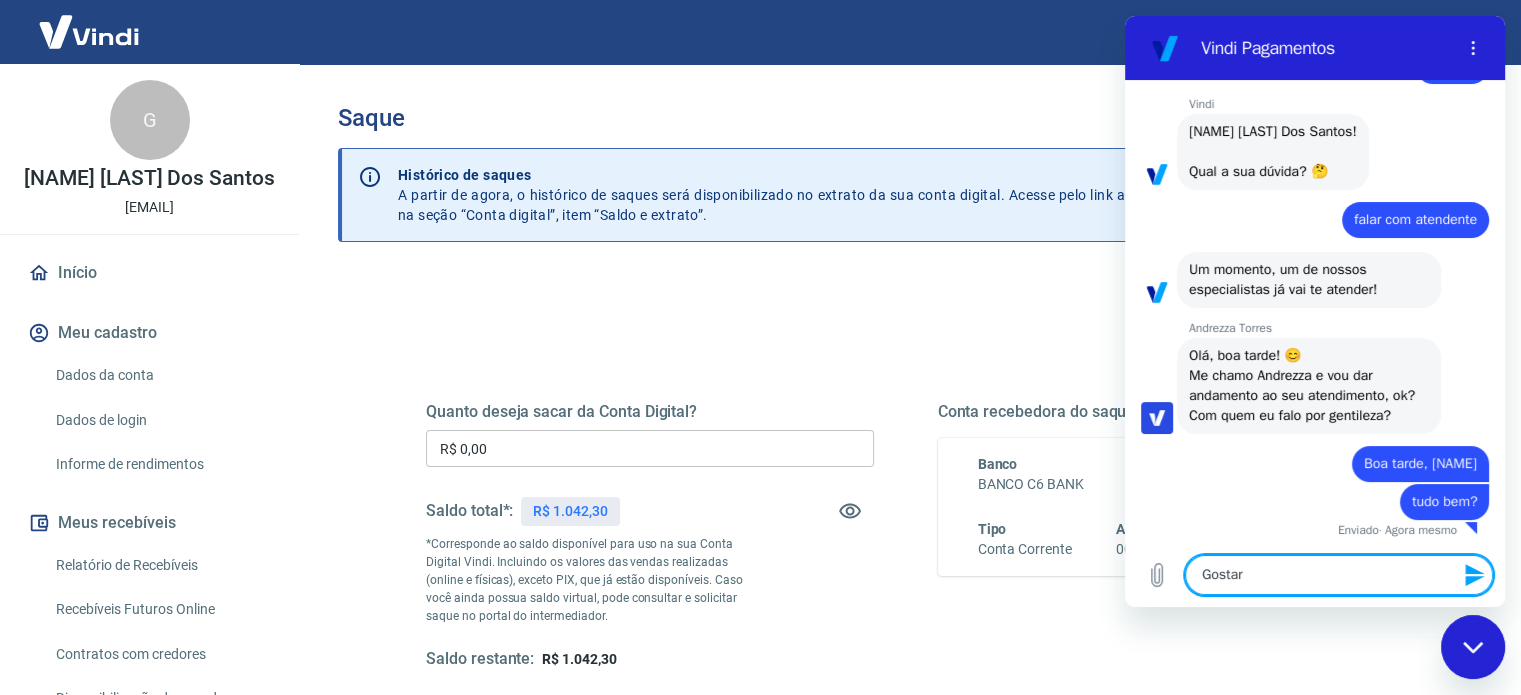 type on "Gostari" 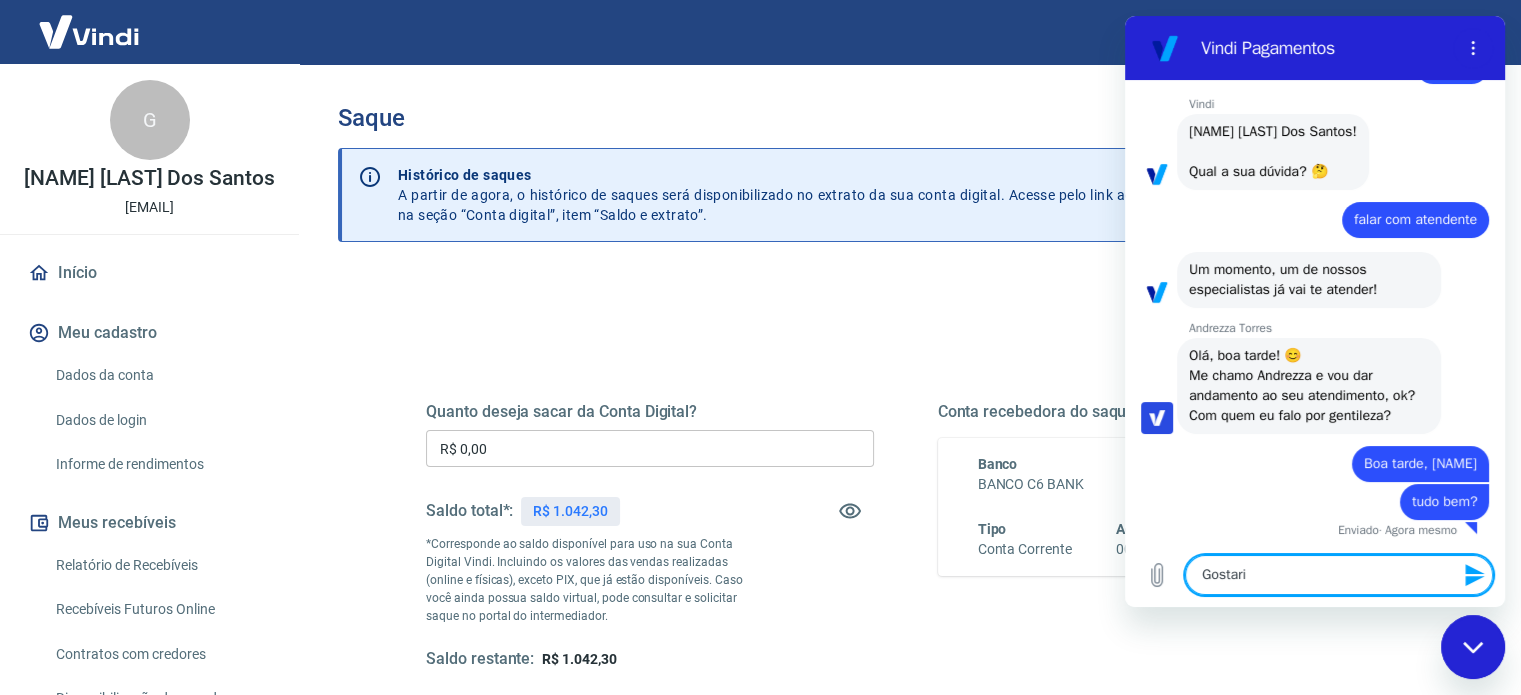 type on "Gostaria" 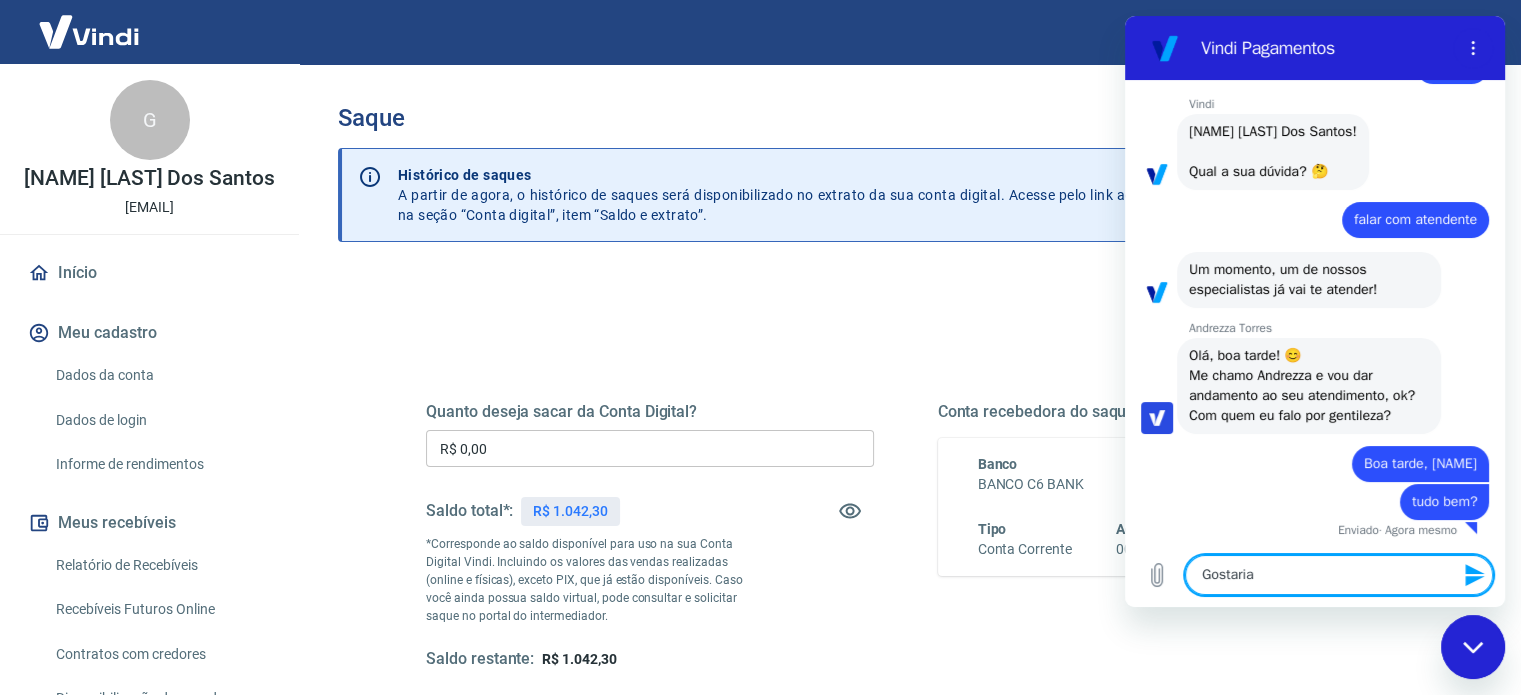 type on "Gostaria" 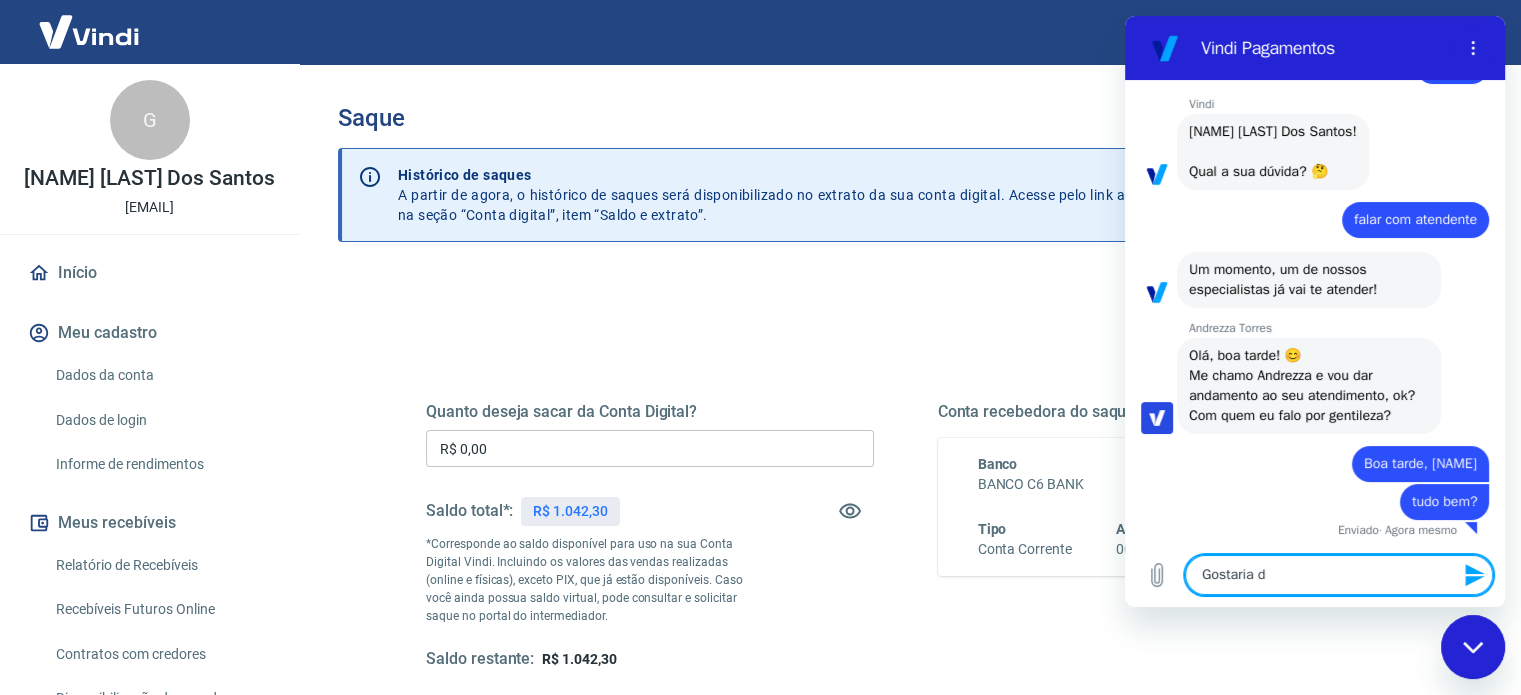 type on "Gostaria de" 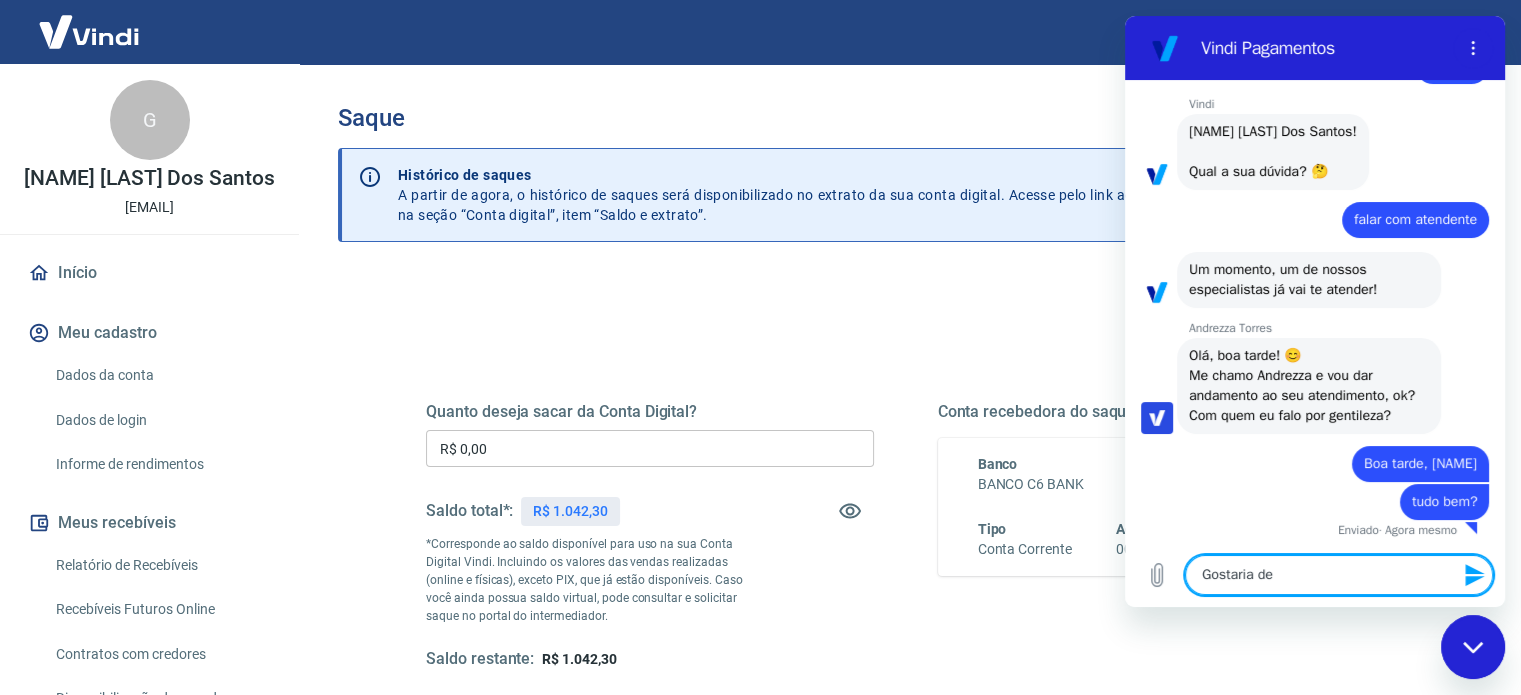 type on "Gostaria de" 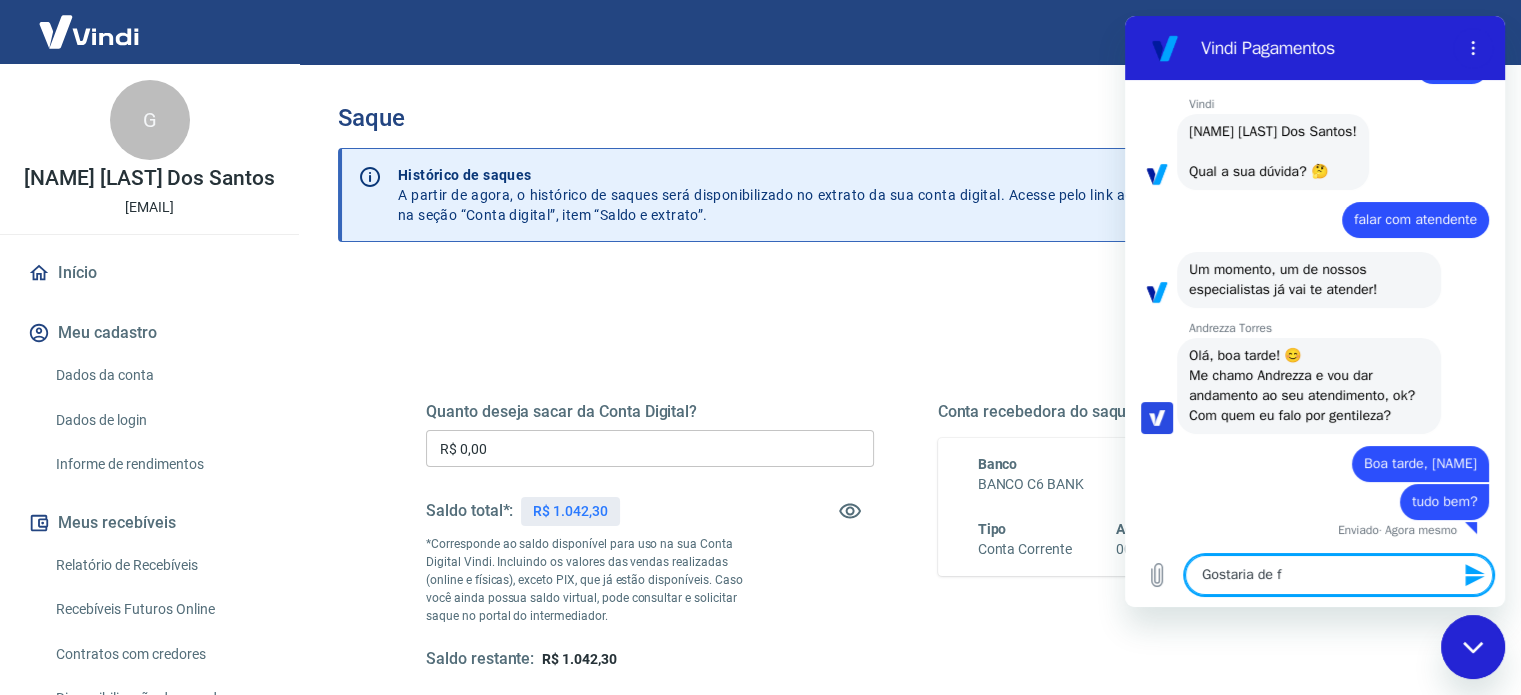 type on "Gostaria de fa" 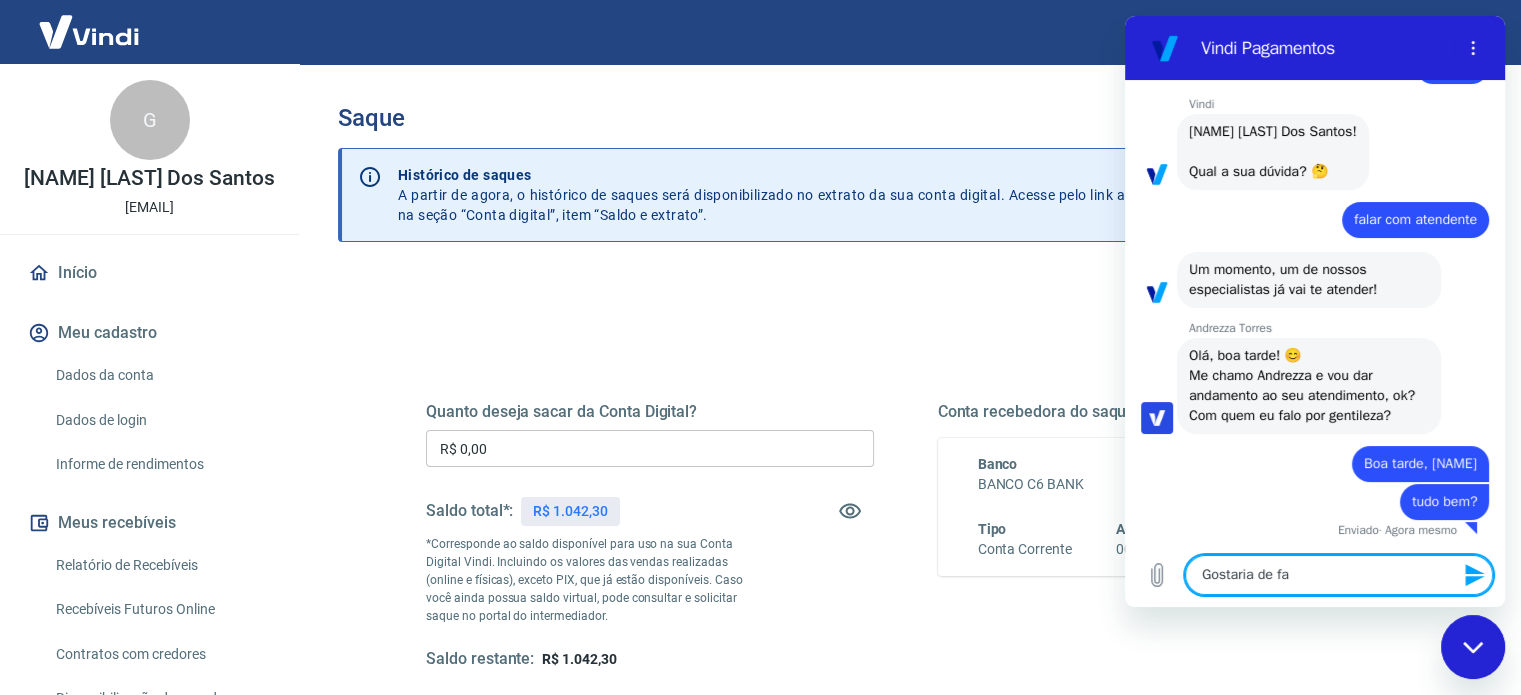 type on "Gostaria de fal" 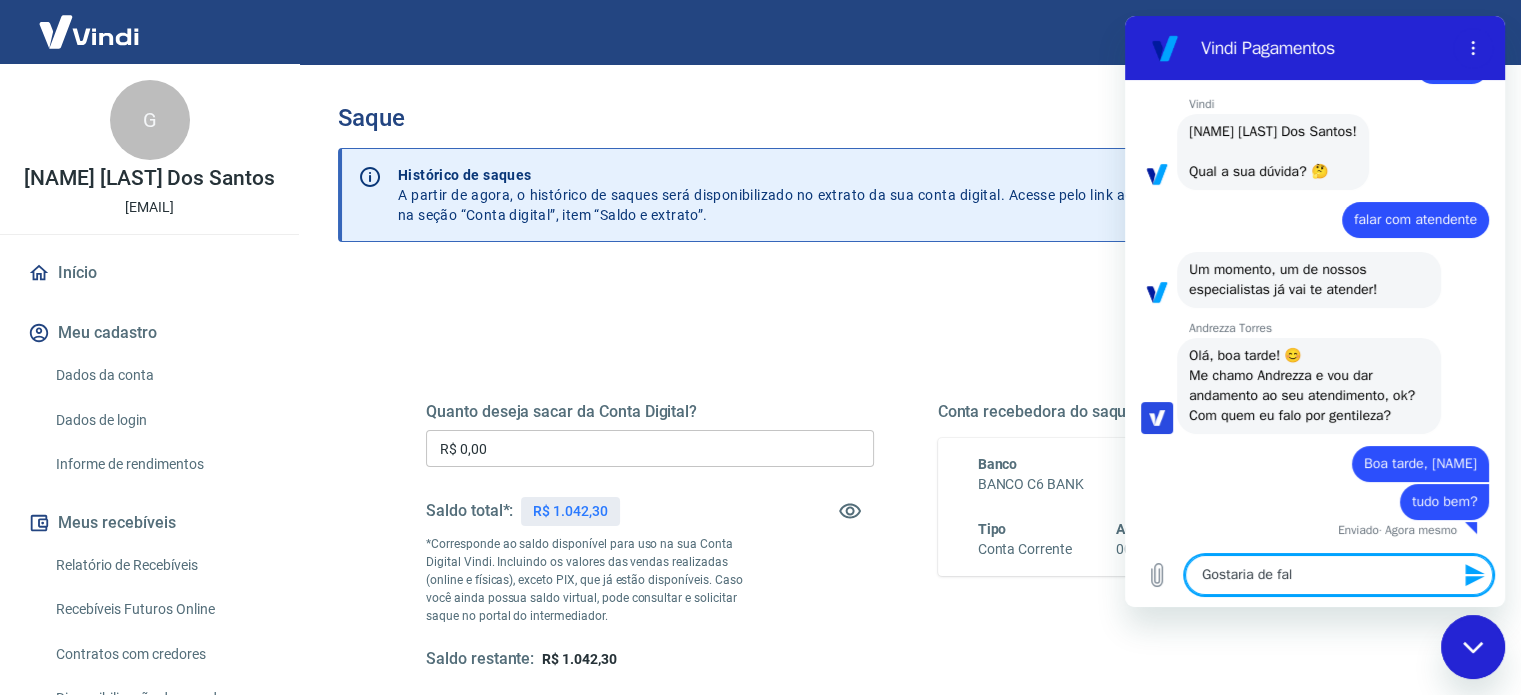 type on "x" 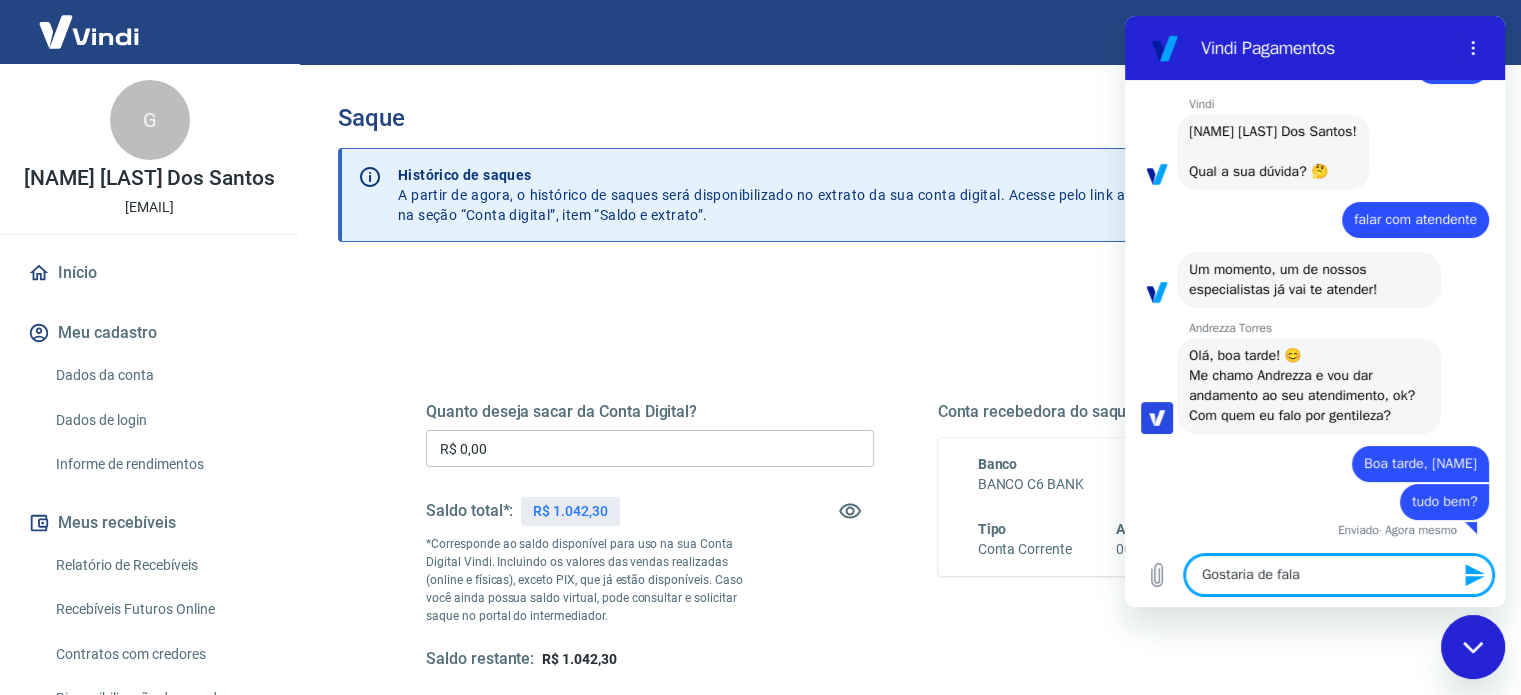 type on "Gostaria de falar" 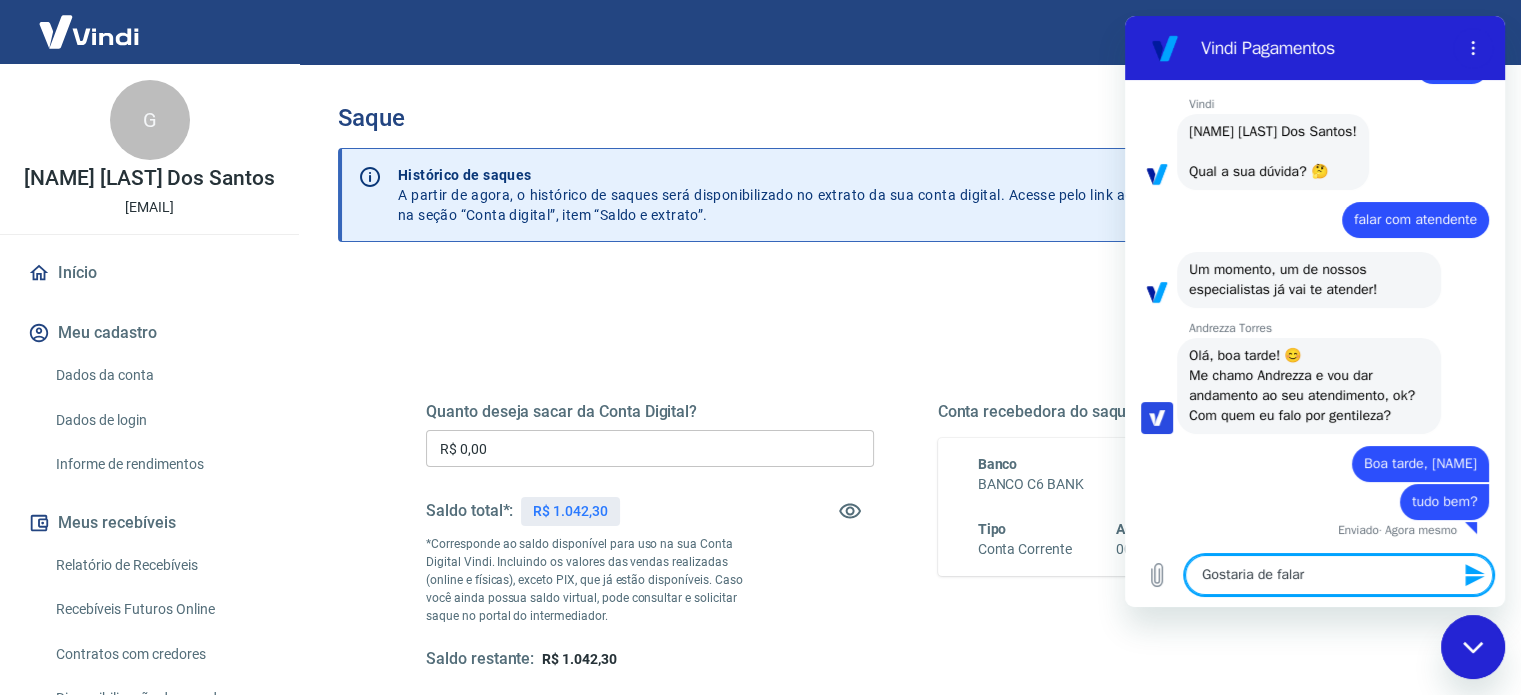 type on "Gostaria de falar" 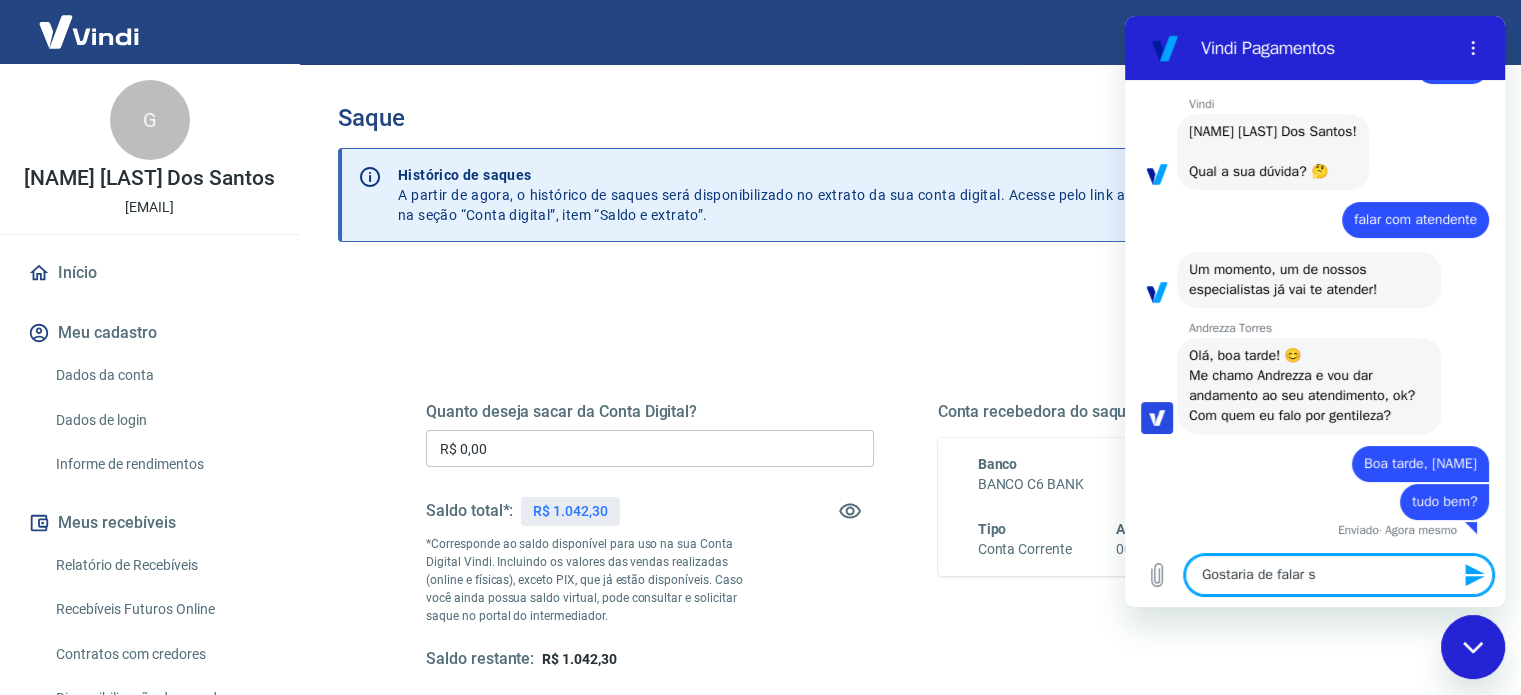 type on "Gostaria de falar so" 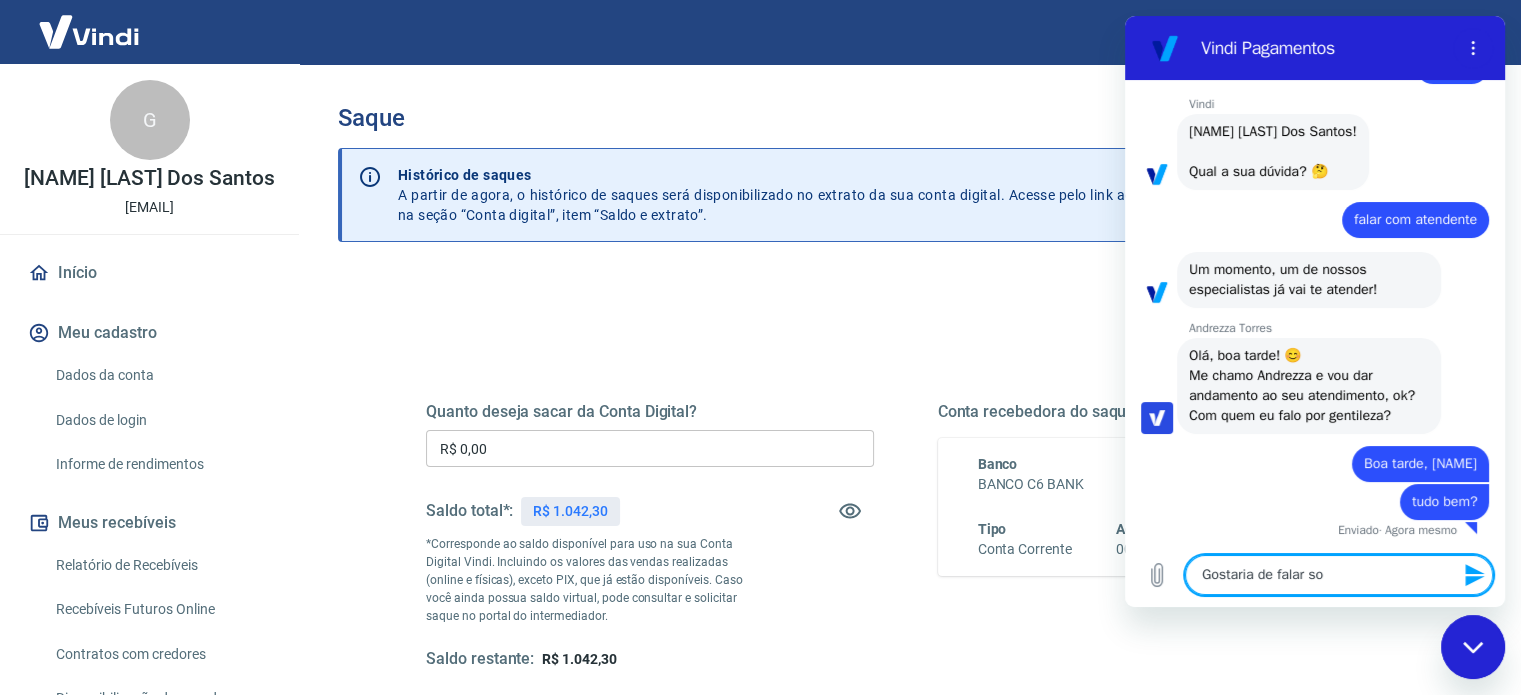 type on "Gostaria de falar sob" 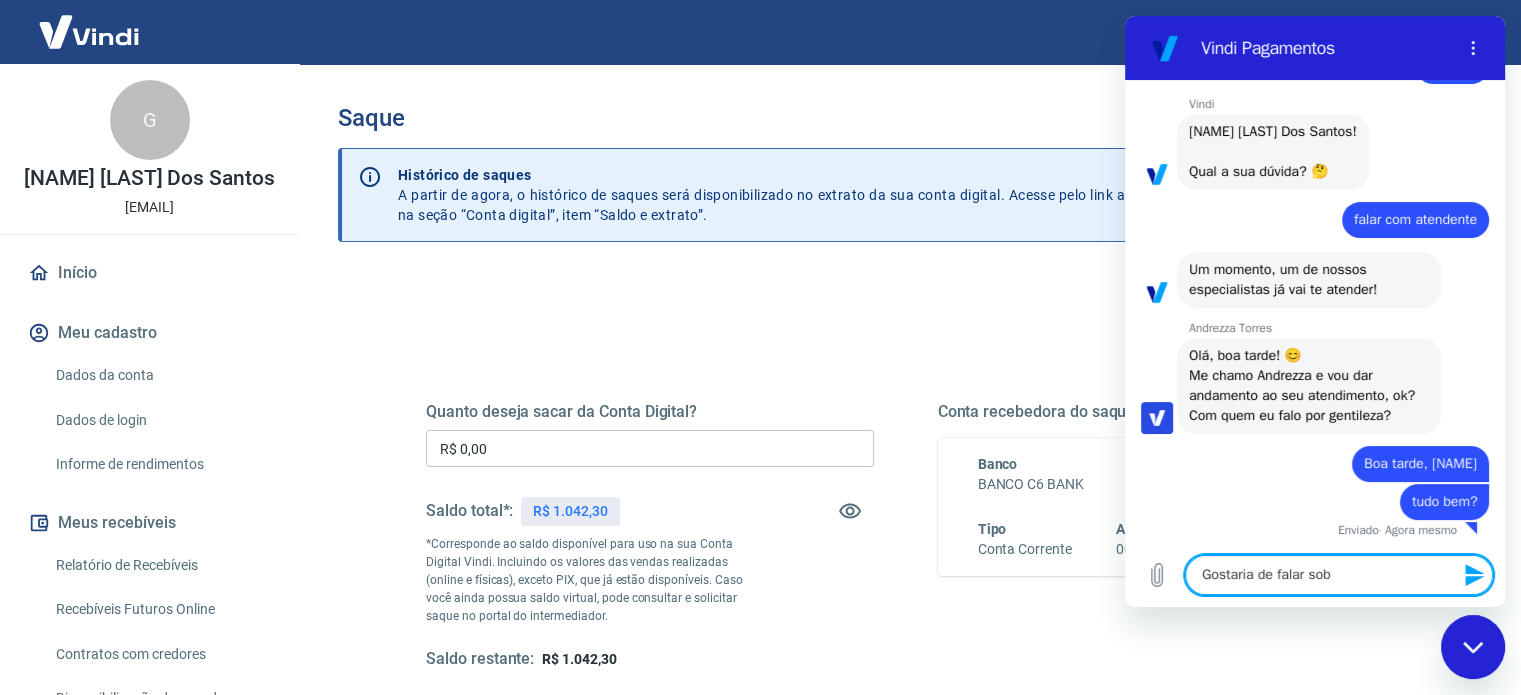 type on "Gostaria de falar sobr" 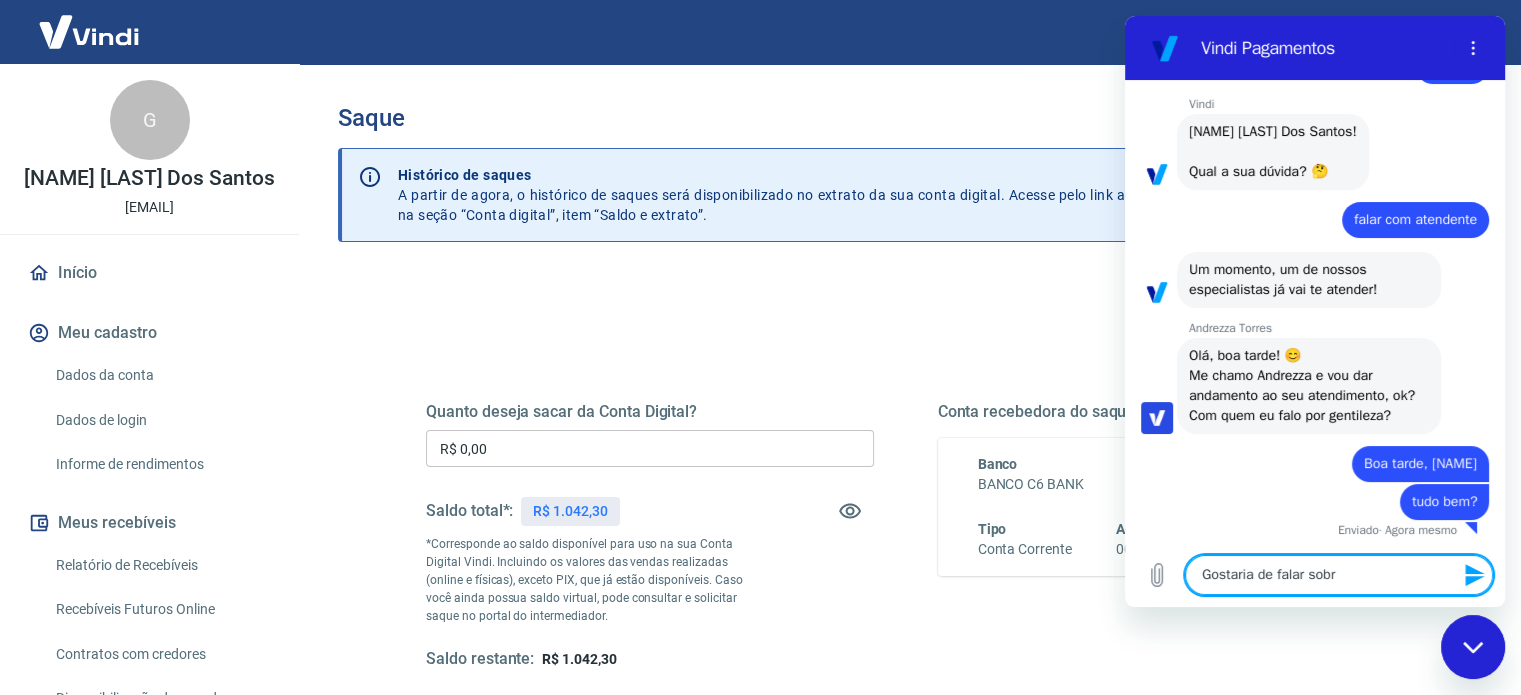 type on "Gostaria de falar sobre" 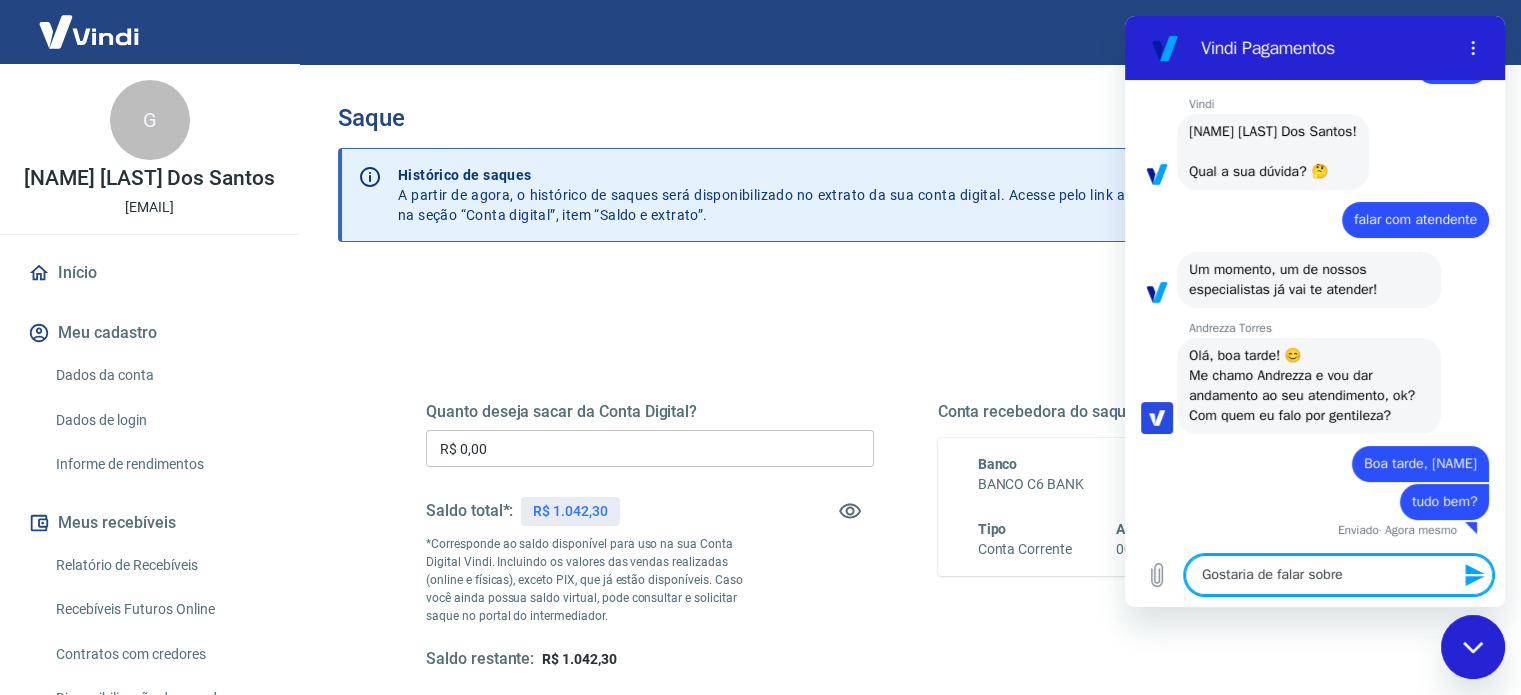 type on "Gostaria de falar sobre" 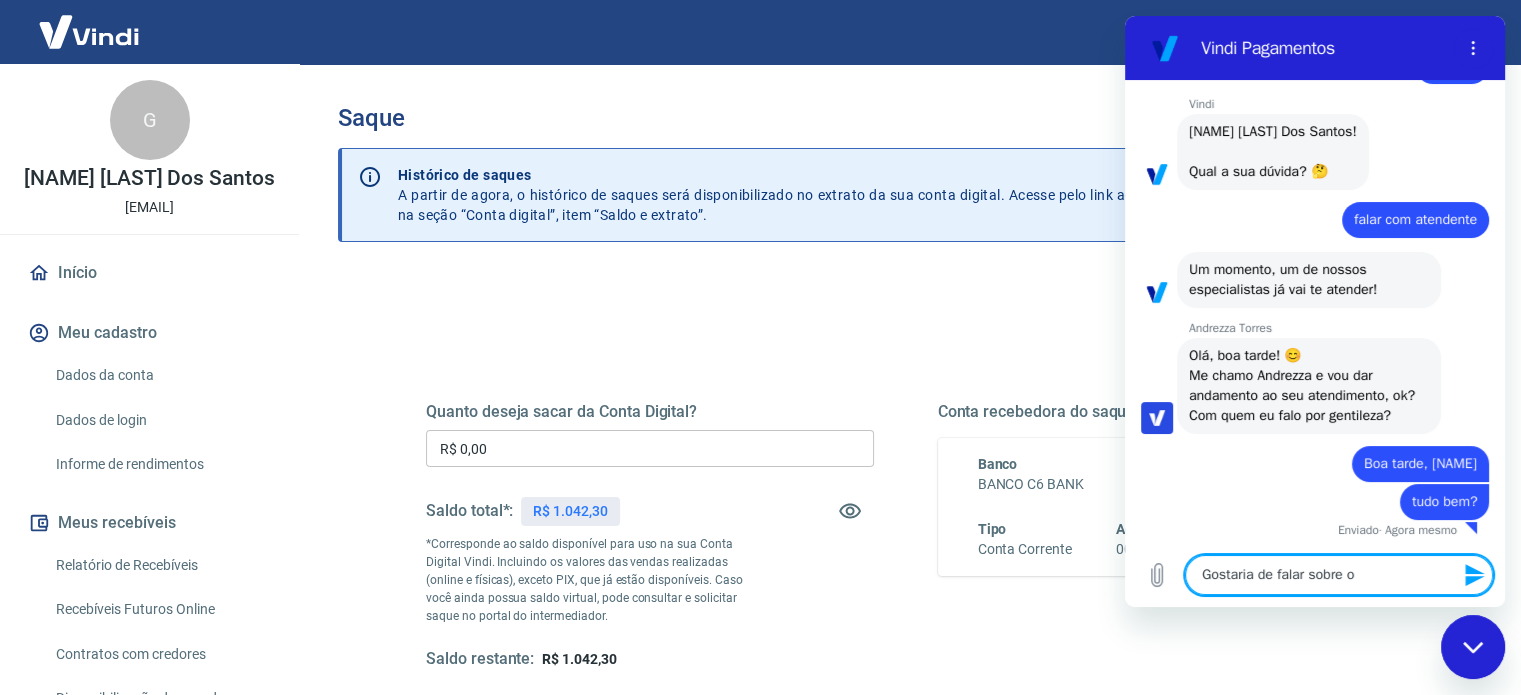 type on "Gostaria de falar sobre o" 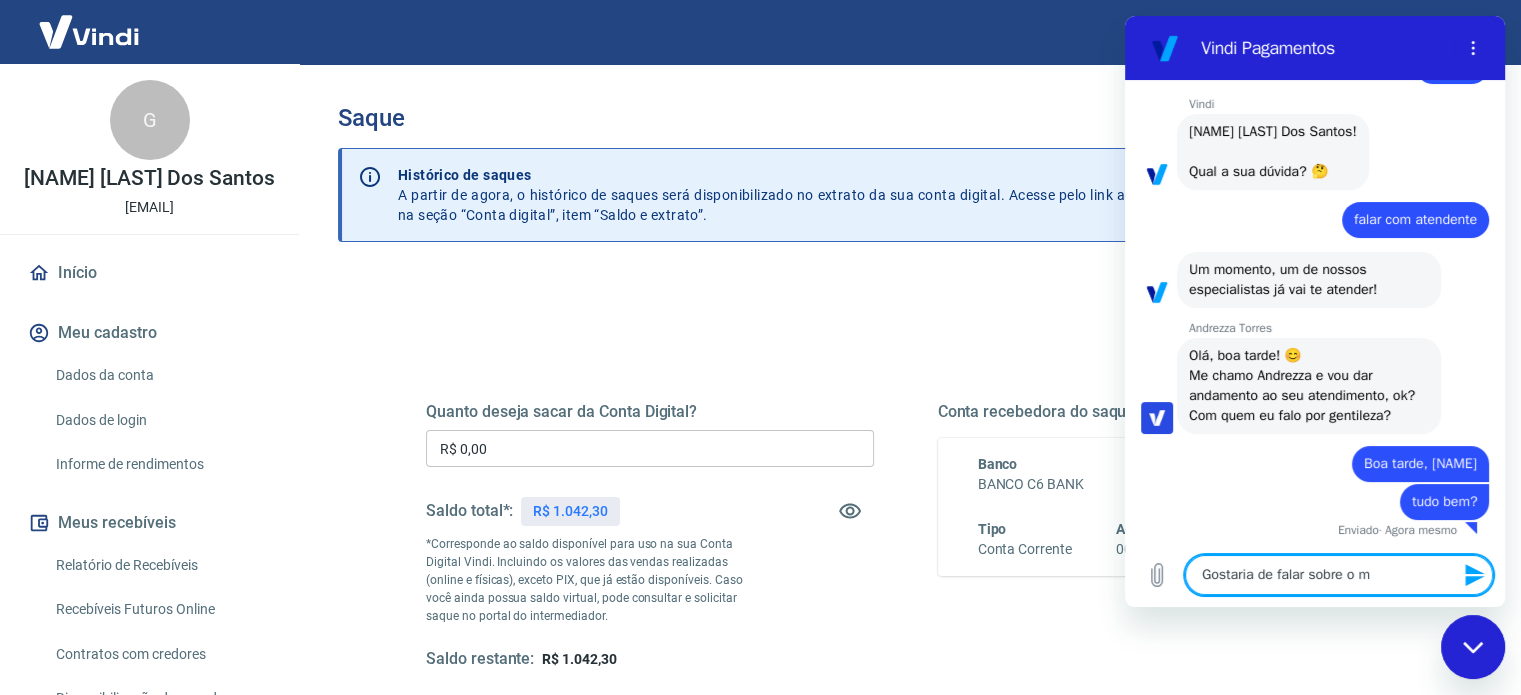 type on "Gostaria de falar sobre o me" 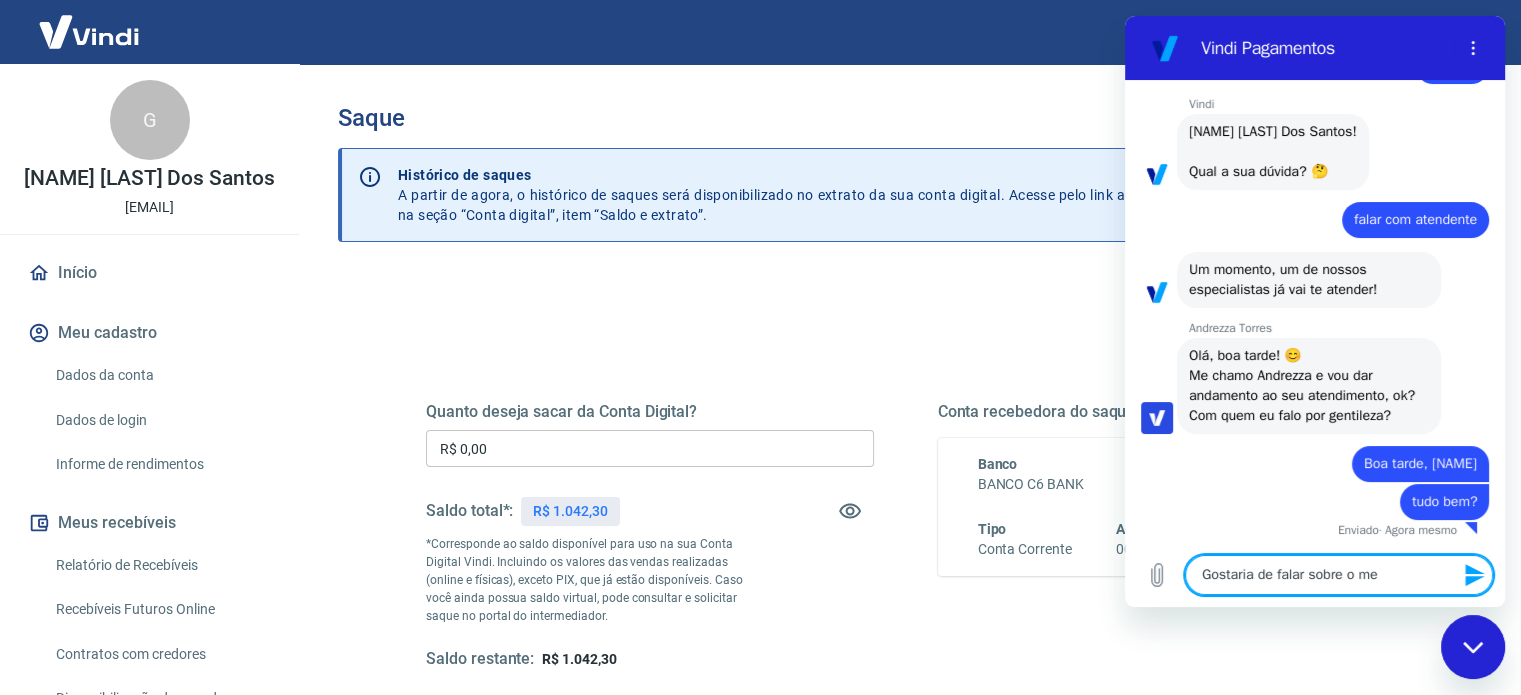 type on "x" 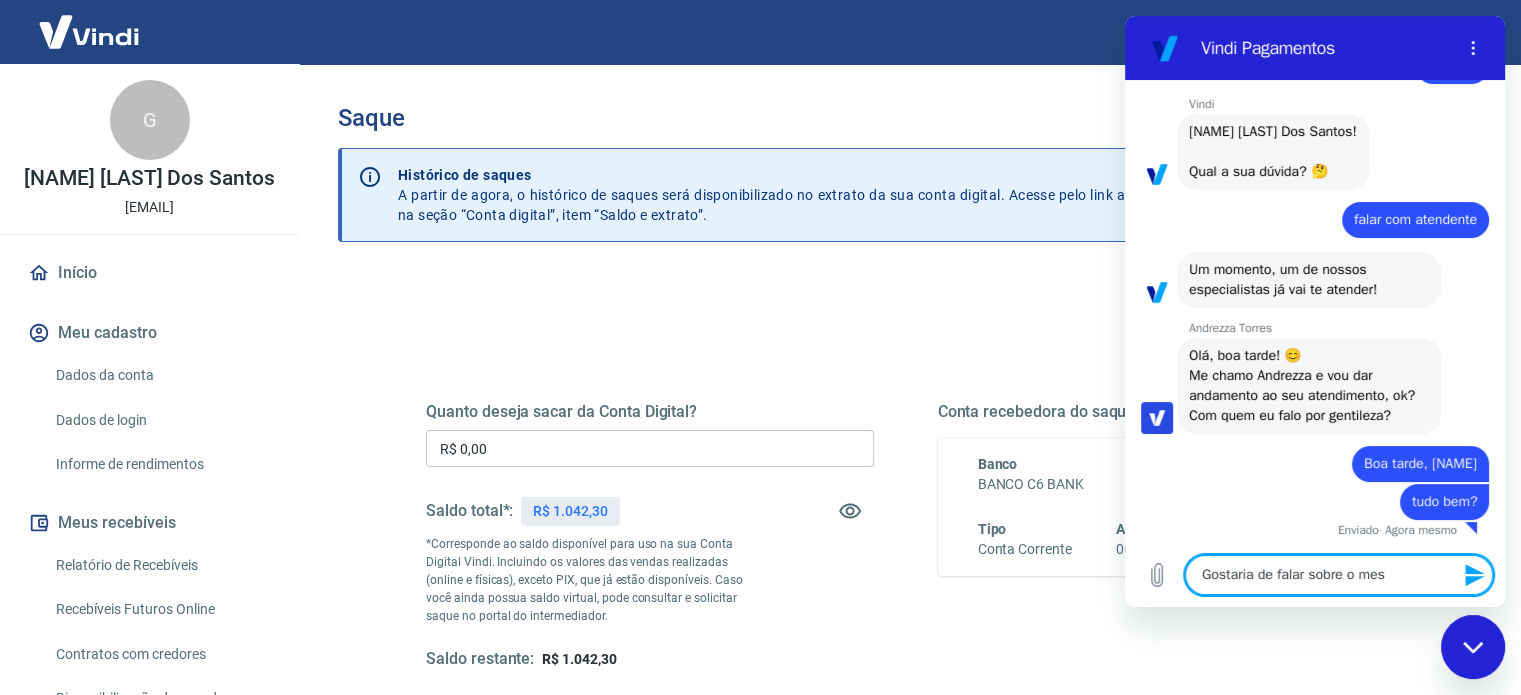 type on "Gostaria de falar sobre o mesm" 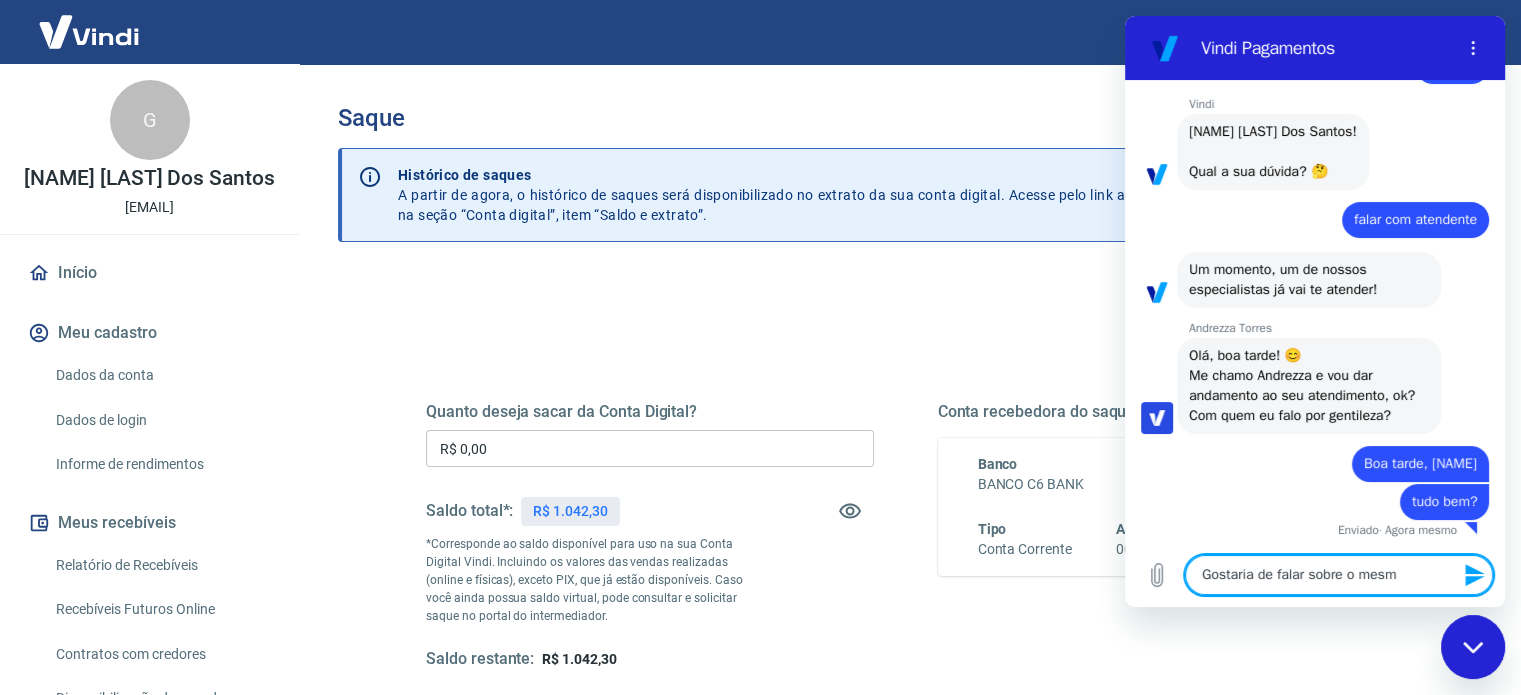 type on "Gostaria de falar sobre o mesmo" 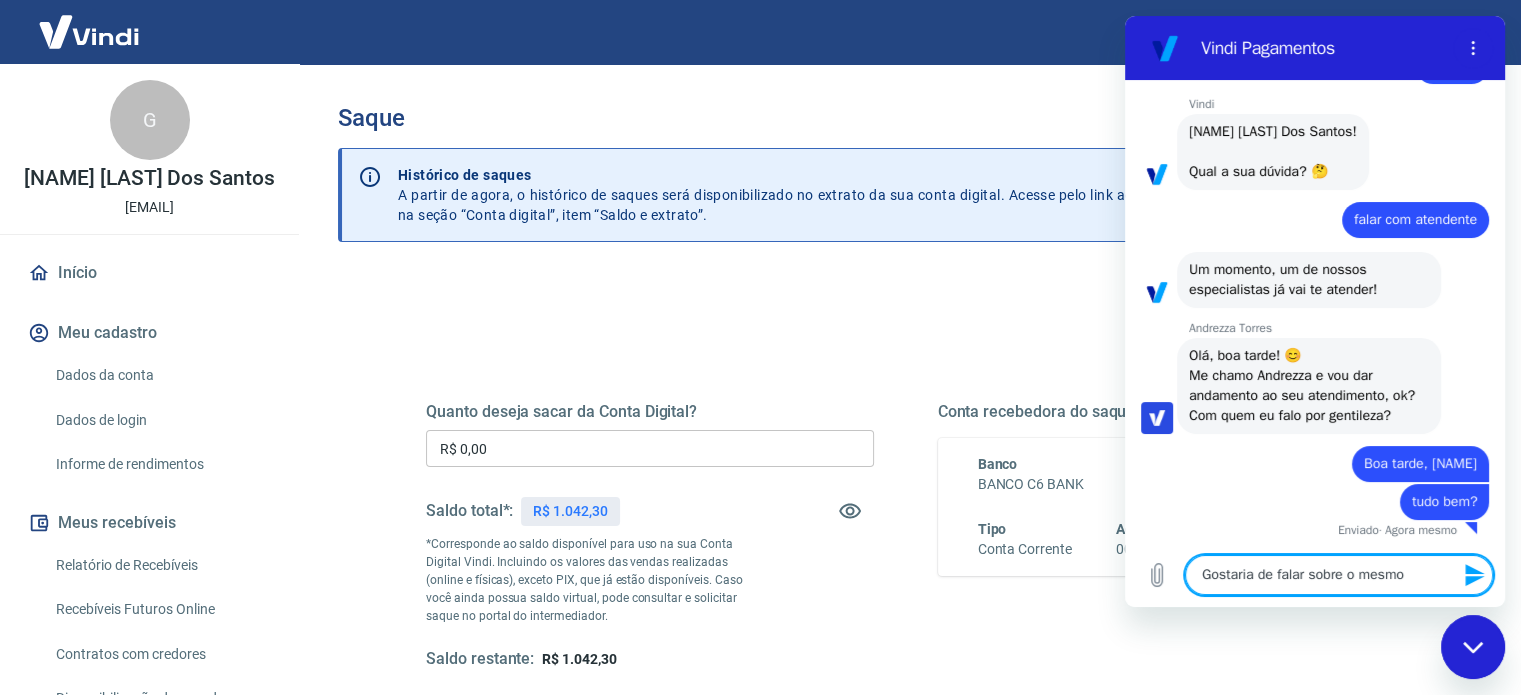 type on "x" 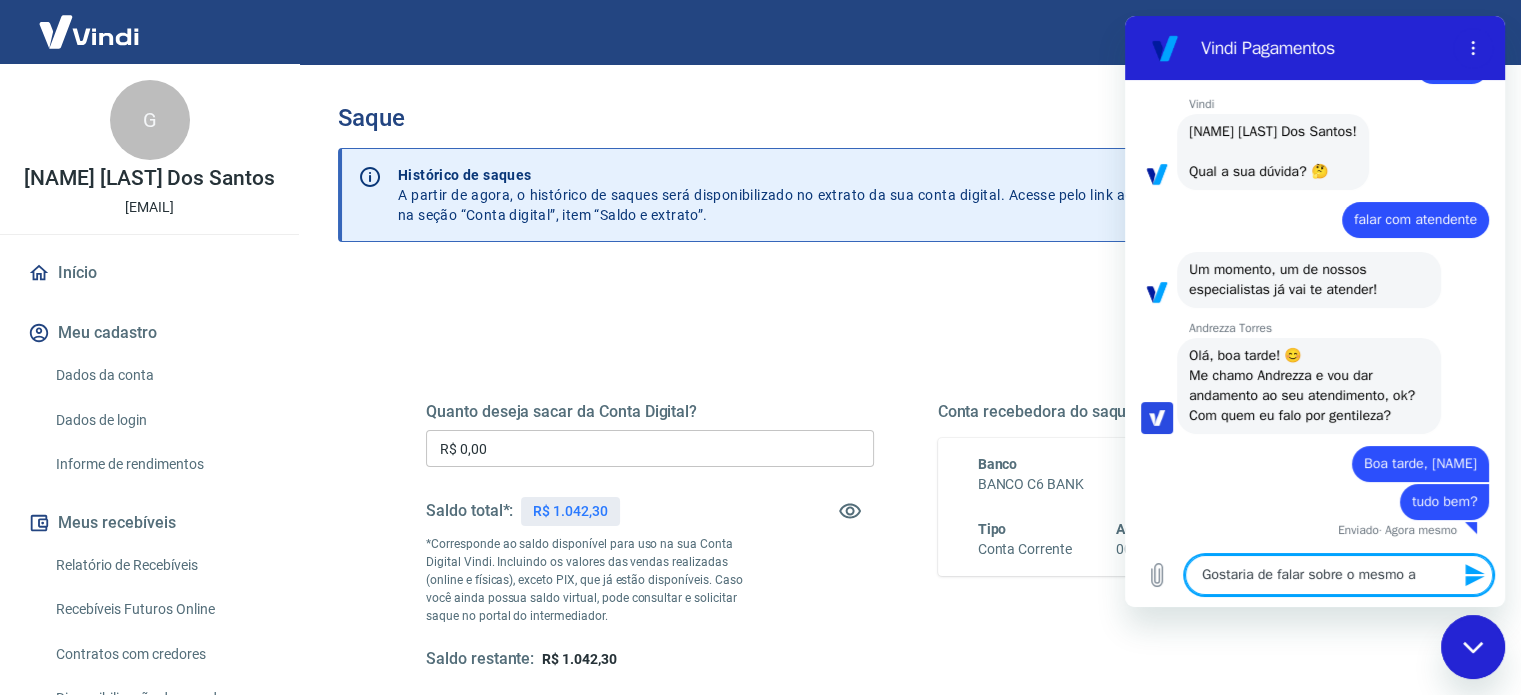 type on "Gostaria de falar sobre o mesmo as" 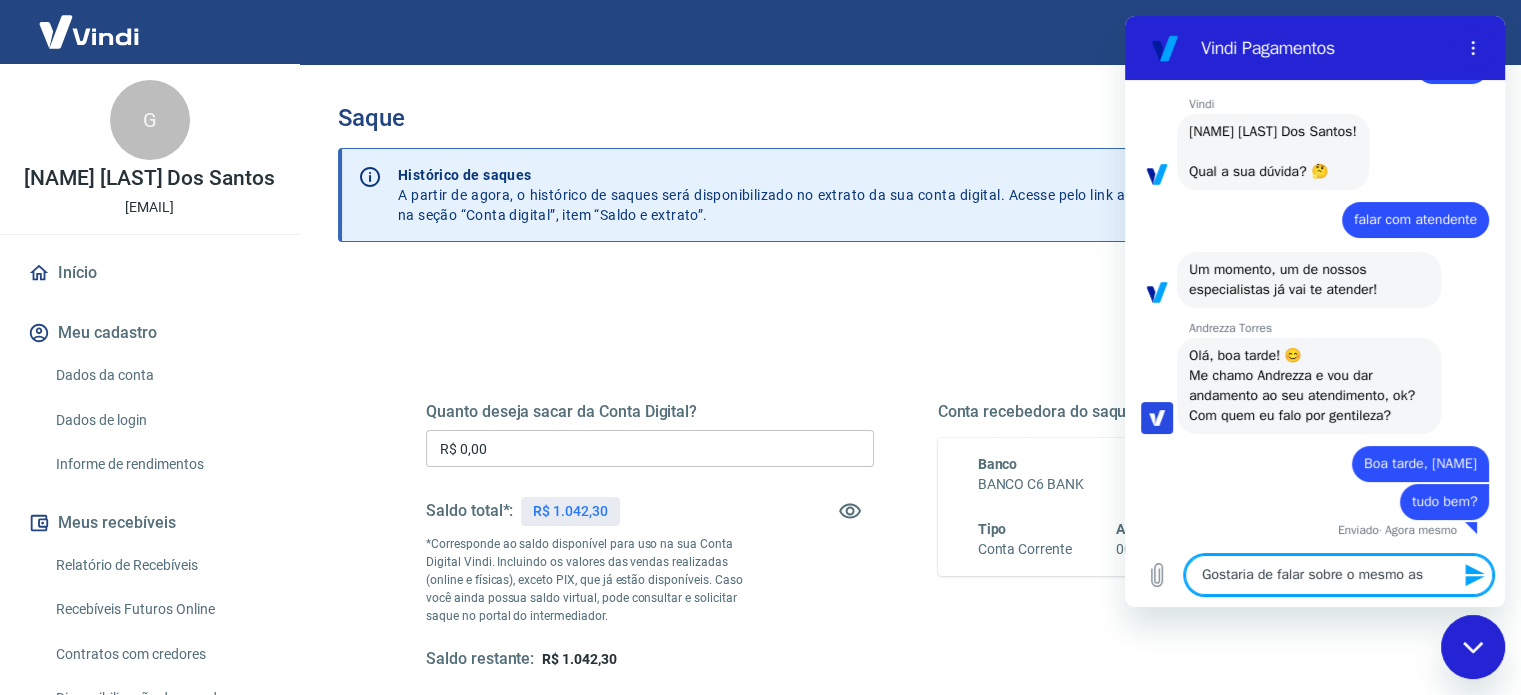 type on "Gostaria de falar sobre o mesmo ass" 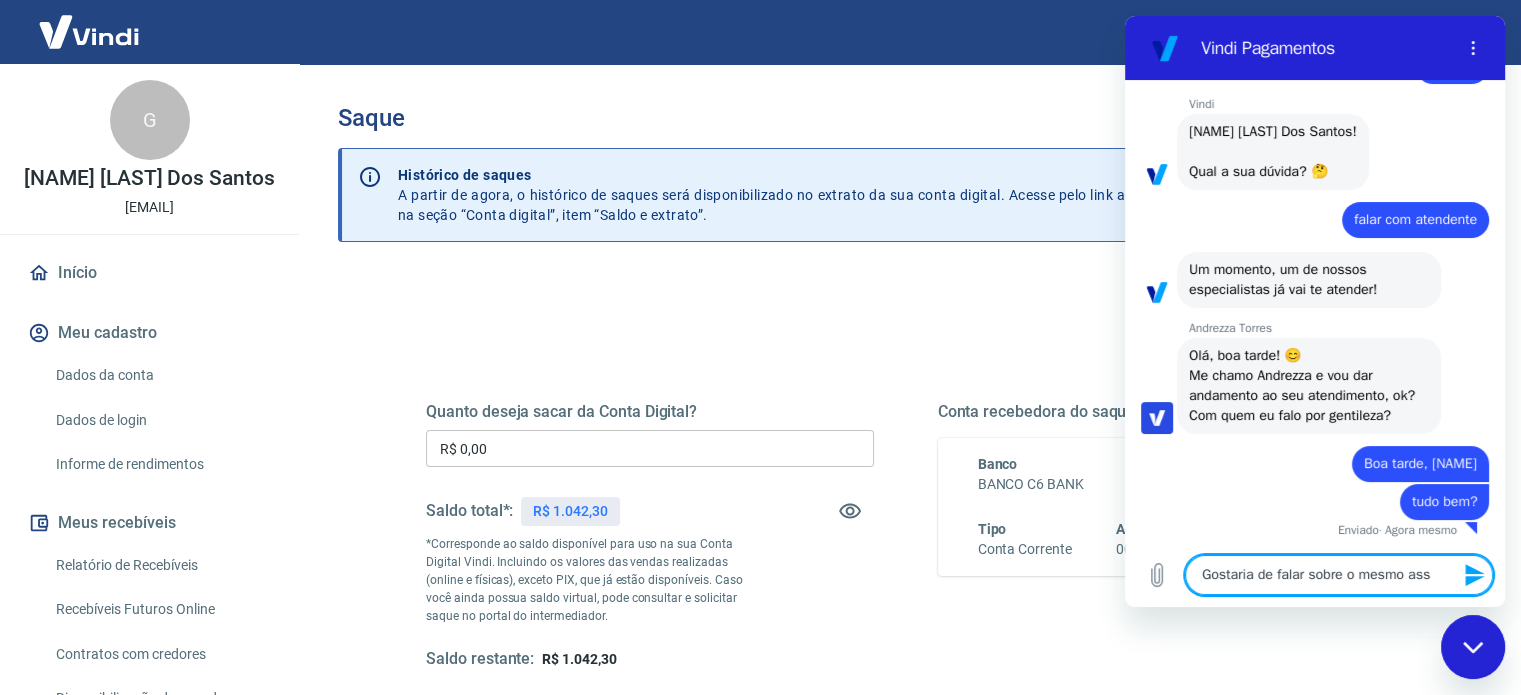 type on "Gostaria de falar sobre o mesmo assu" 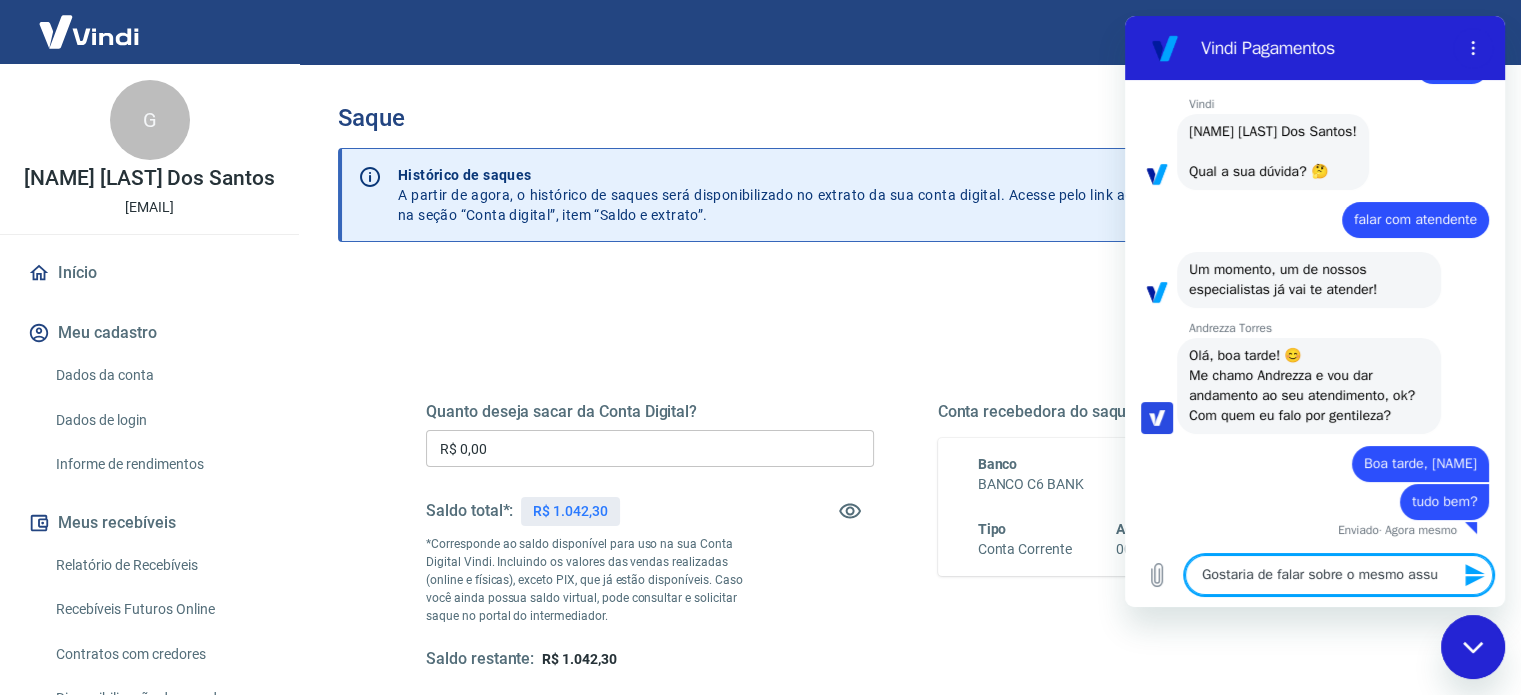 type on "Gostaria de falar sobre o mesmo assun" 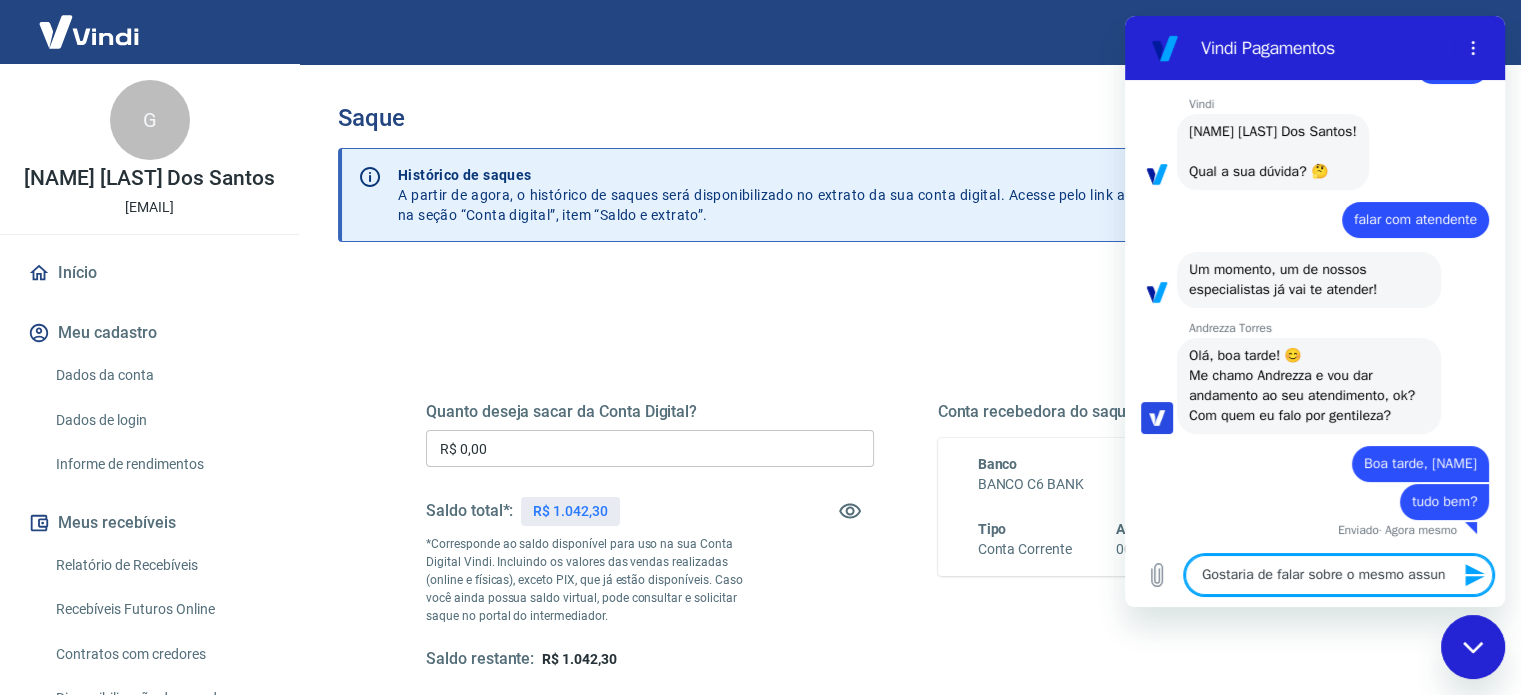 type on "Gostaria de falar sobre o mesmo assunt" 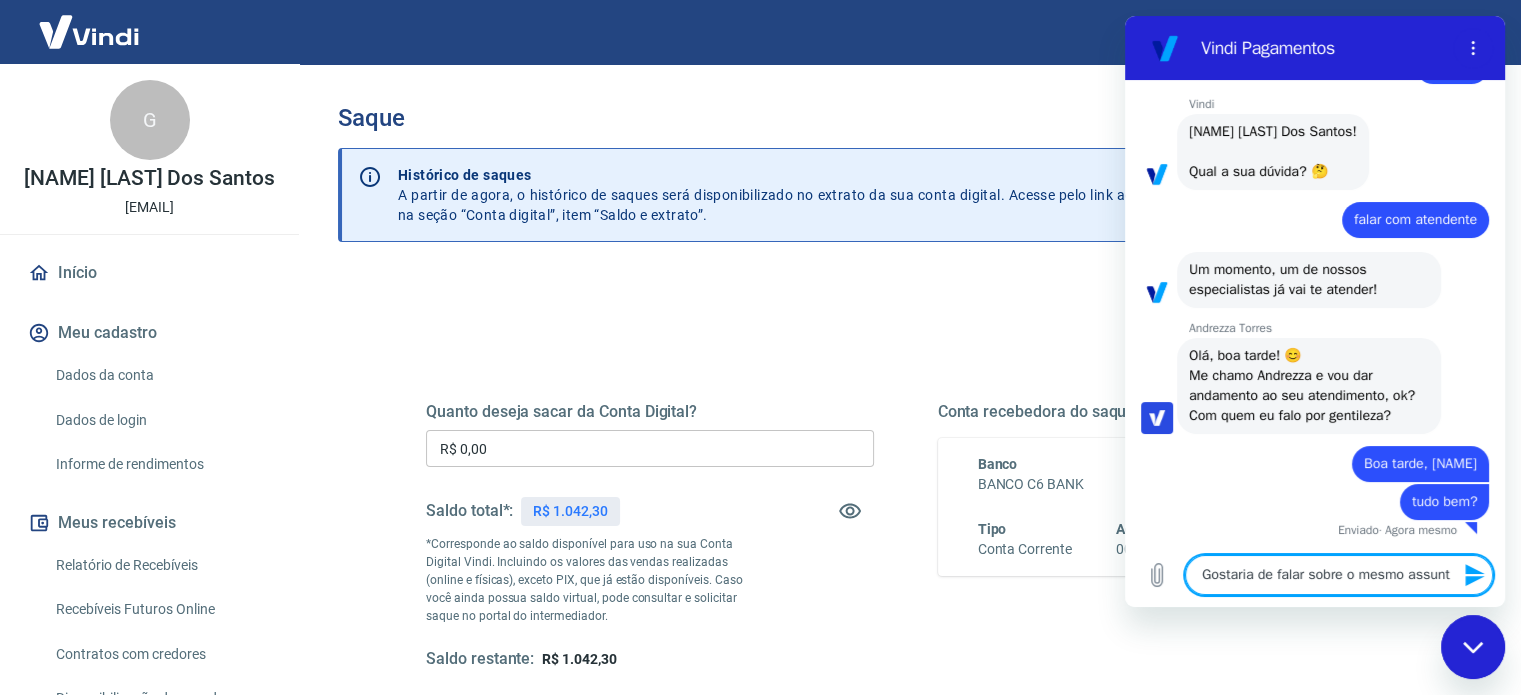 type on "Gostaria de falar sobre o mesmo assunto" 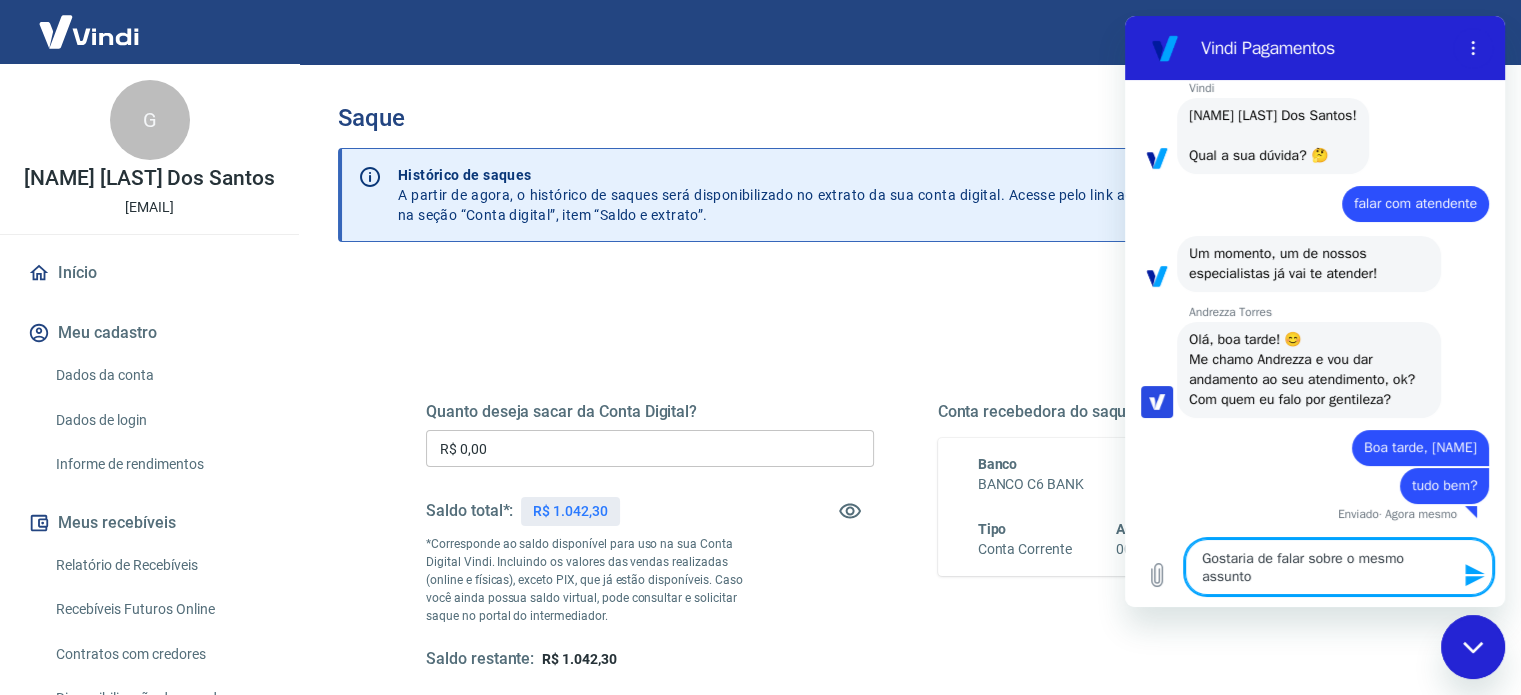 type on "Gostaria de falar sobre o mesmo assunto" 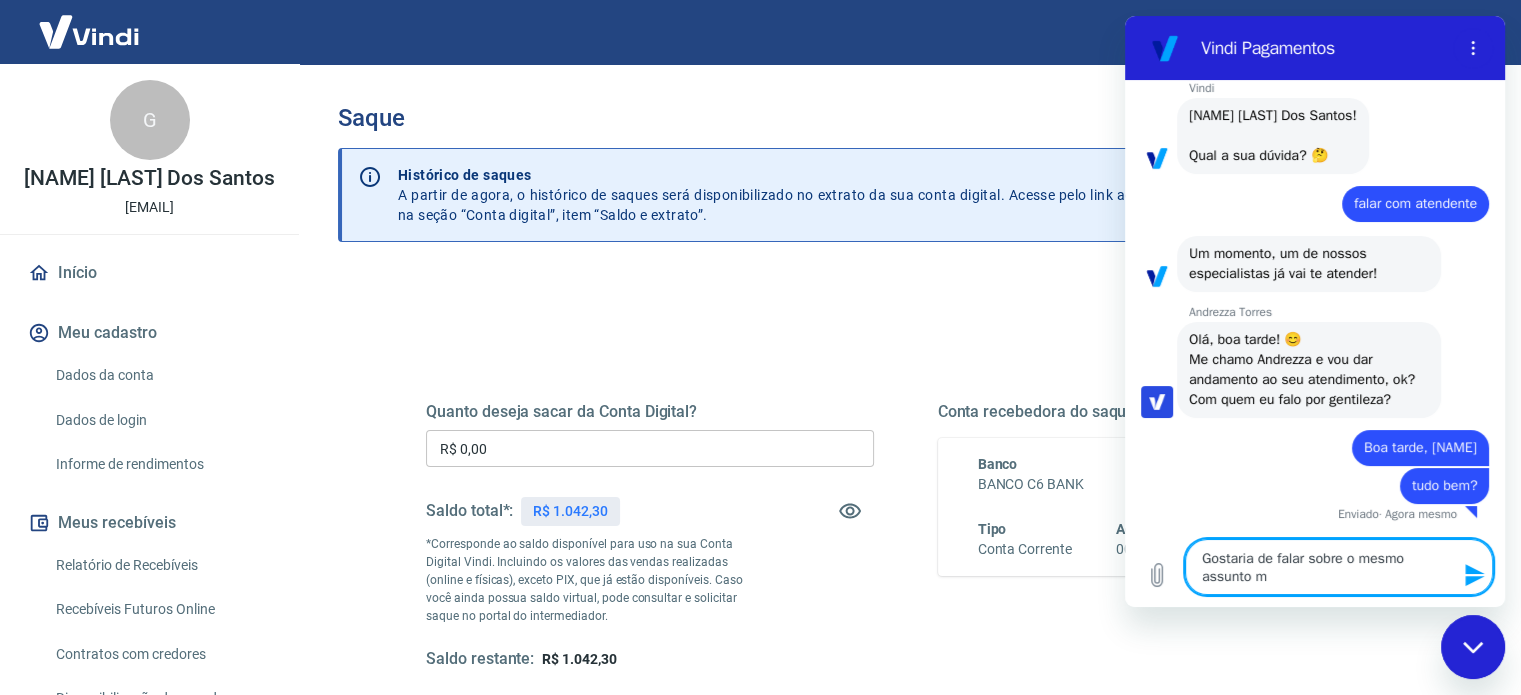 type on "Gostaria de falar sobre o mesmo assunto ma" 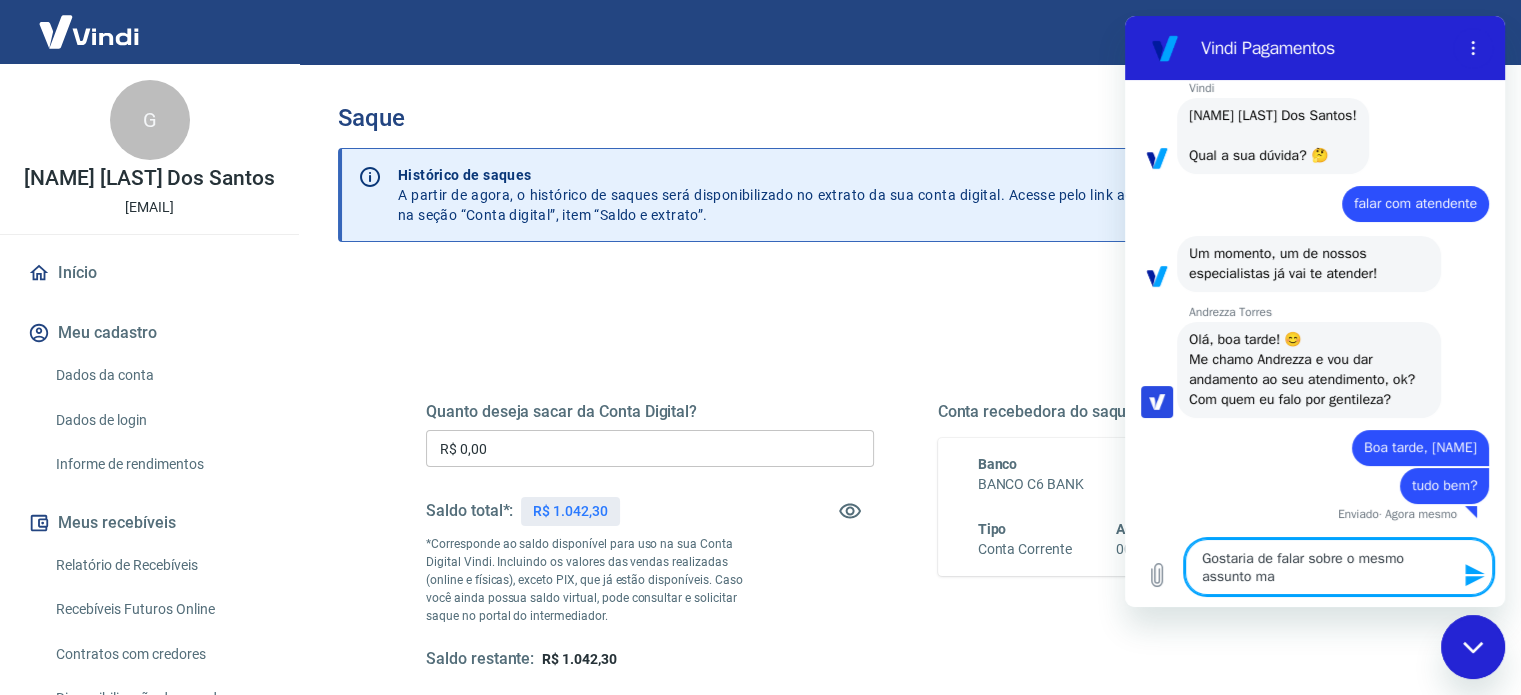 type 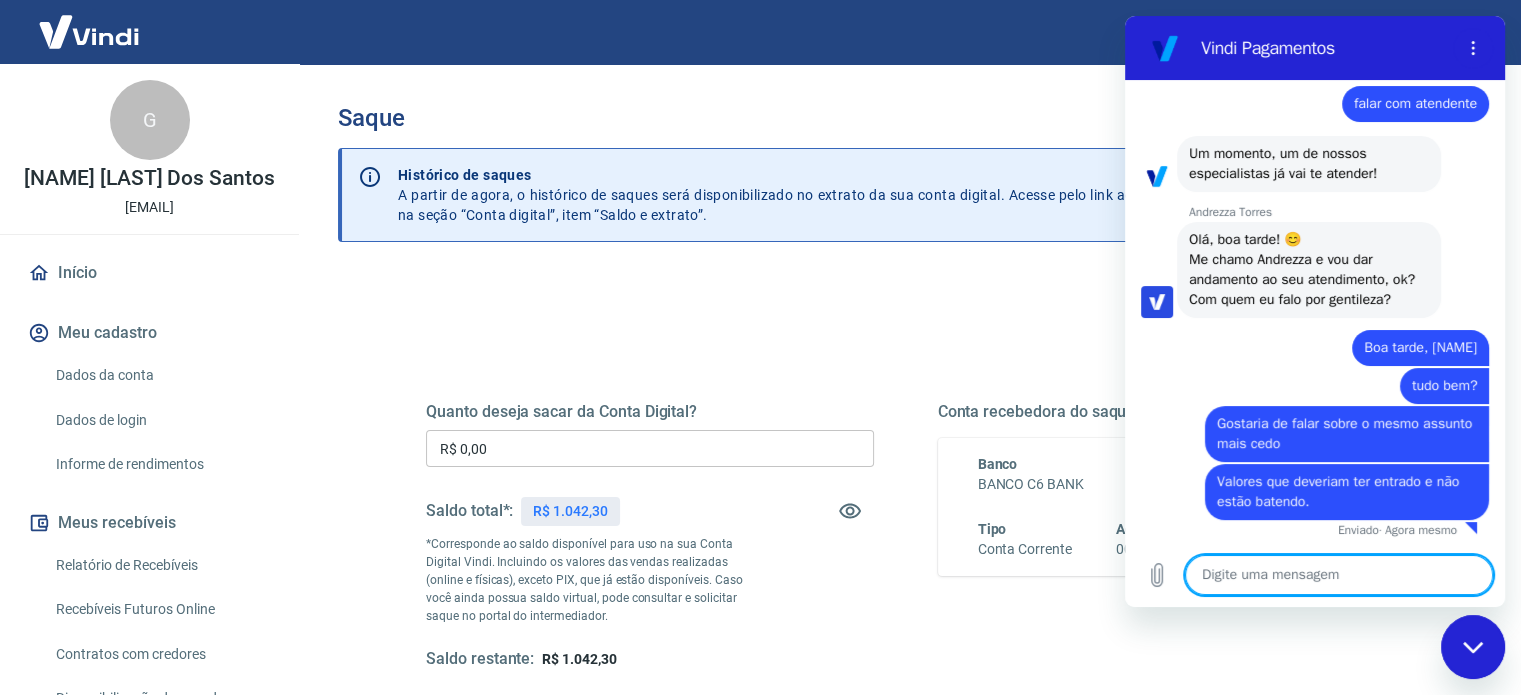 scroll, scrollTop: 208, scrollLeft: 0, axis: vertical 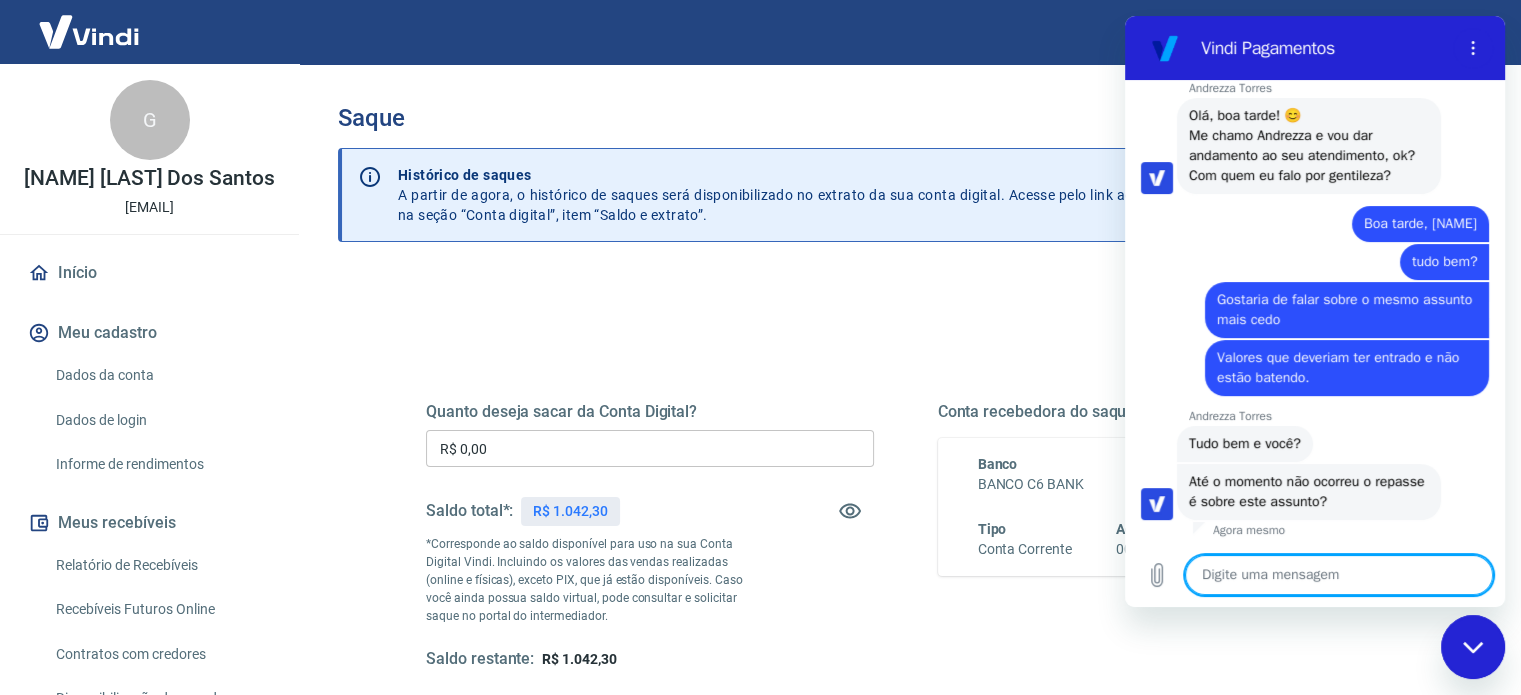 click at bounding box center [1339, 575] 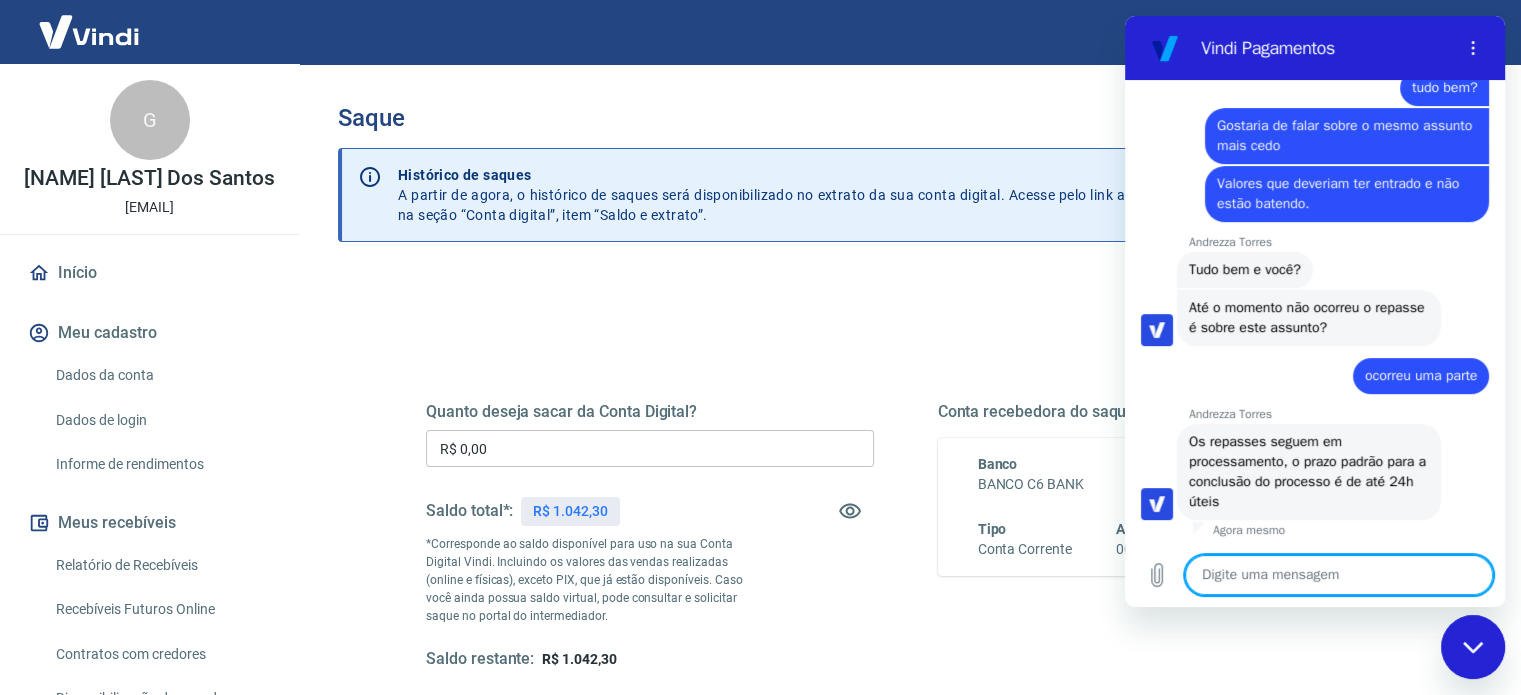 scroll, scrollTop: 505, scrollLeft: 0, axis: vertical 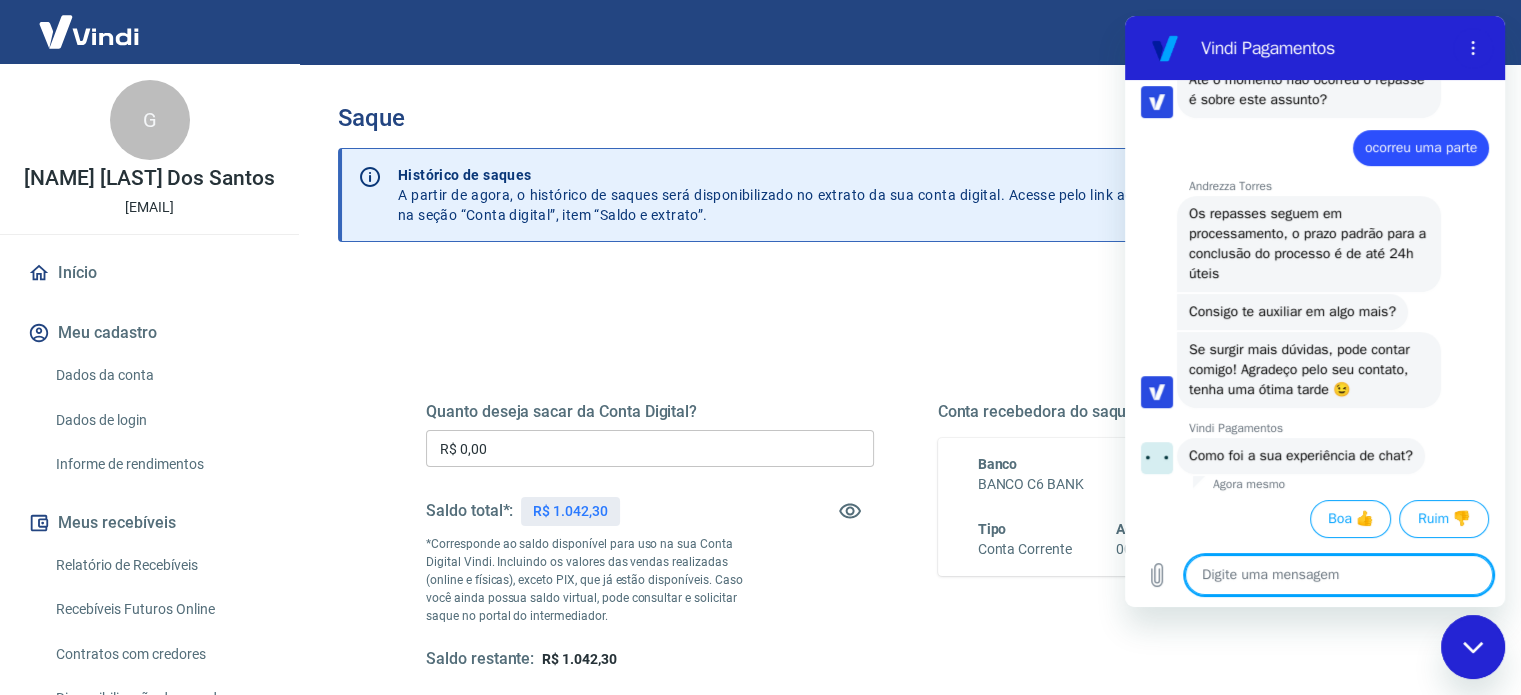 click 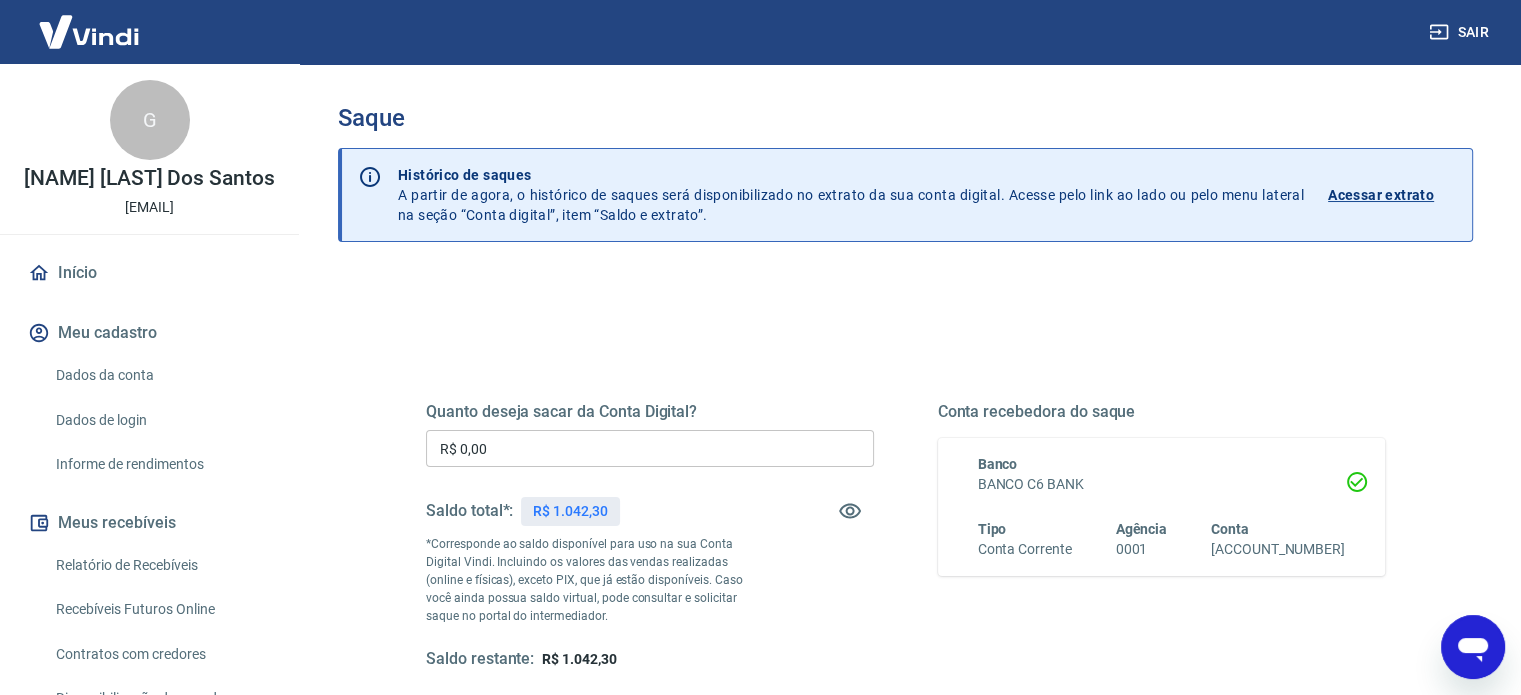 click on "Quanto deseja sacar da Conta Digital? R$ 0,00 ​ Saldo total*: R$ 1.042,30 *Corresponde ao saldo disponível para uso na sua Conta Digital Vindi. Incluindo os valores das vendas realizadas (online e físicas), exceto PIX, que já estão disponíveis. Caso você ainda possua saldo virtual, pode consultar e solicitar saque no portal do intermediador. Saldo restante: R$ 1.042,30 Conta recebedora do saque Banco BANCO C6 BANK Tipo Conta Corrente Agência 0001 Conta [ACCOUNT_NUMBER] Solicitar saque" at bounding box center (905, 631) 